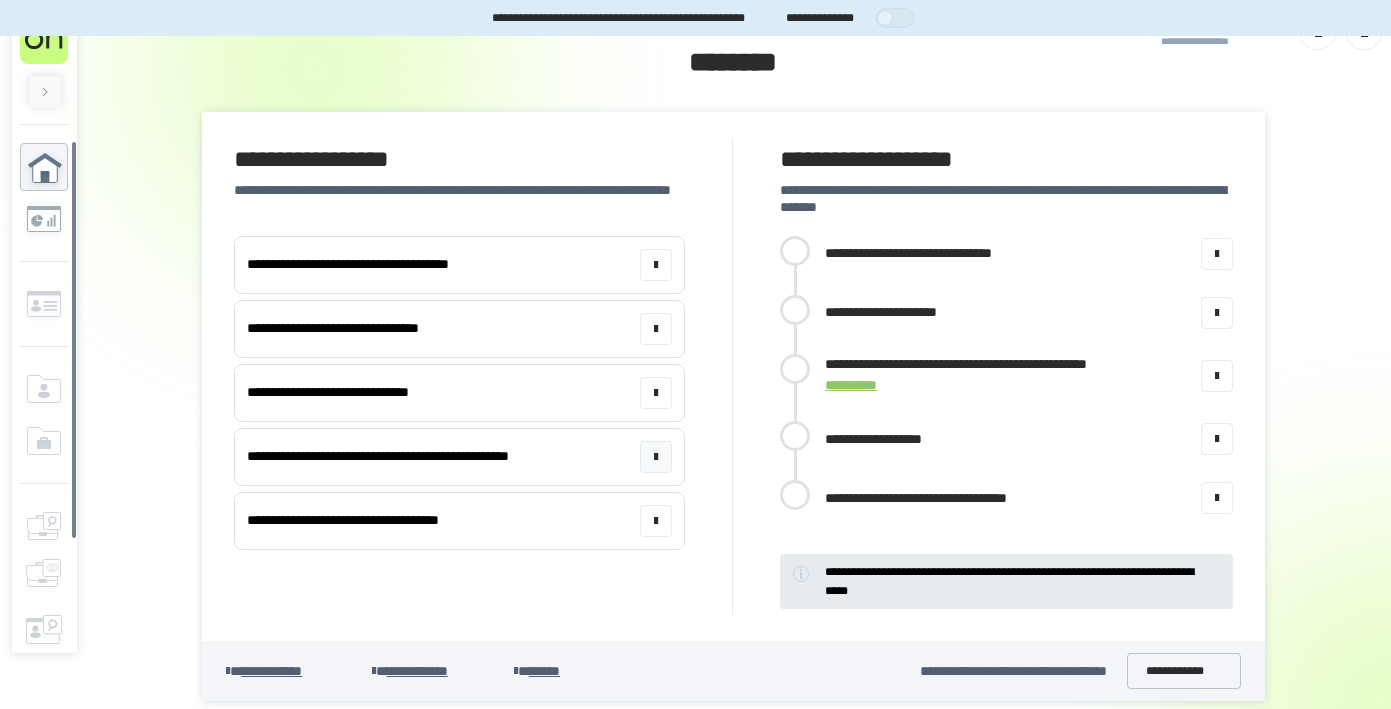 scroll, scrollTop: 0, scrollLeft: 0, axis: both 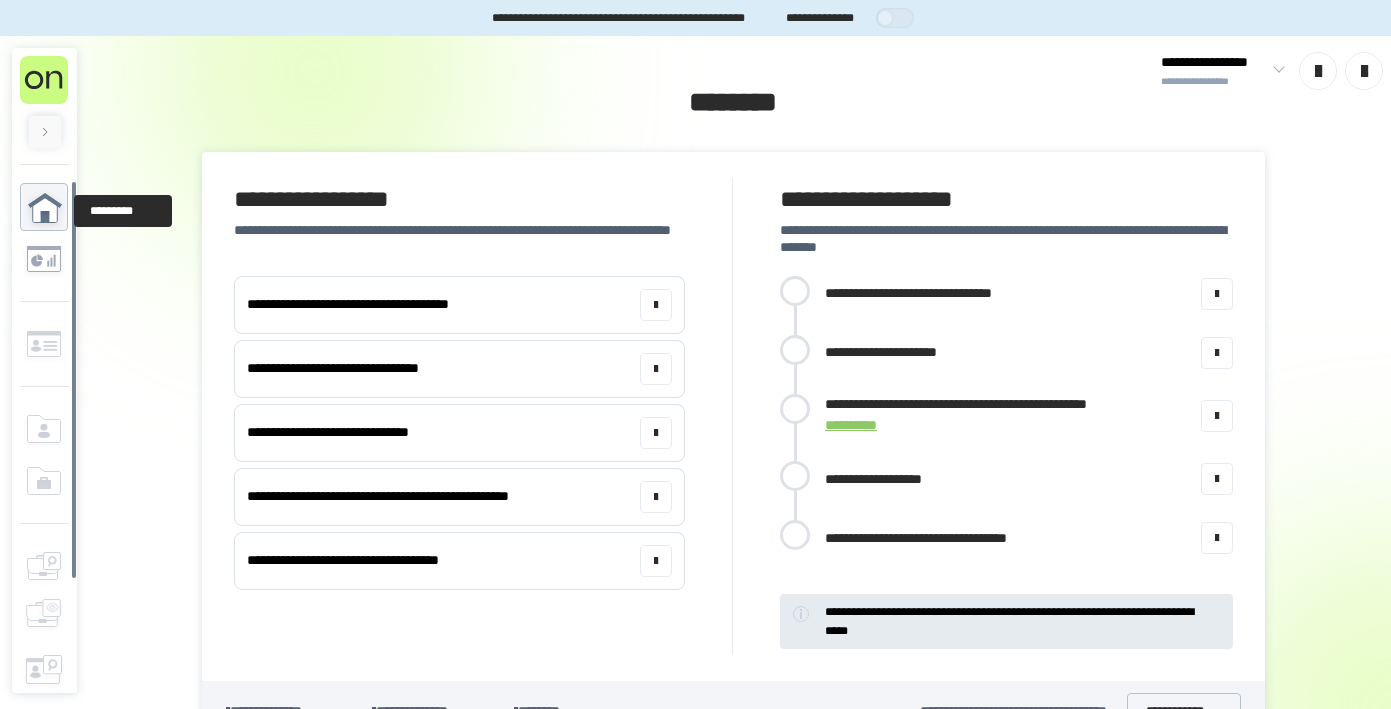 click 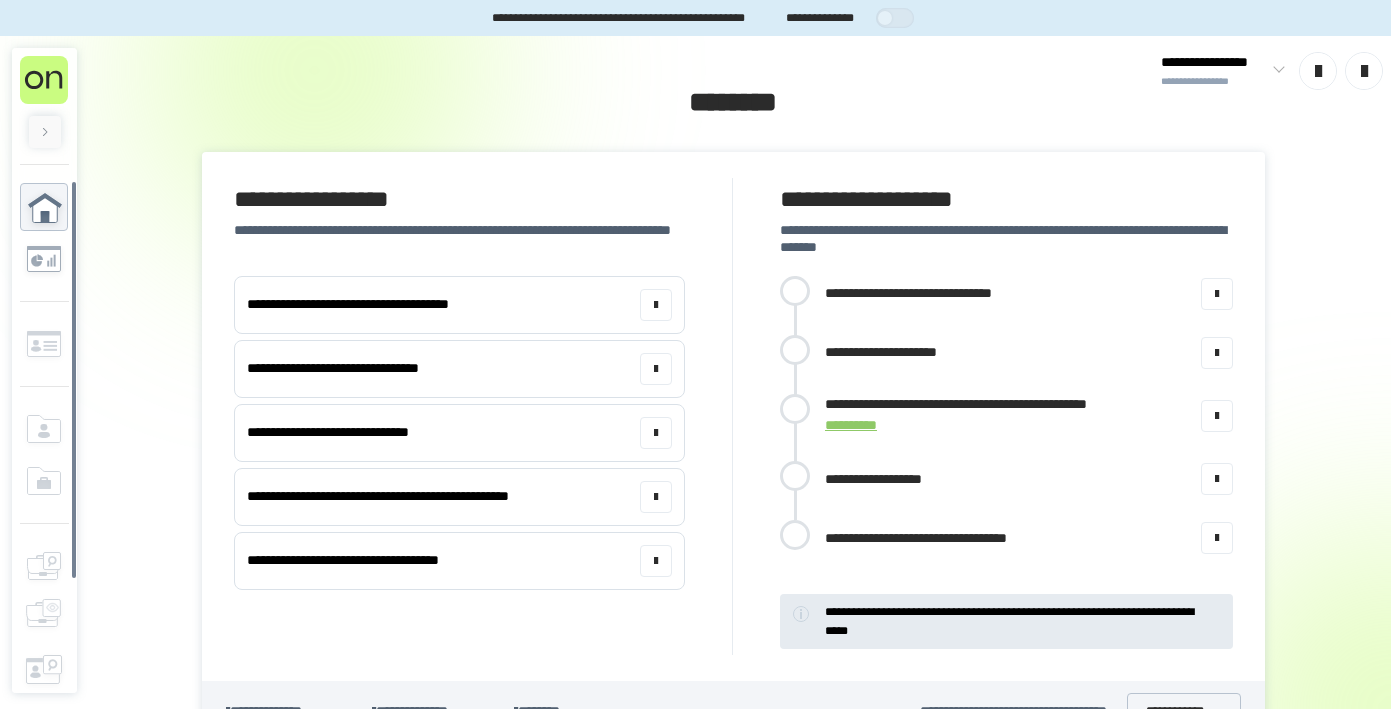 click 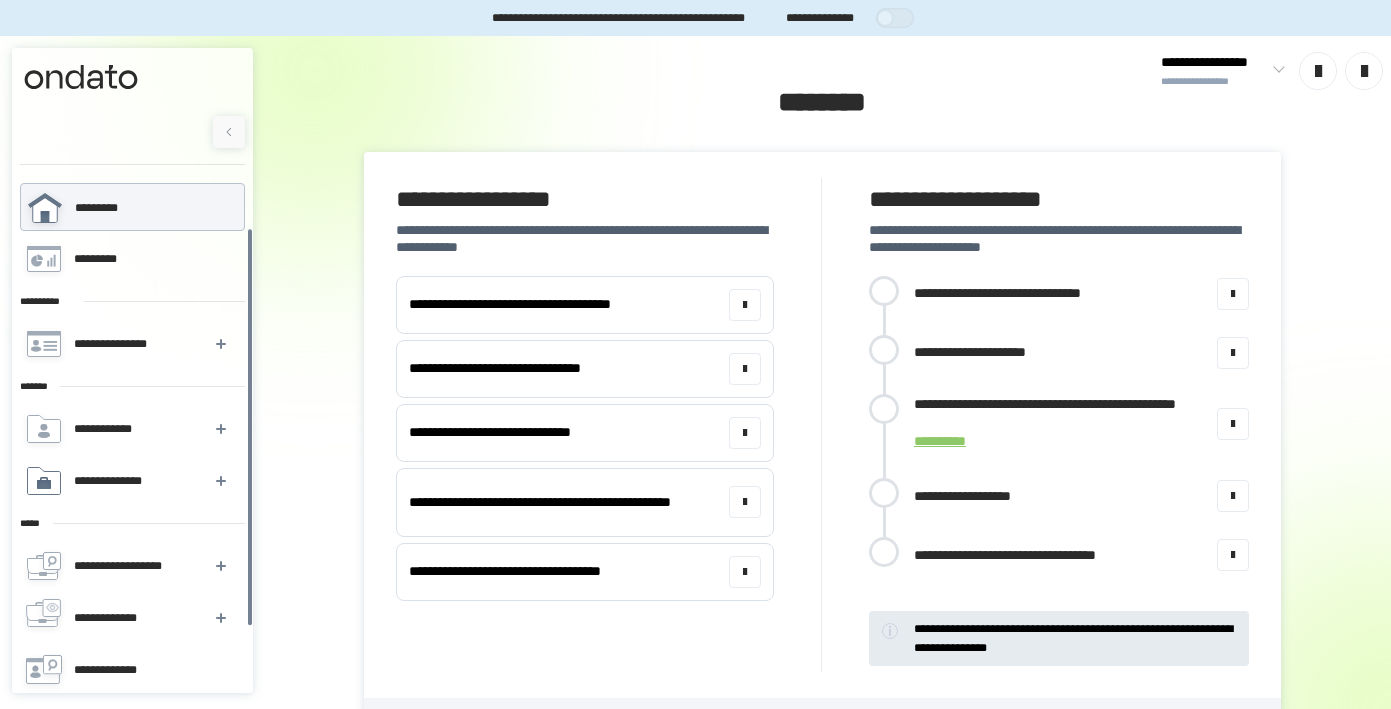 scroll, scrollTop: 140, scrollLeft: 0, axis: vertical 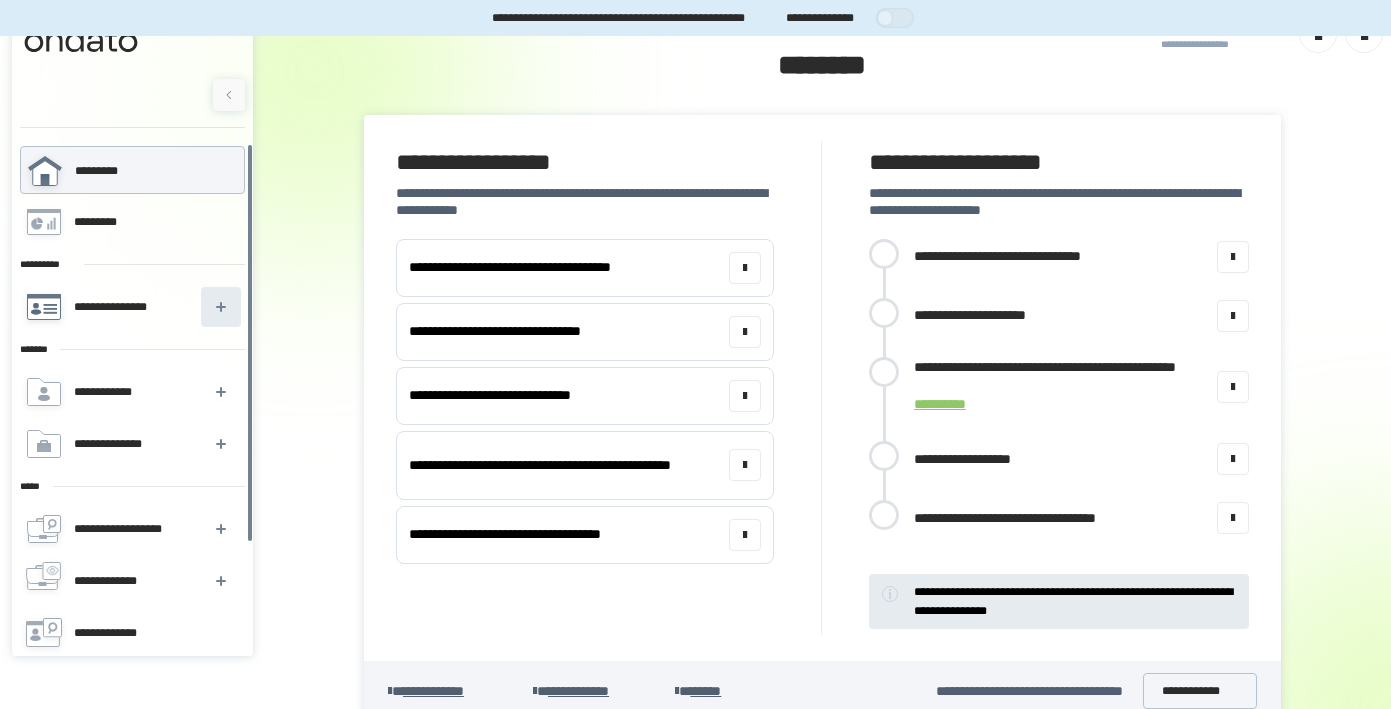click at bounding box center [221, 307] 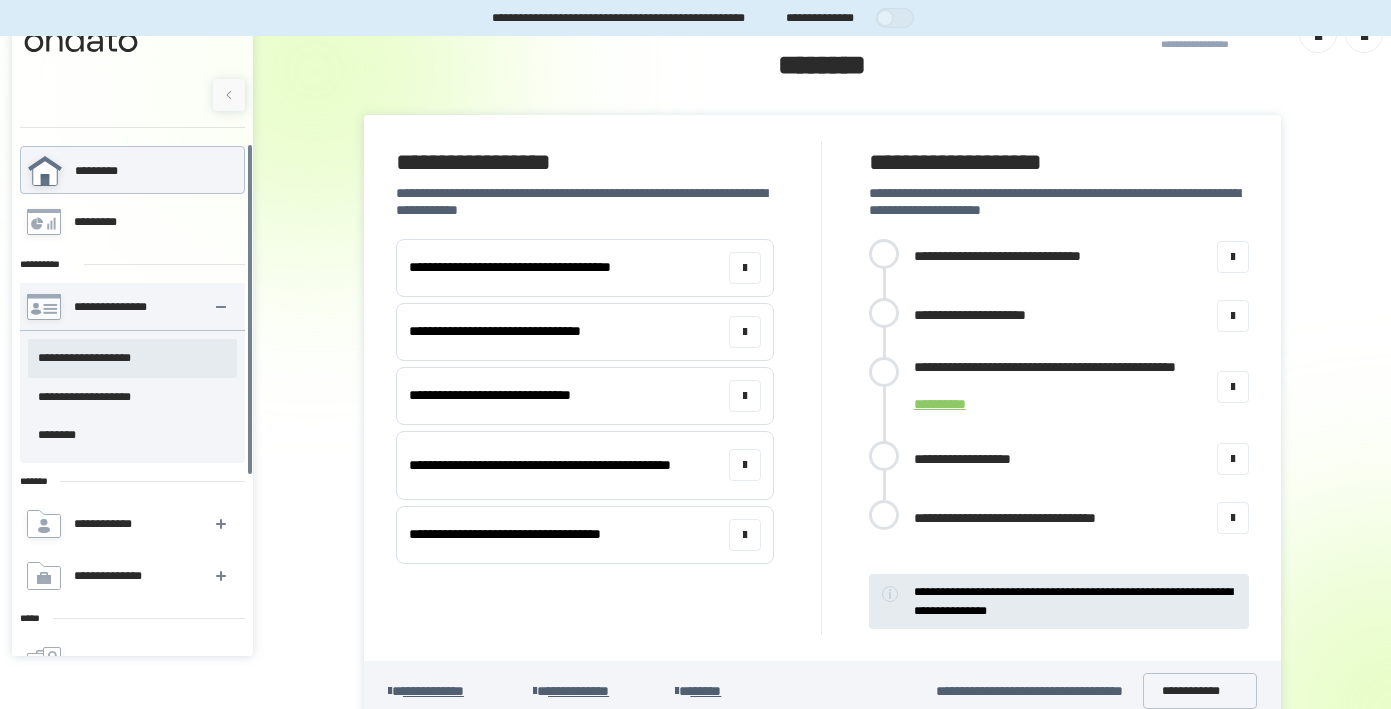 click on "**********" at bounding box center [132, 358] 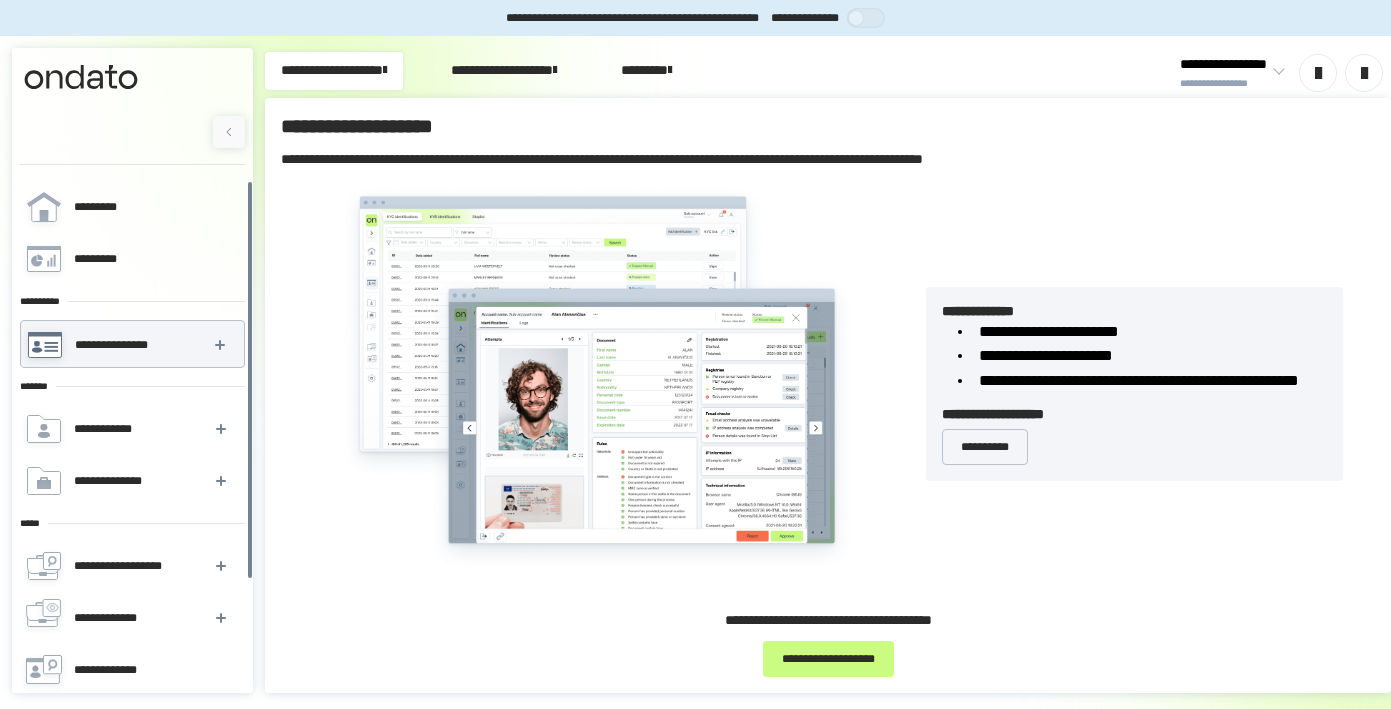 scroll, scrollTop: 0, scrollLeft: 0, axis: both 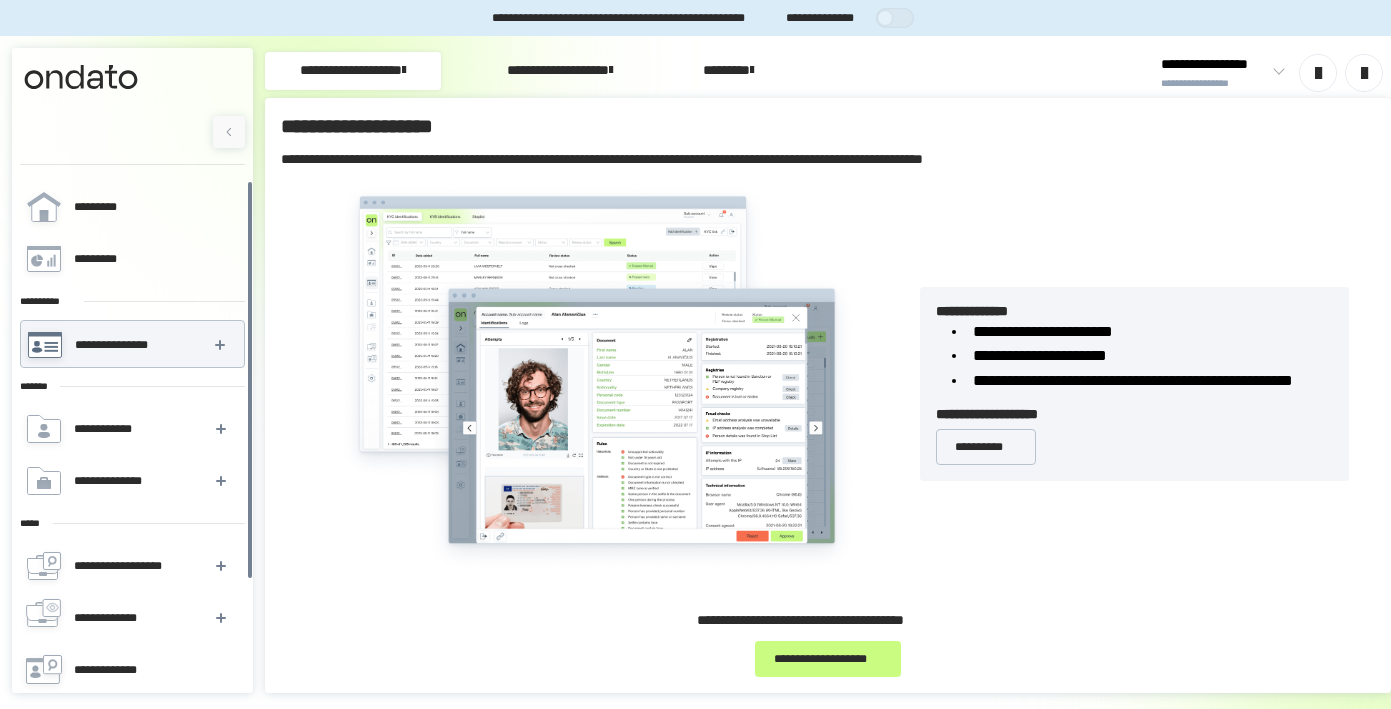 click on "**********" at bounding box center [828, 395] 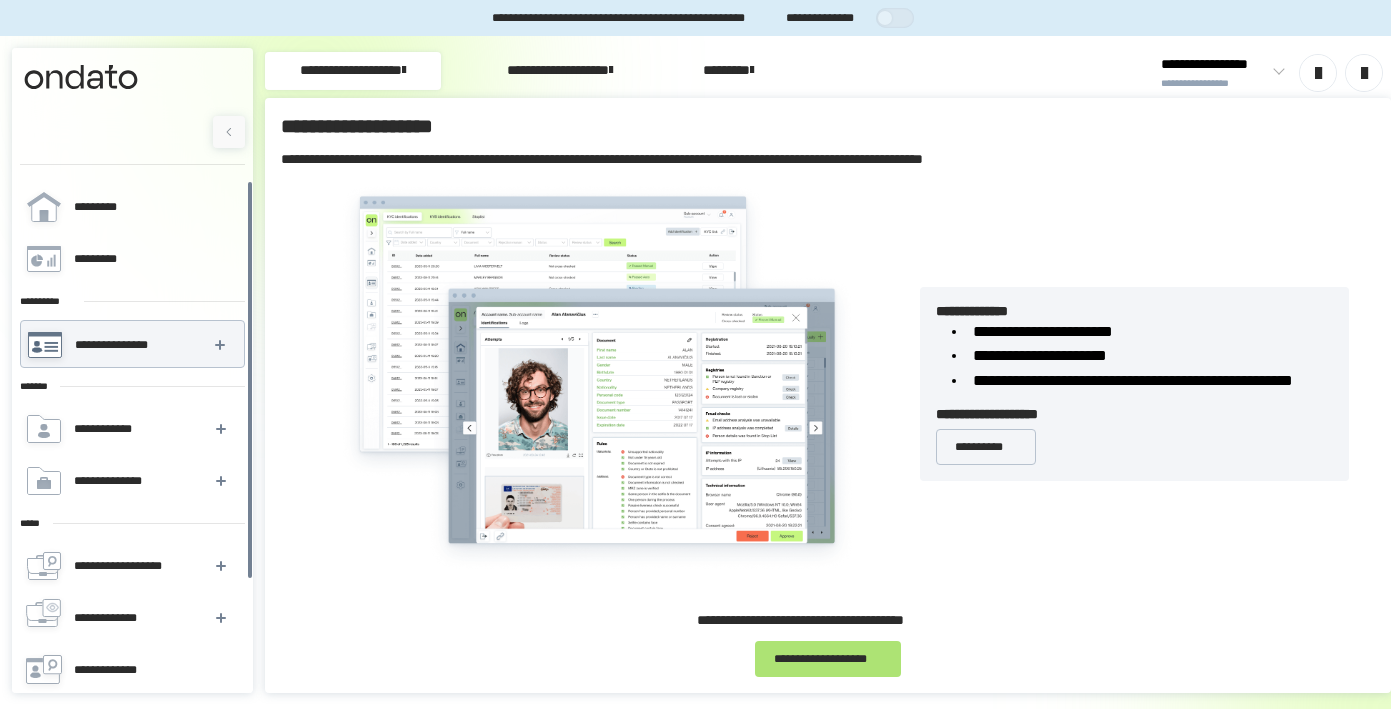 click on "**********" at bounding box center [828, 659] 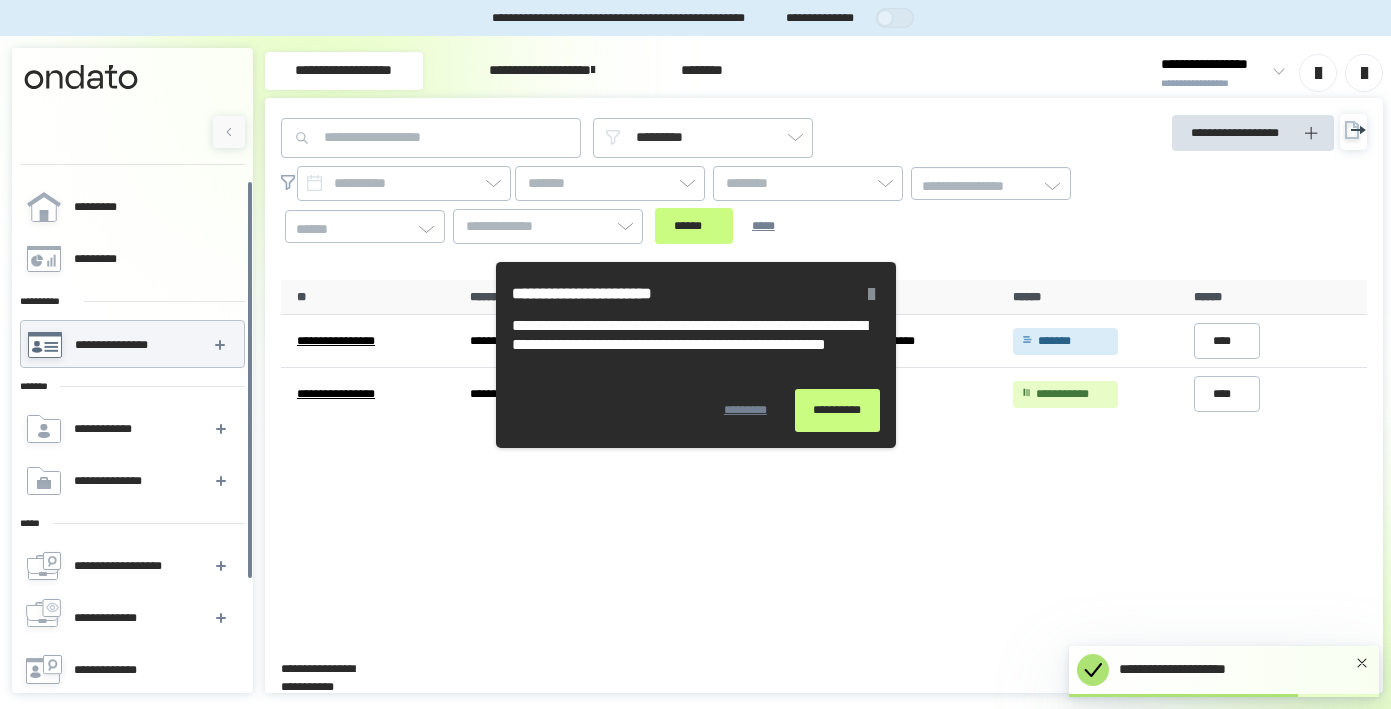 click at bounding box center [871, 293] 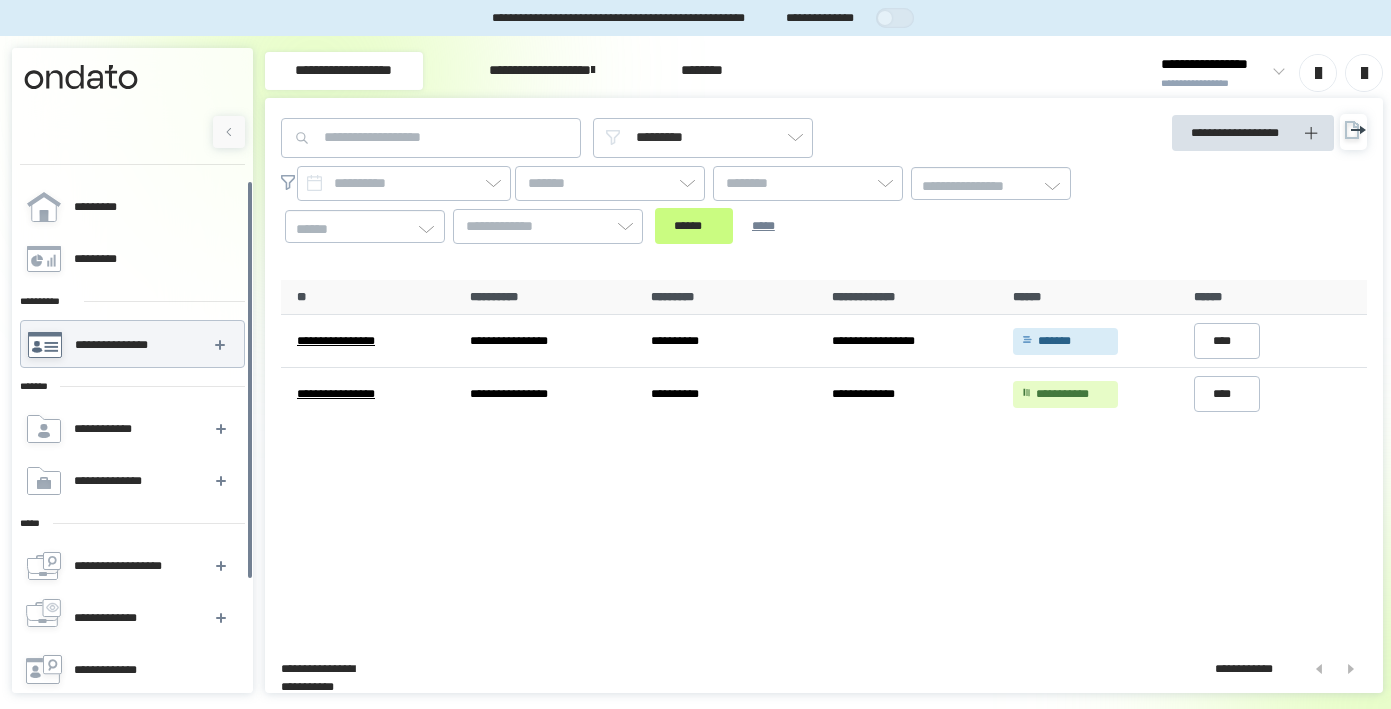 click at bounding box center [1275, 73] 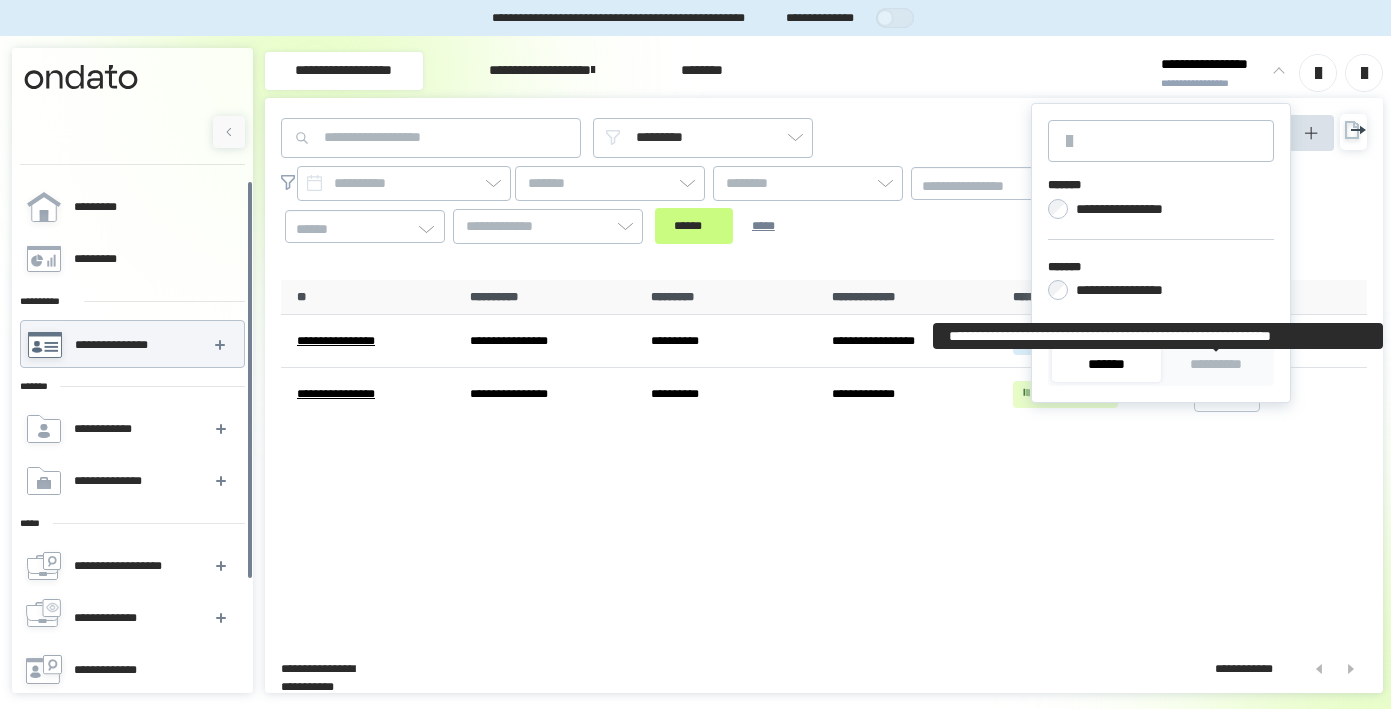 click on "**********" at bounding box center [1216, 364] 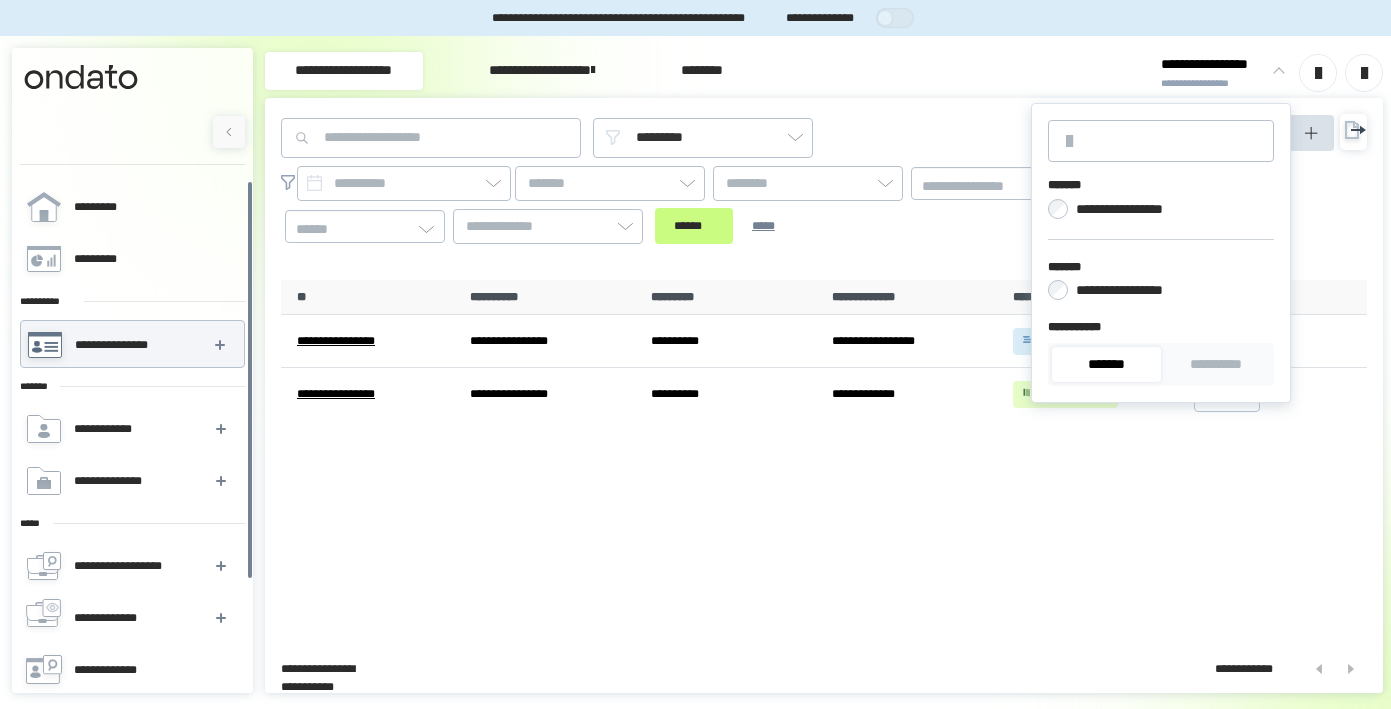 click on "**********" at bounding box center (824, 458) 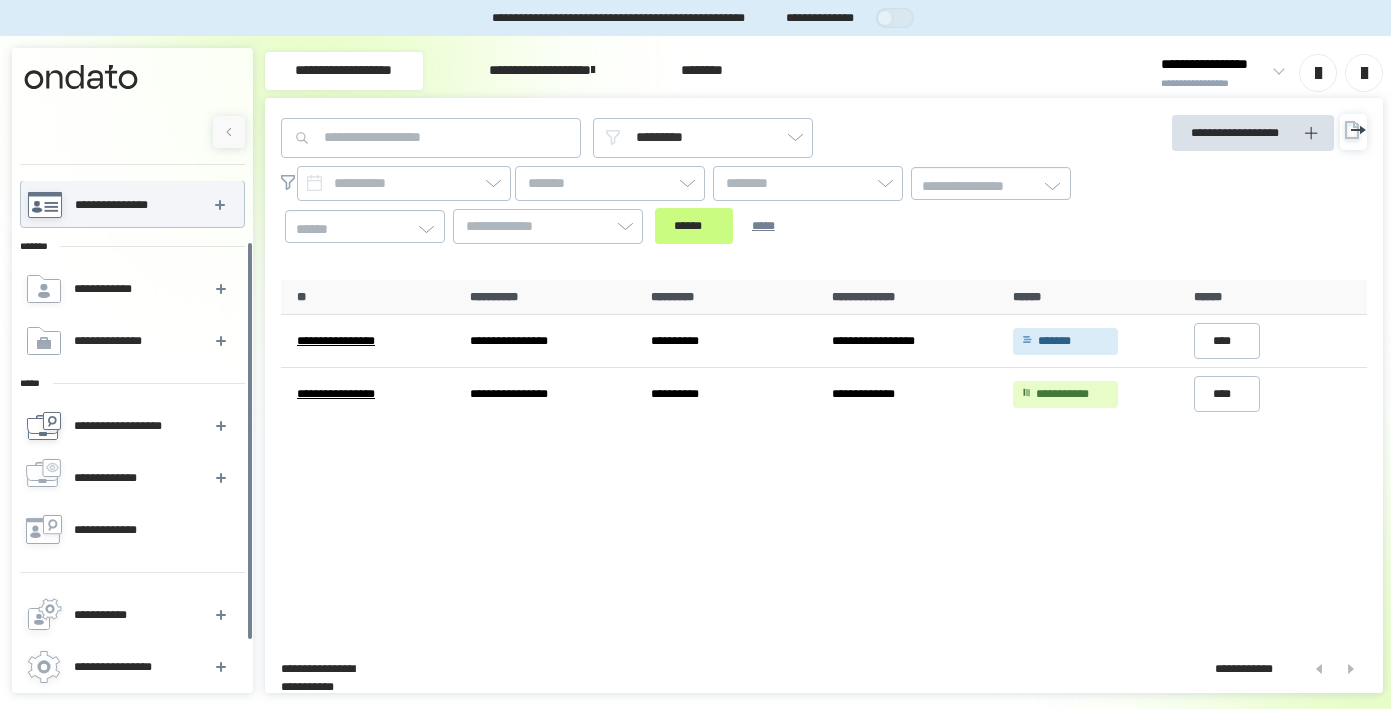 scroll, scrollTop: 0, scrollLeft: 0, axis: both 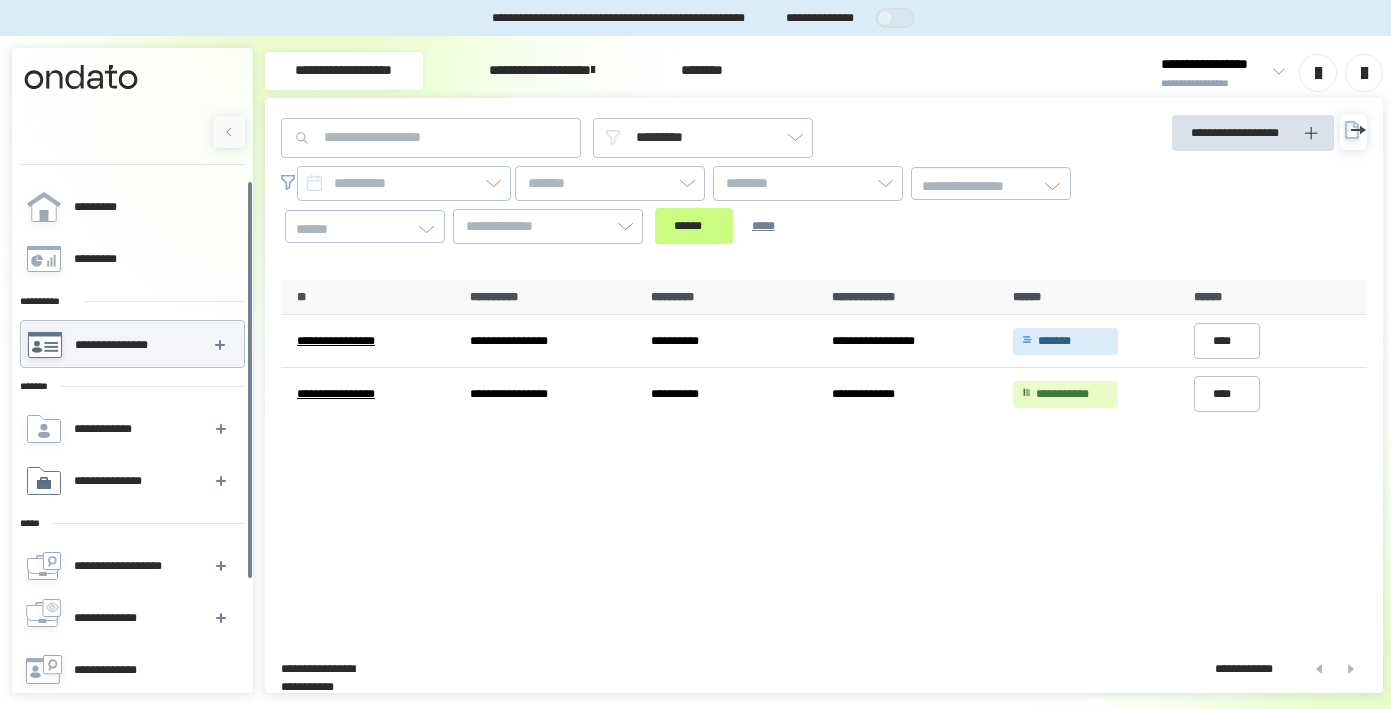 click on "**********" at bounding box center (118, 481) 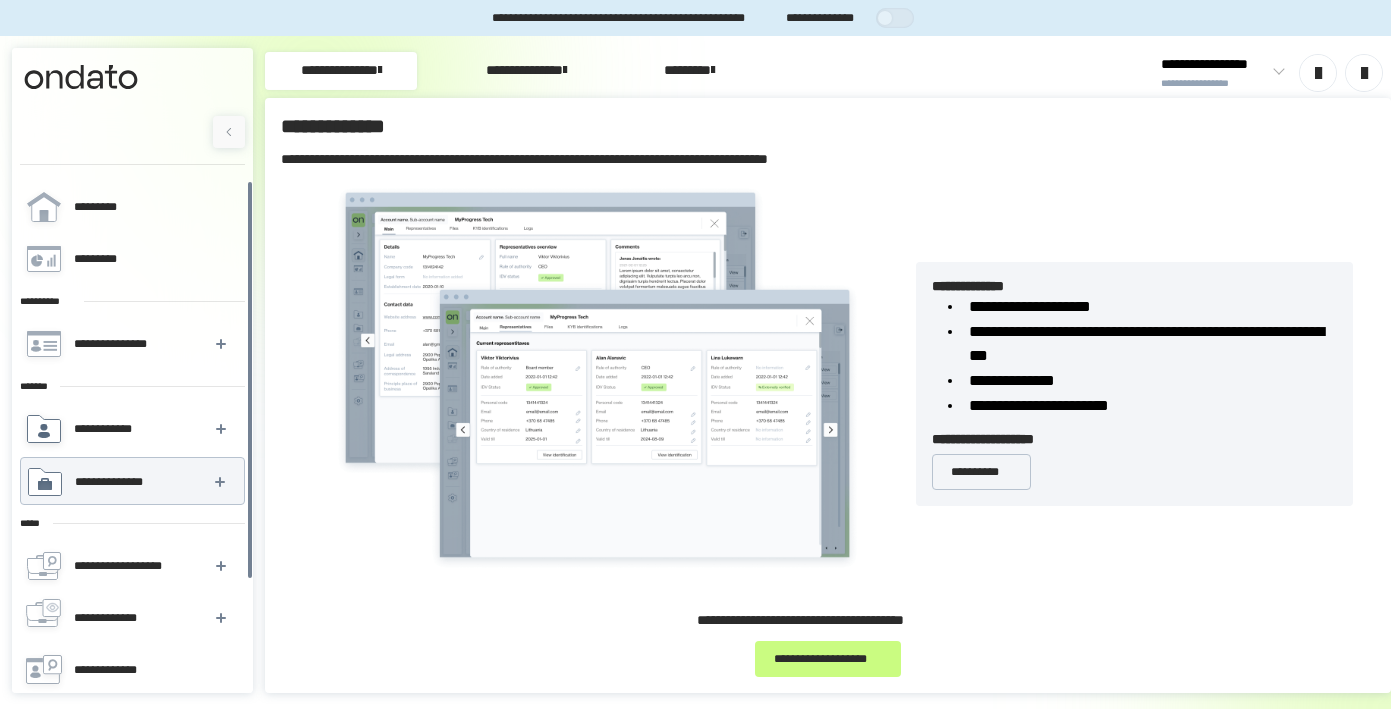 click on "**********" at bounding box center (131, 429) 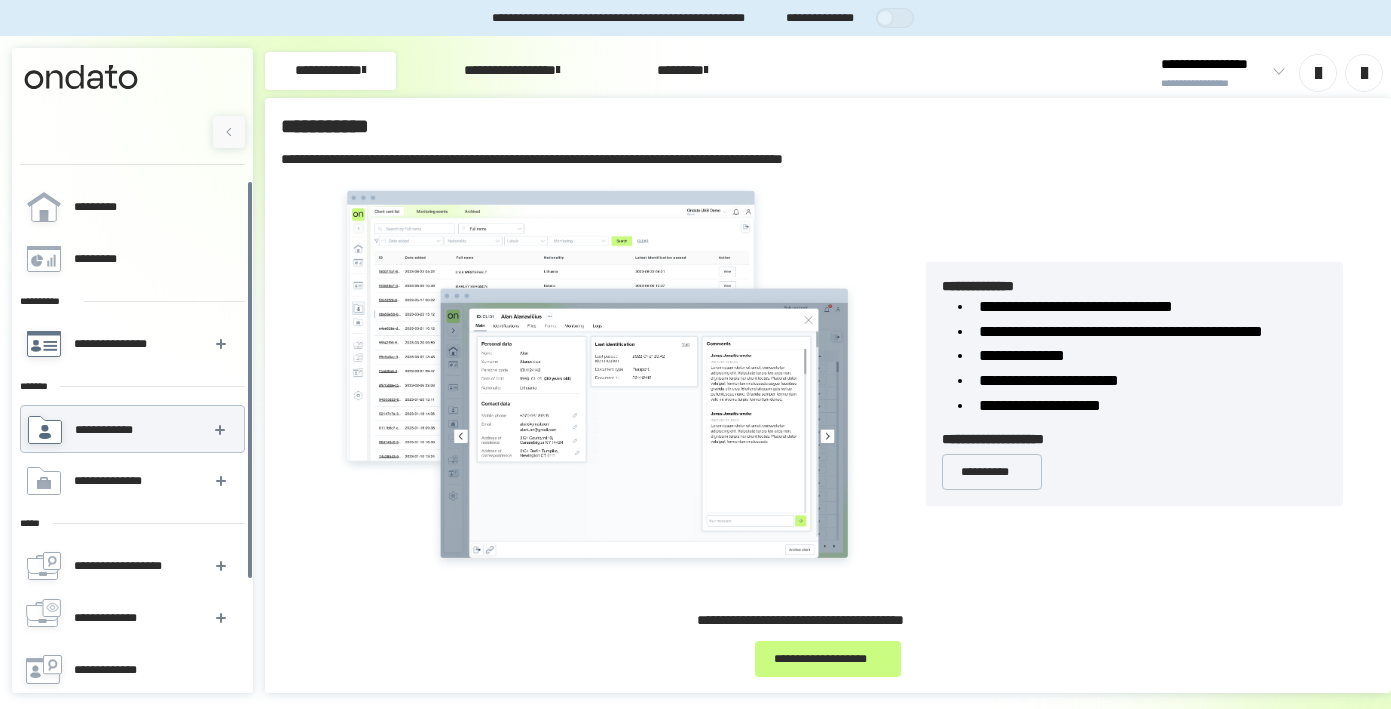 click on "**********" at bounding box center (131, 344) 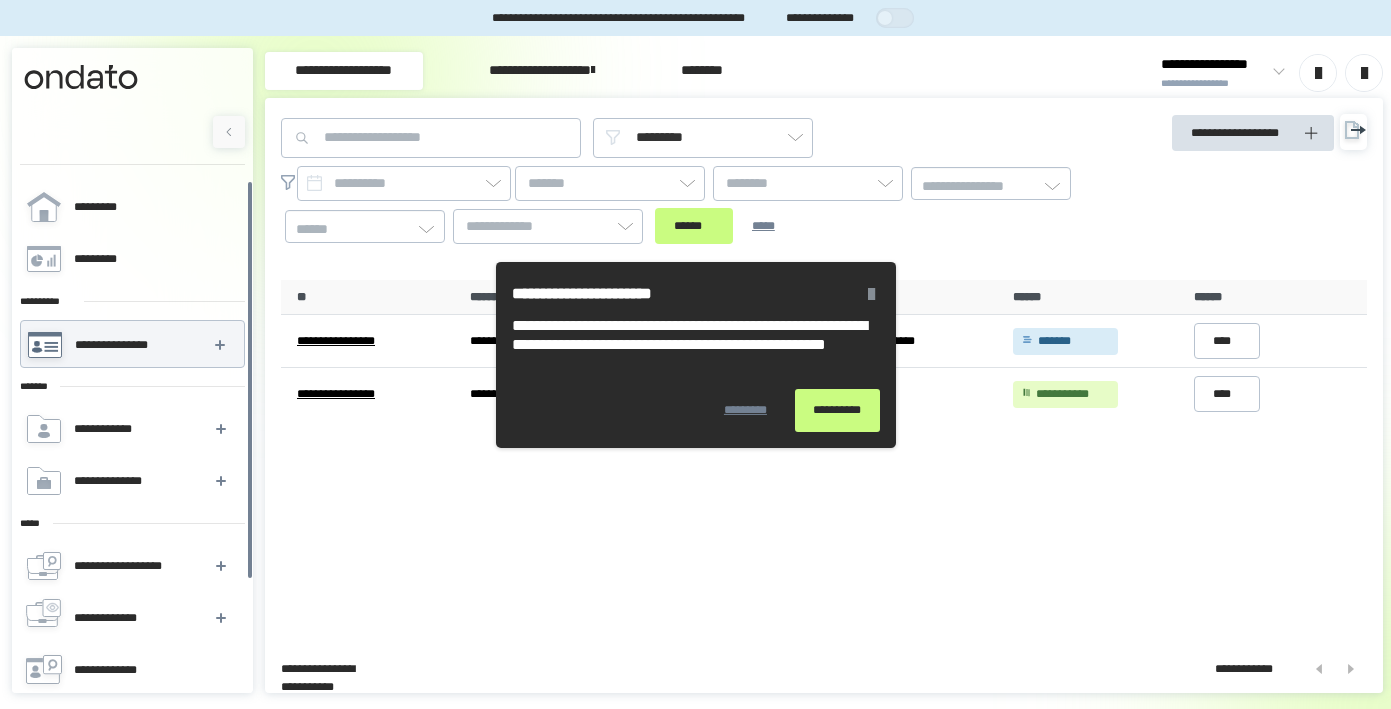 click on "**********" at bounding box center [837, 410] 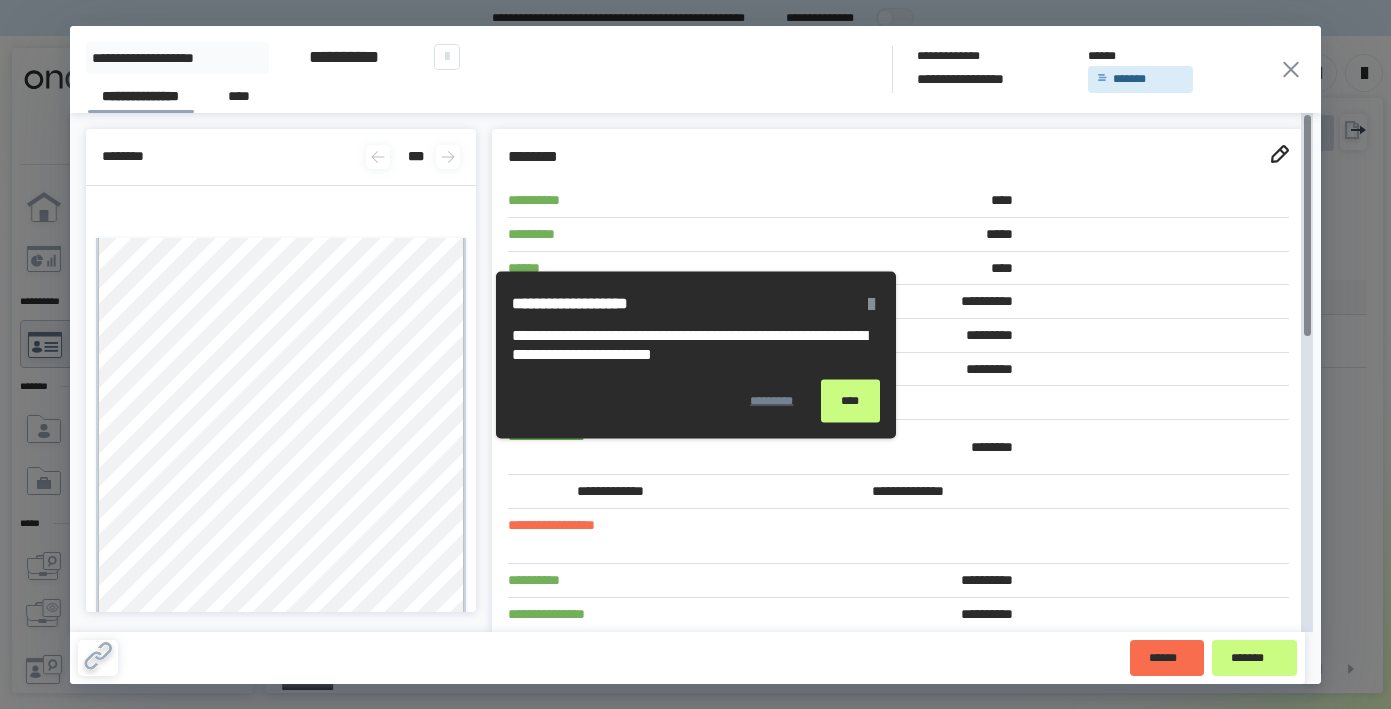 click on "****" at bounding box center (850, 400) 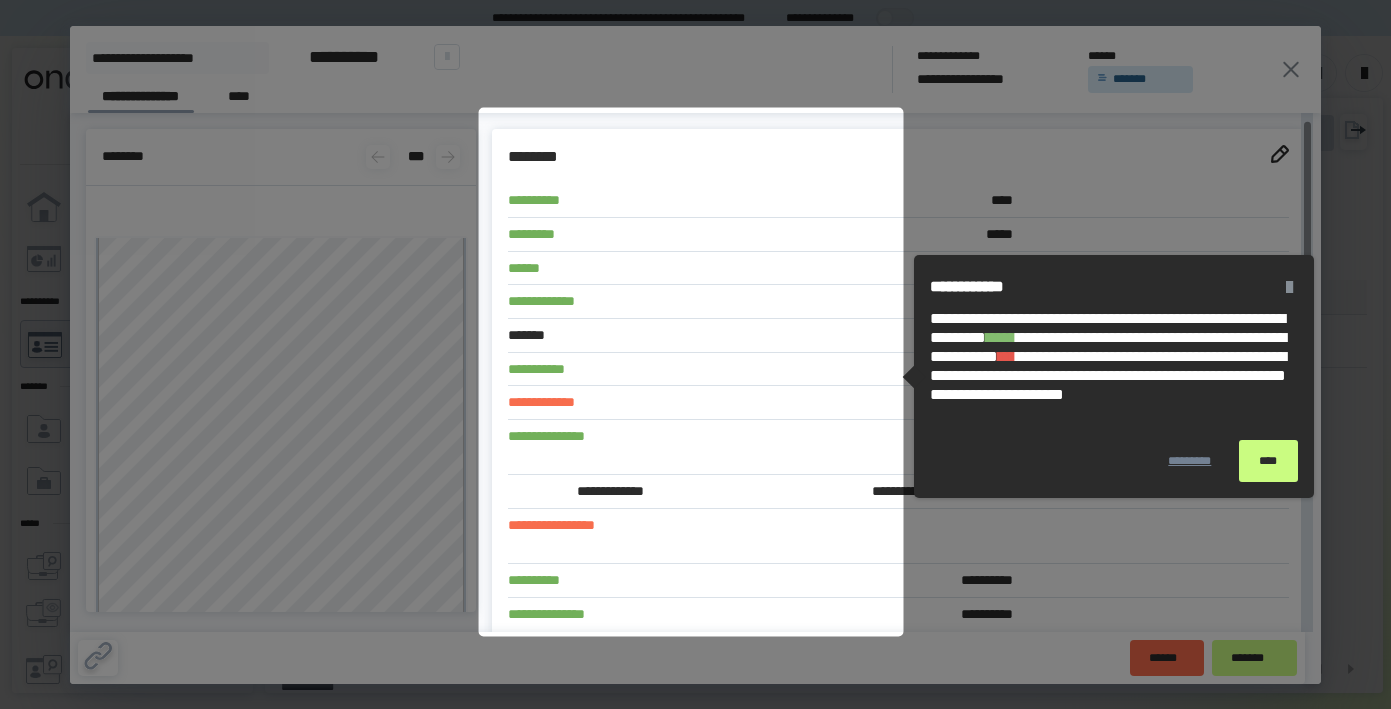 scroll, scrollTop: 16, scrollLeft: 0, axis: vertical 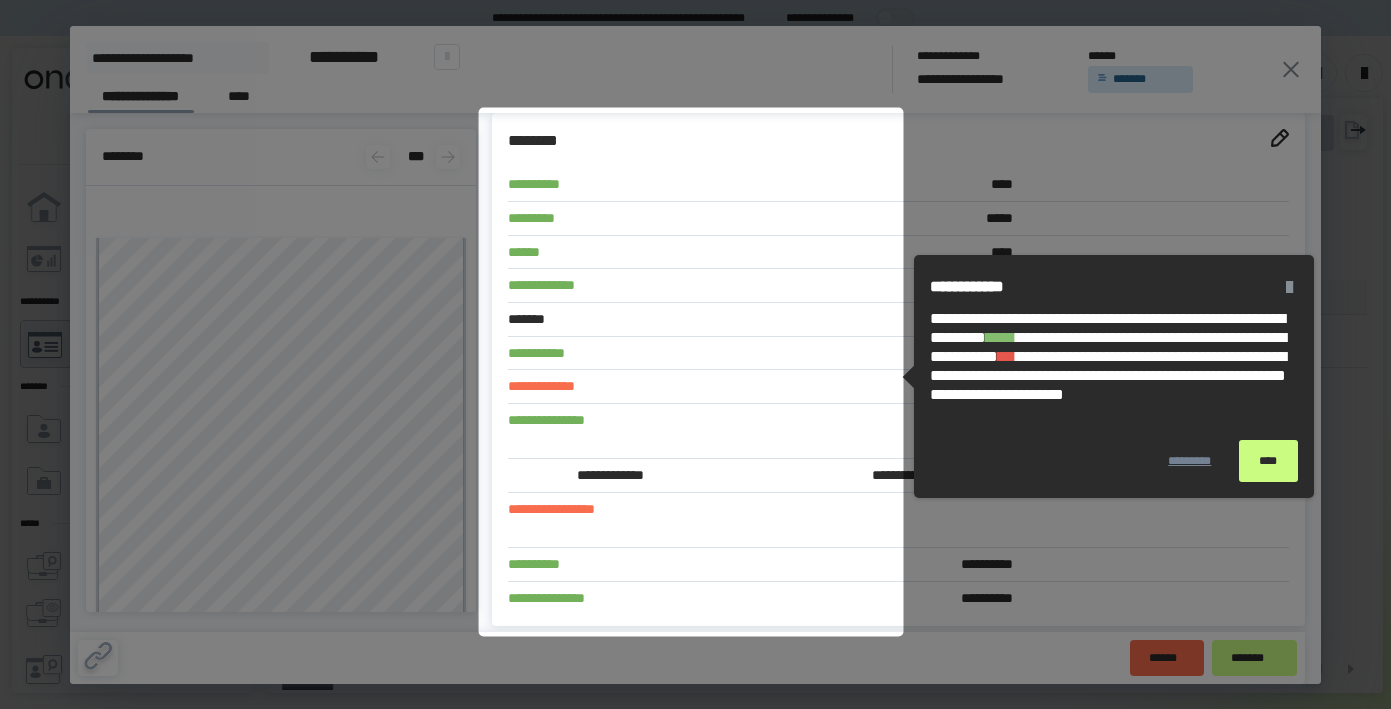 click on "****" at bounding box center [1268, 461] 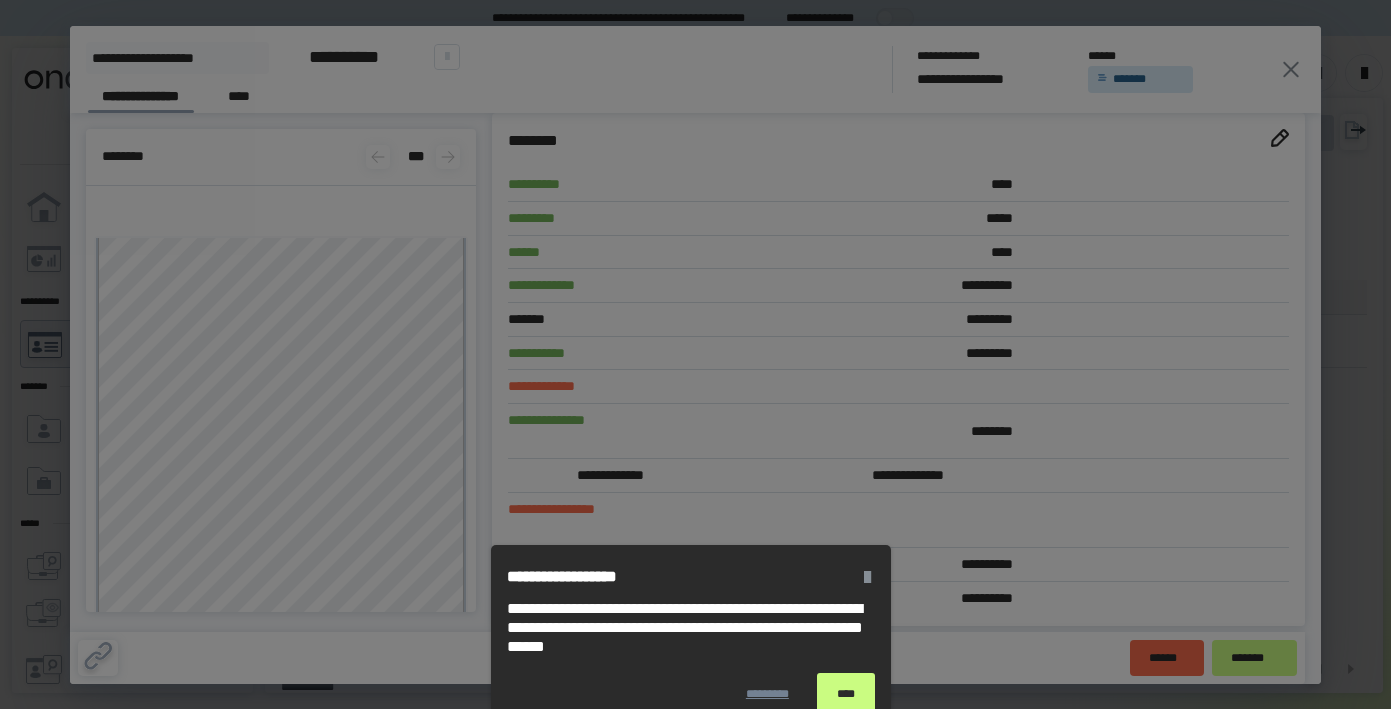 scroll, scrollTop: 649, scrollLeft: 0, axis: vertical 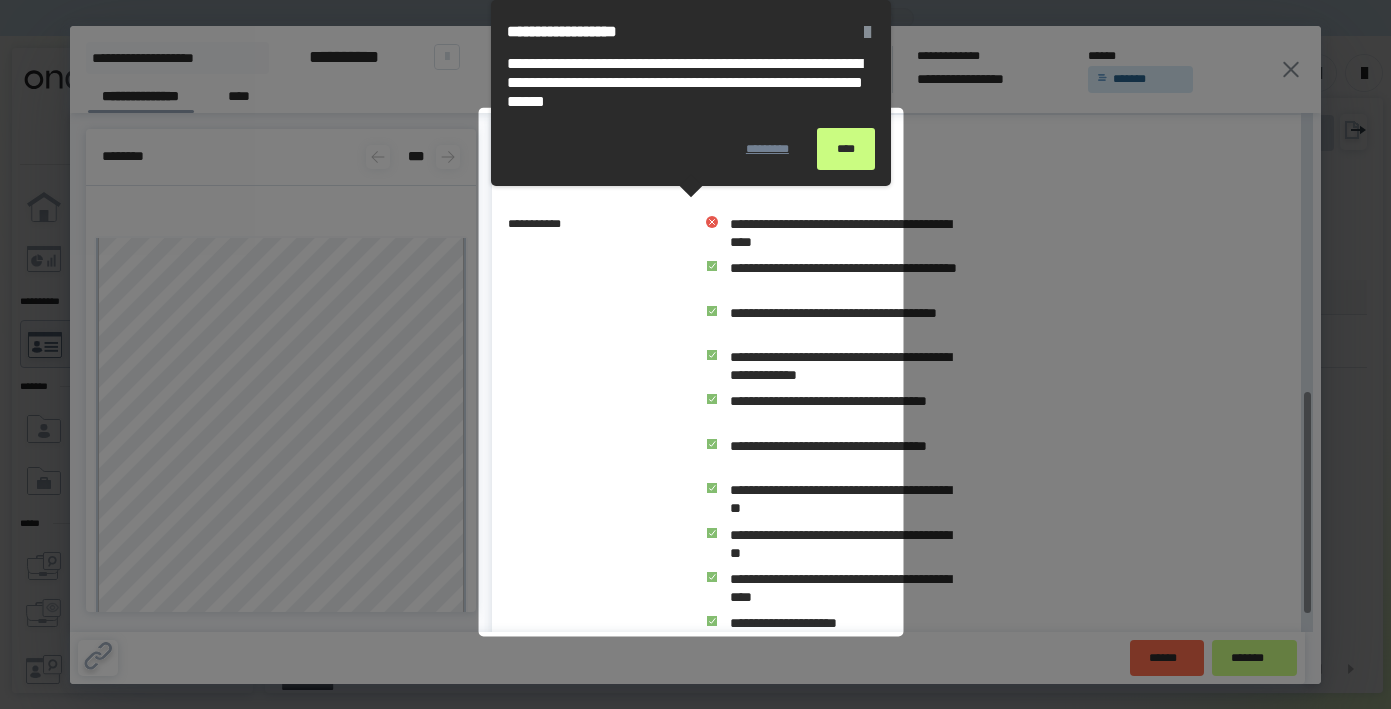 click on "****" at bounding box center (846, 149) 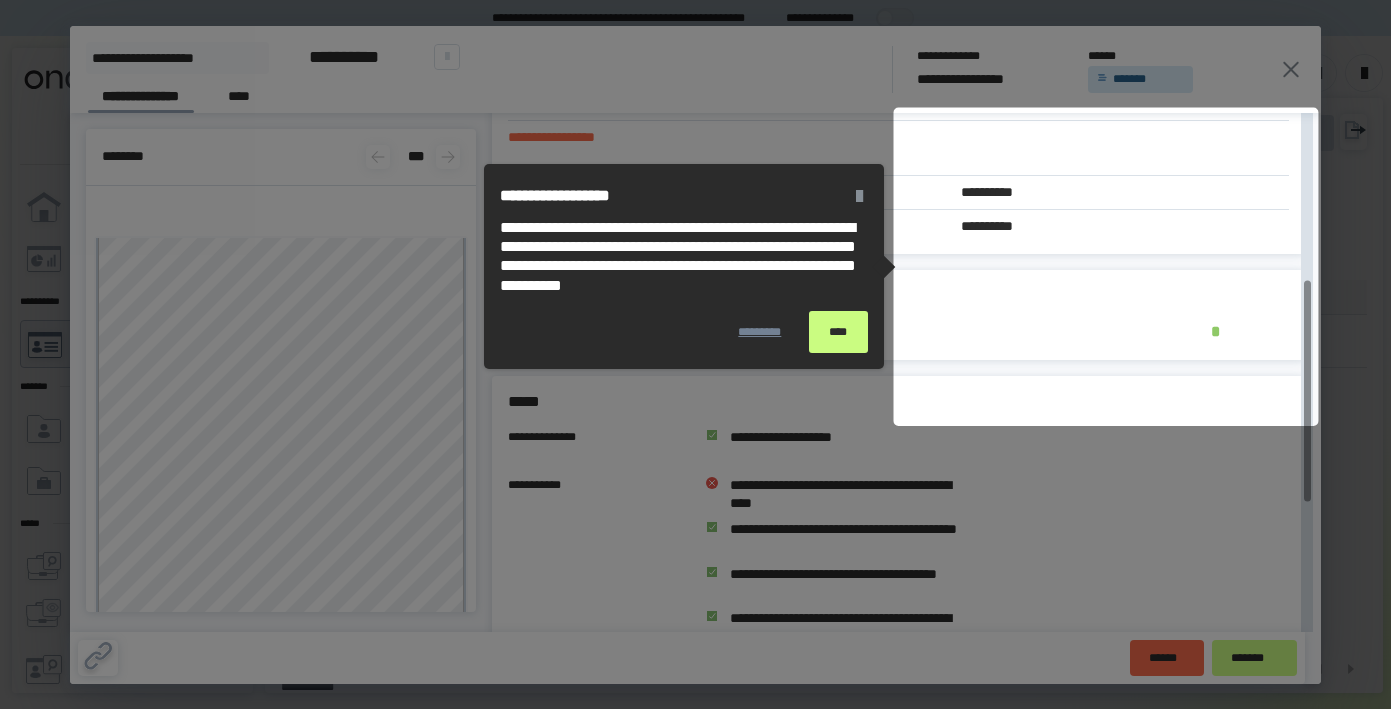 click on "****" at bounding box center [838, 332] 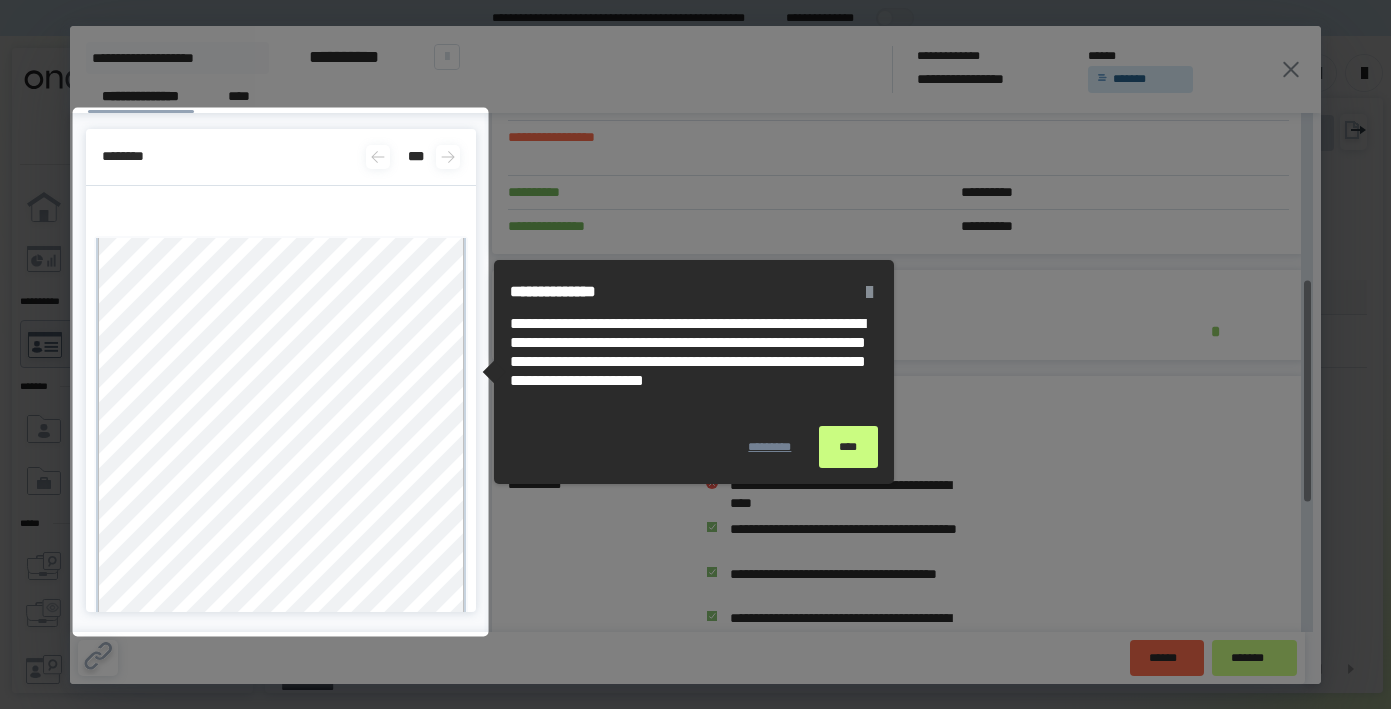 click on "****" at bounding box center [848, 447] 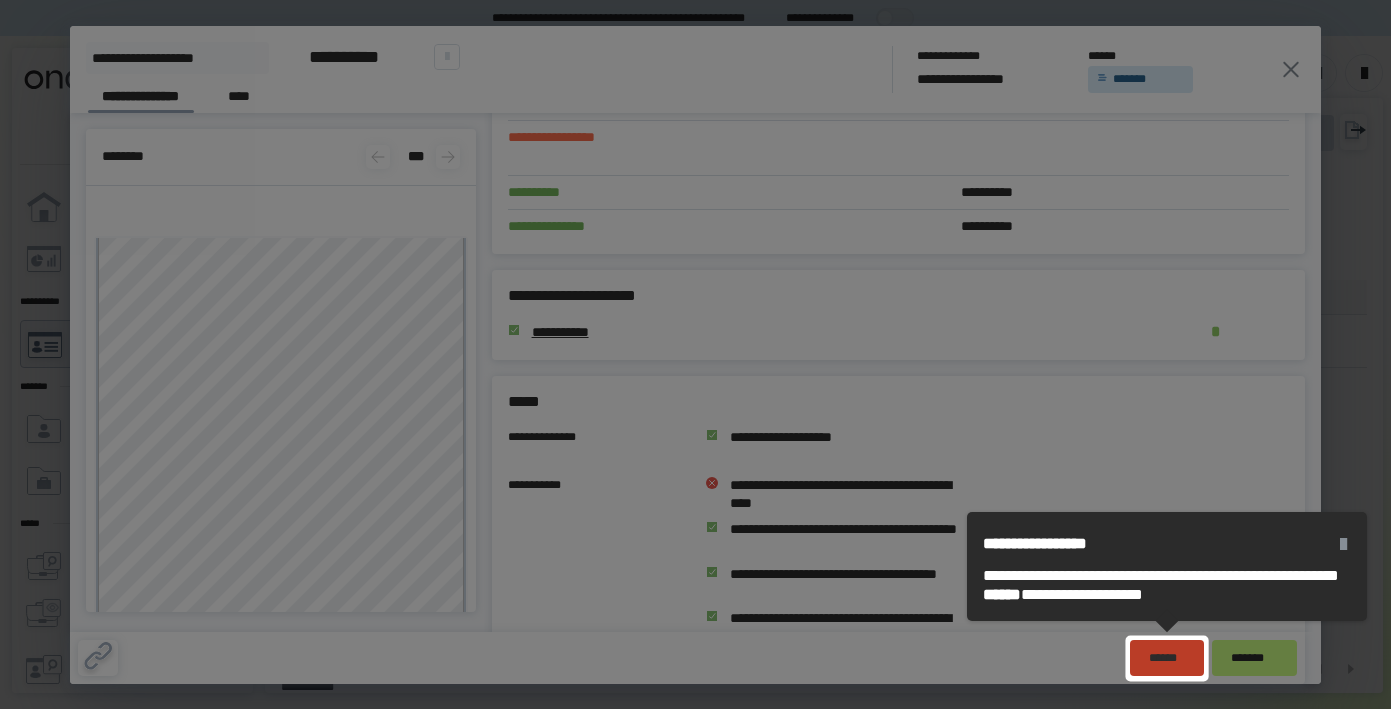 click on "******" at bounding box center (1166, 658) 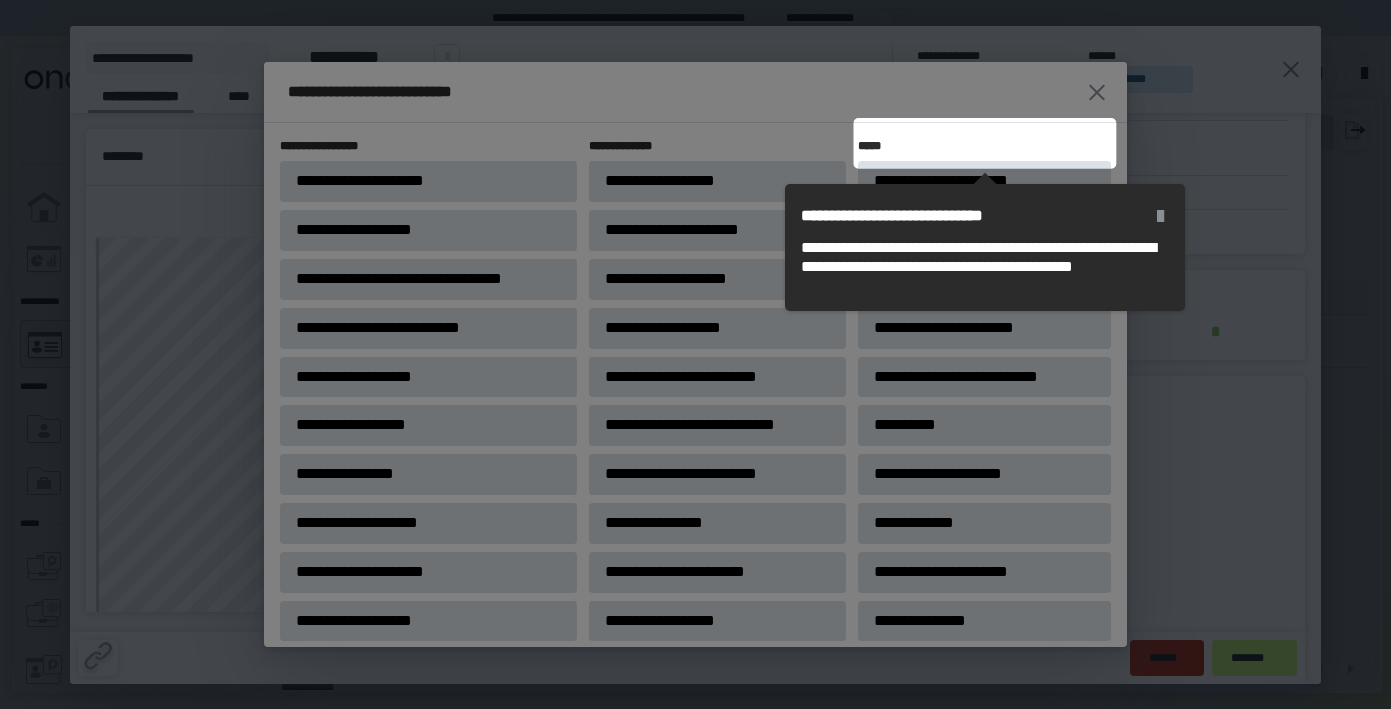 scroll, scrollTop: 38, scrollLeft: 0, axis: vertical 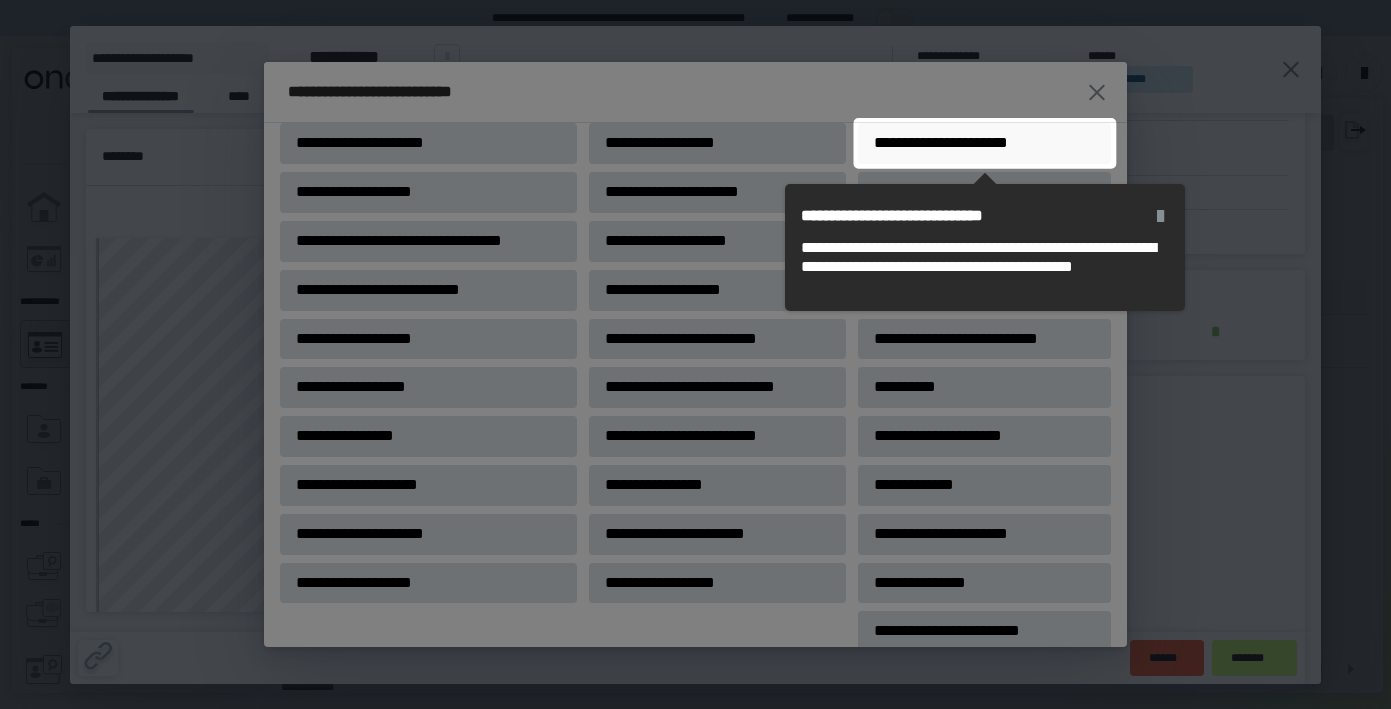 click on "**********" at bounding box center [958, 143] 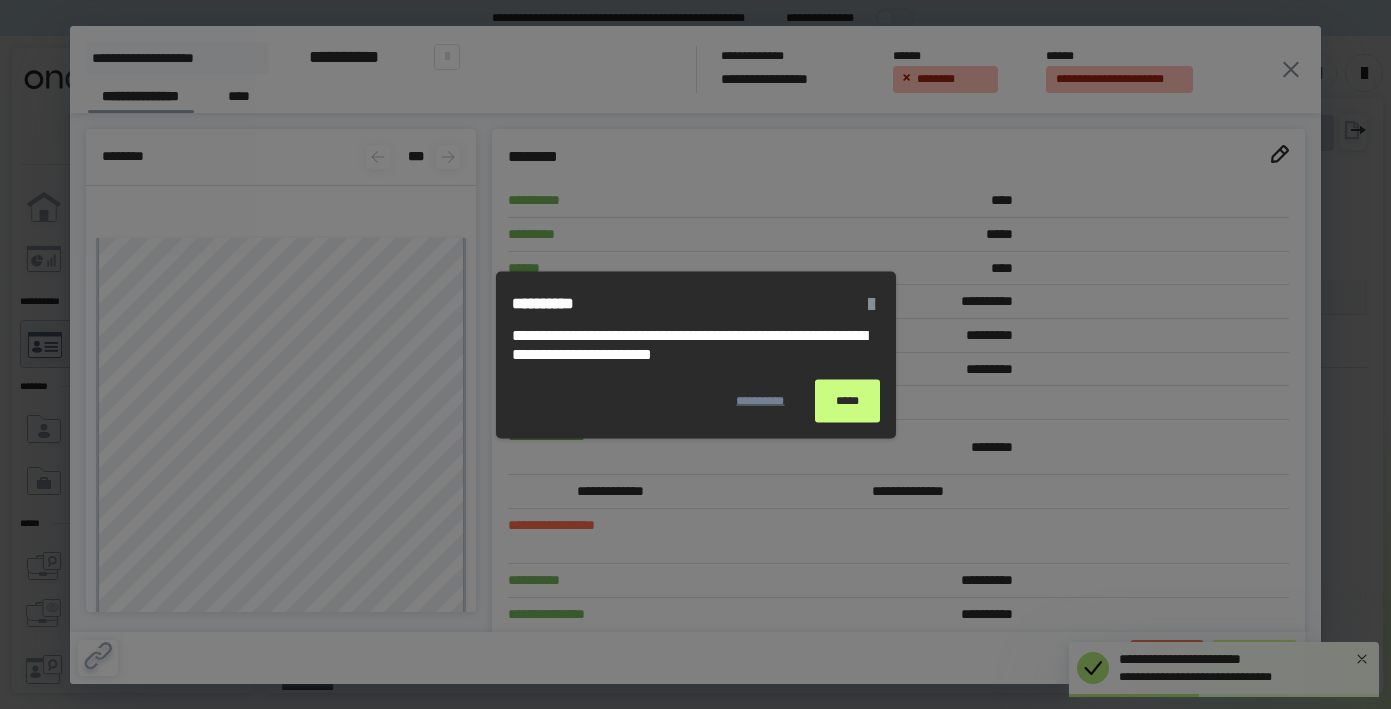 click on "**********" at bounding box center (696, 325) 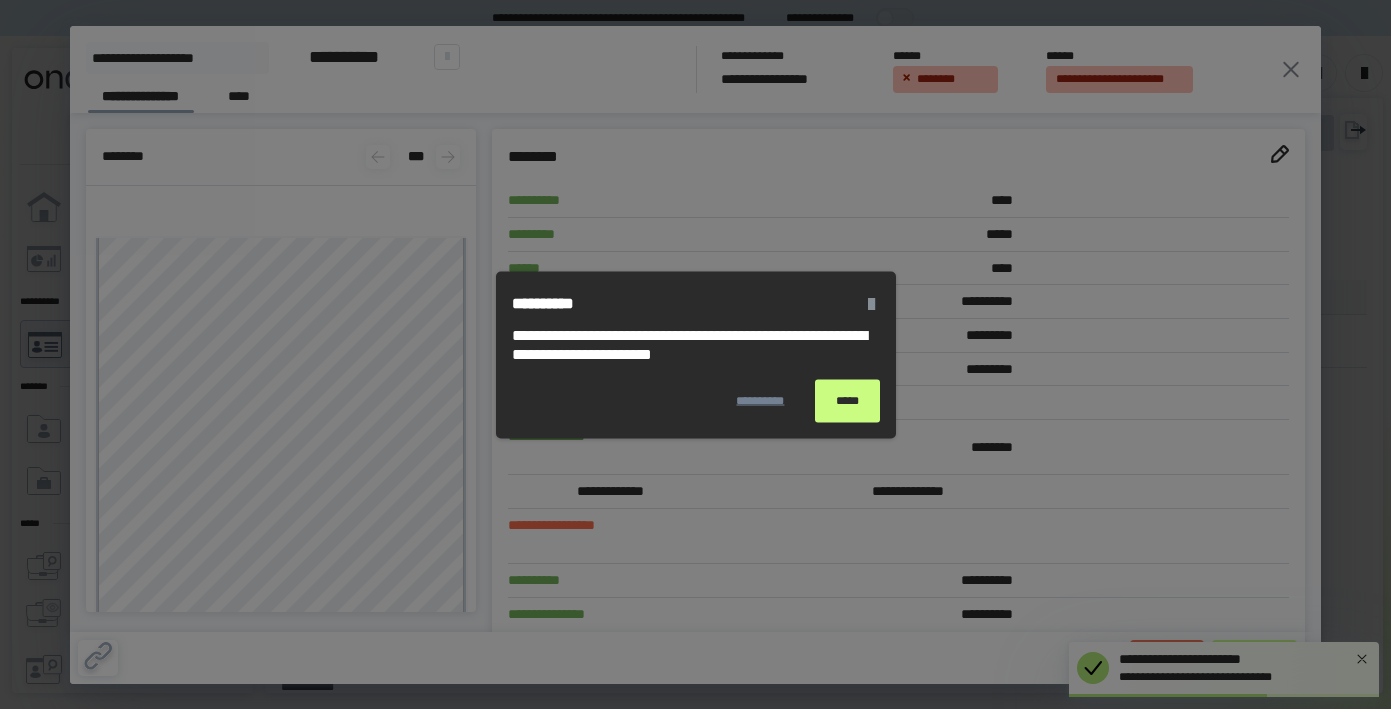 click on "*****" at bounding box center (847, 400) 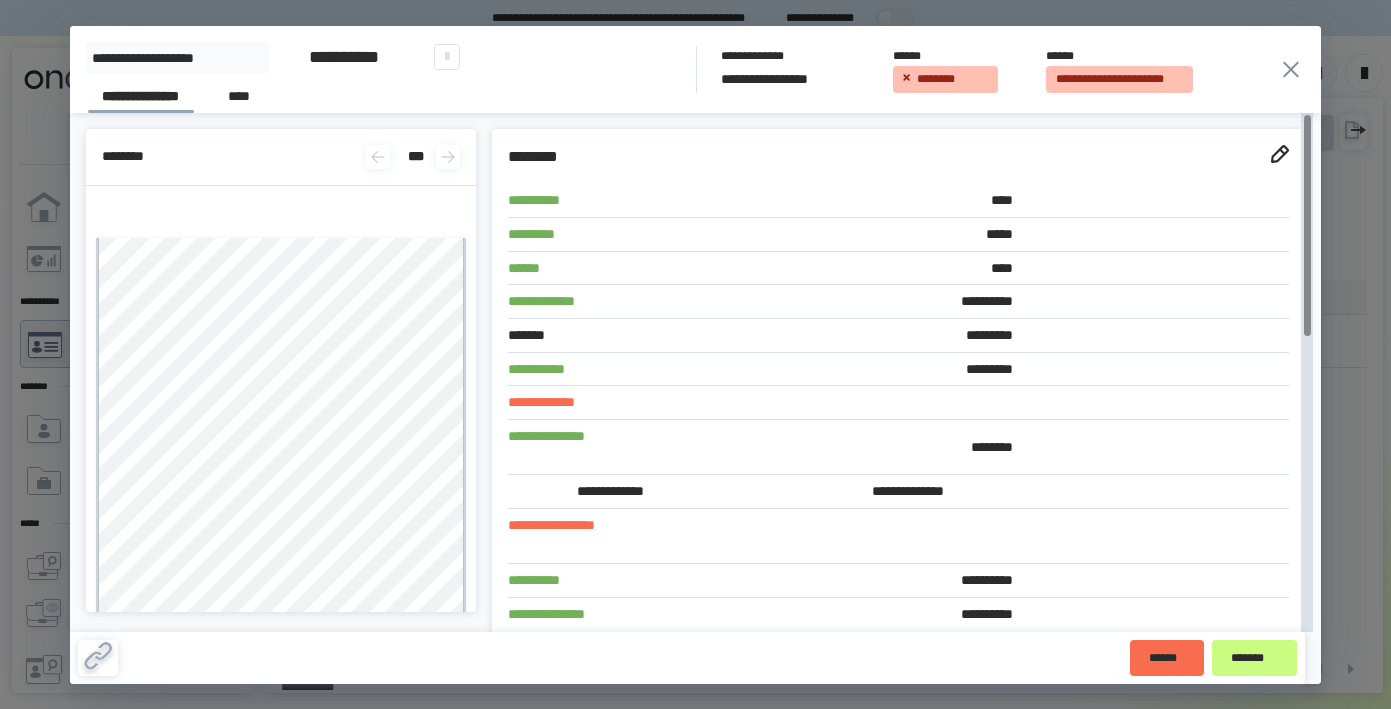 click on "**********" at bounding box center [1224, 697] 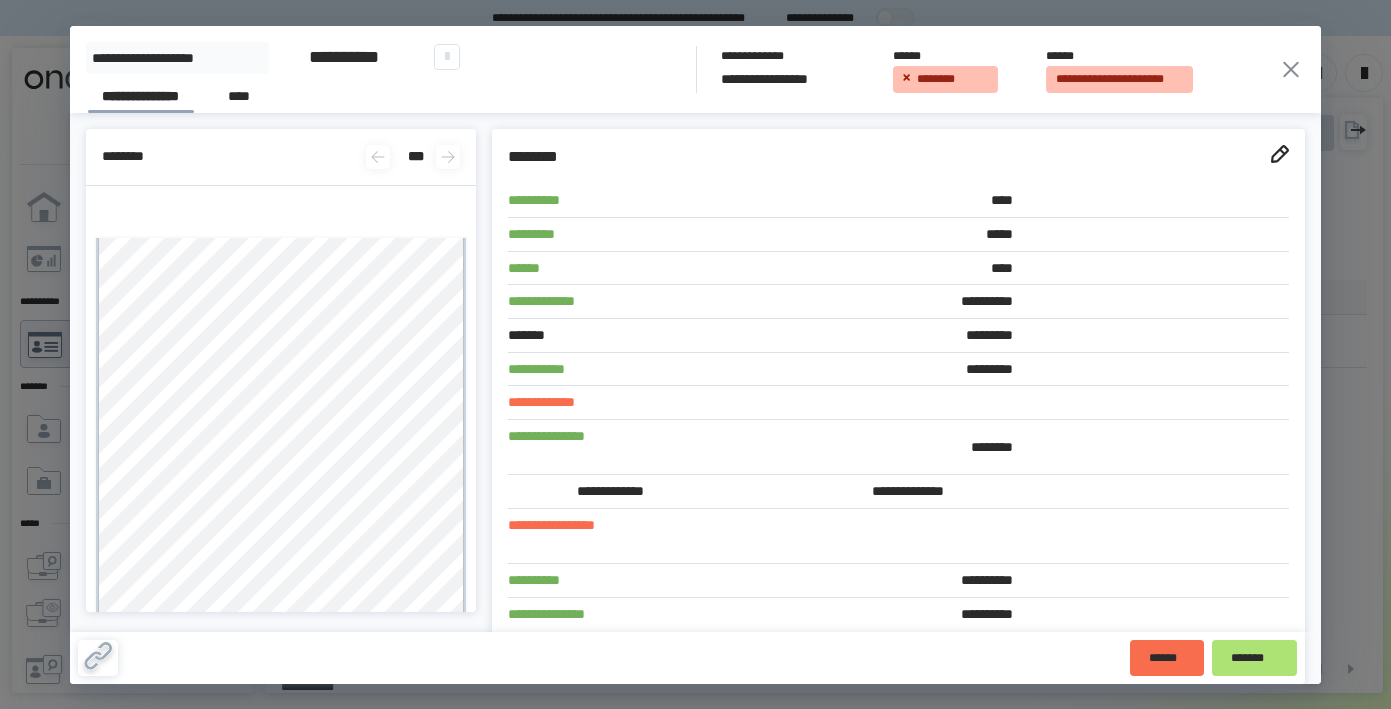 click on "*******" at bounding box center (1255, 658) 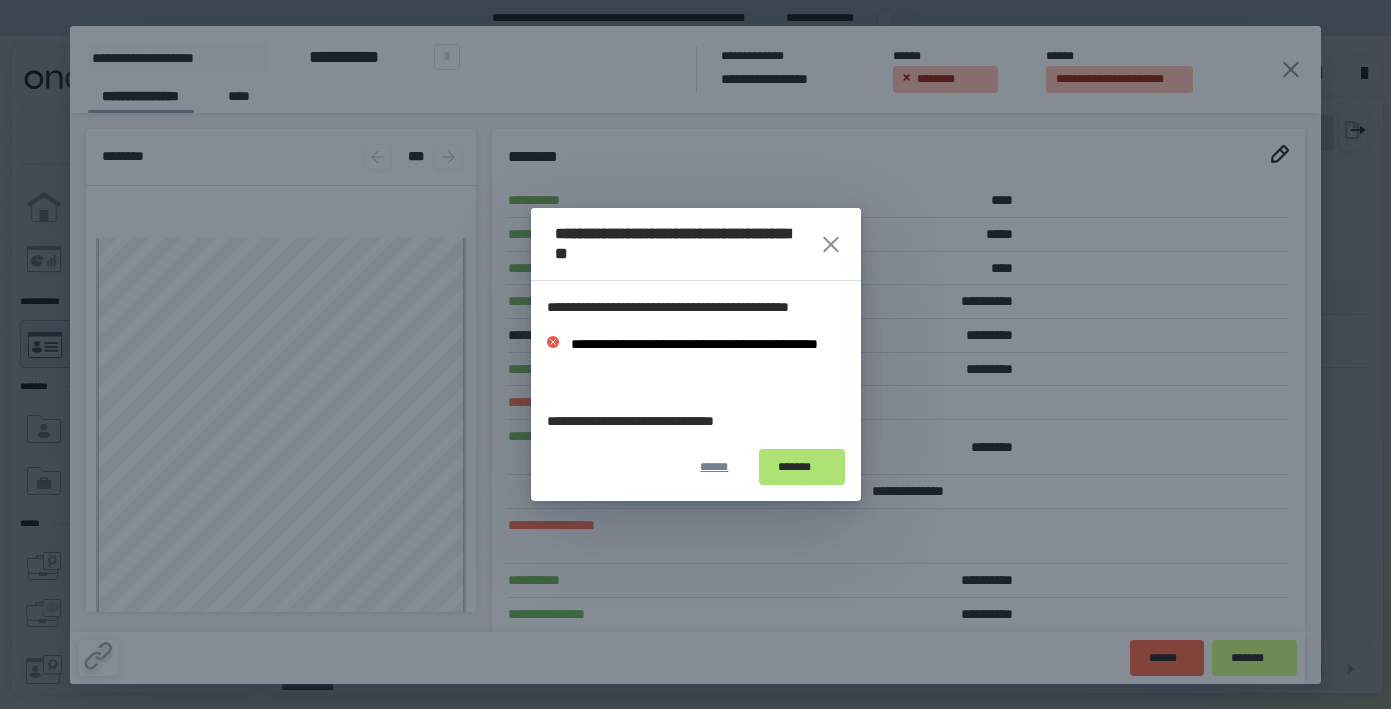 click on "*******" at bounding box center (802, 467) 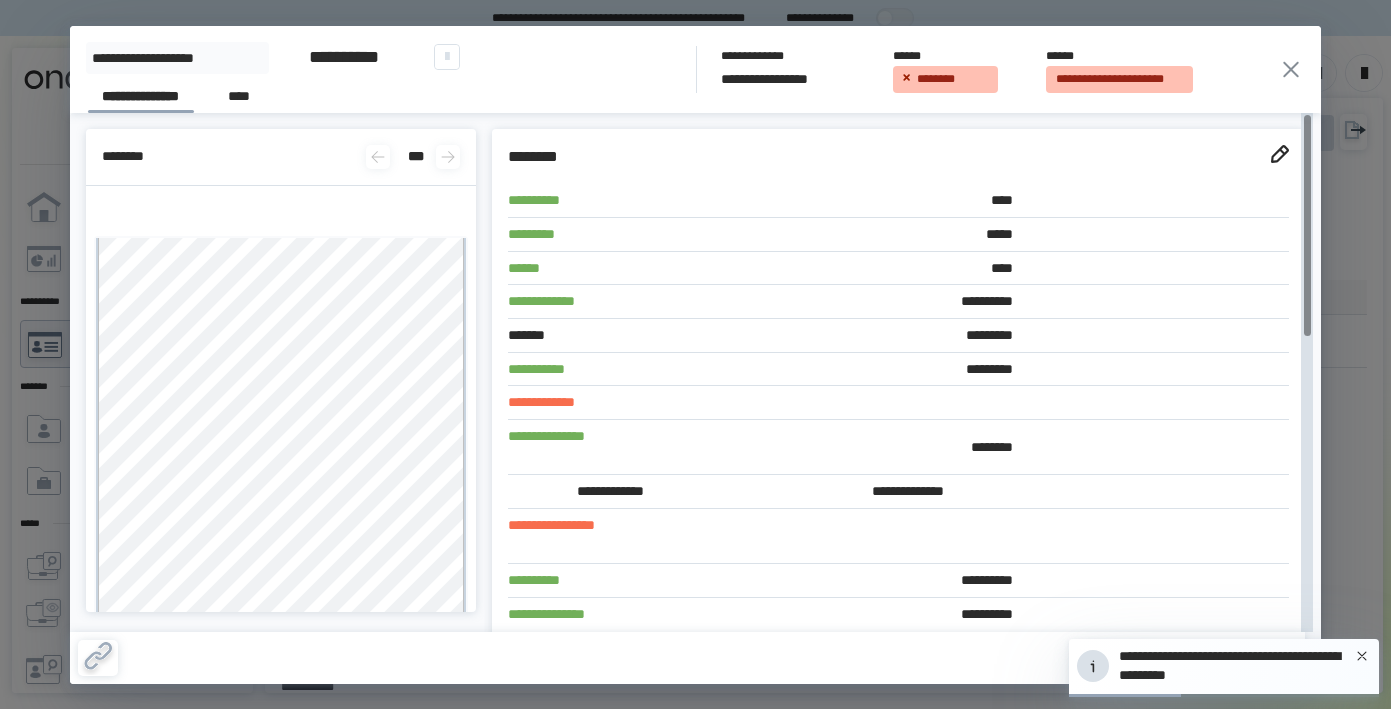 click 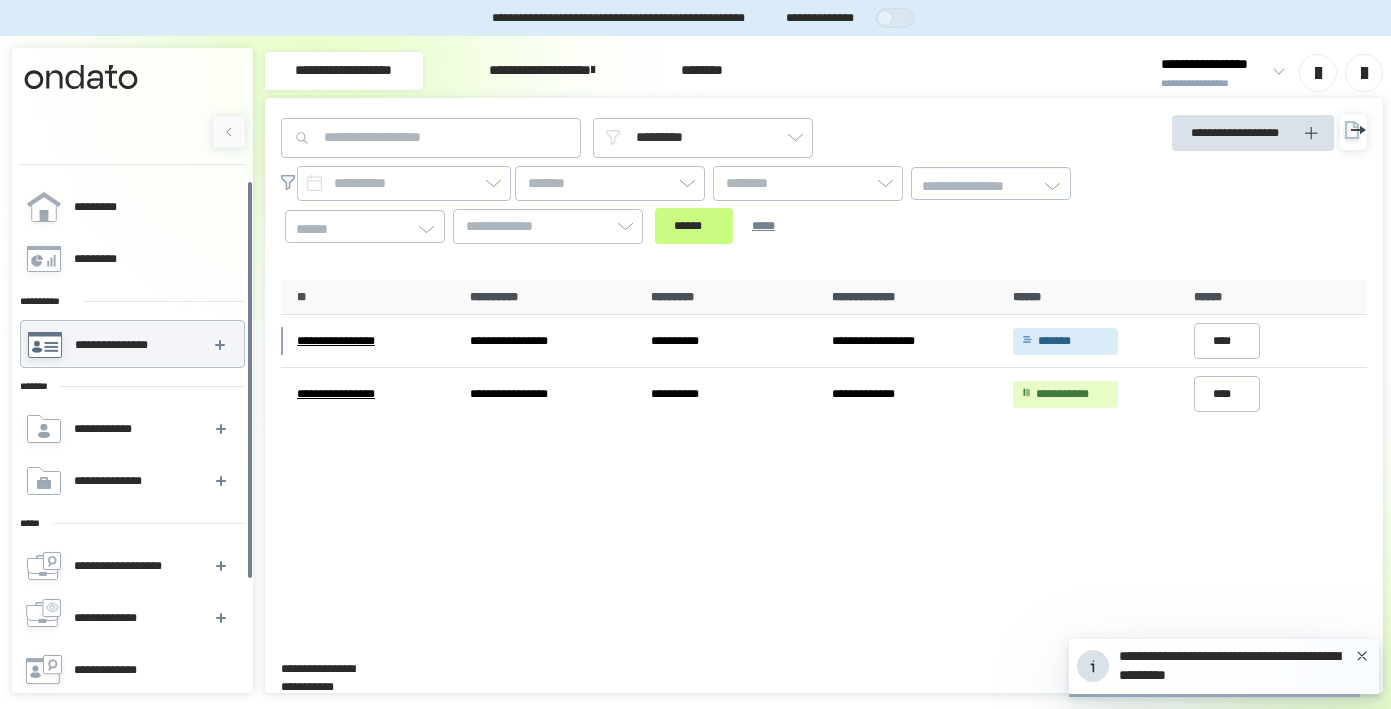 click on "**********" at bounding box center (824, 458) 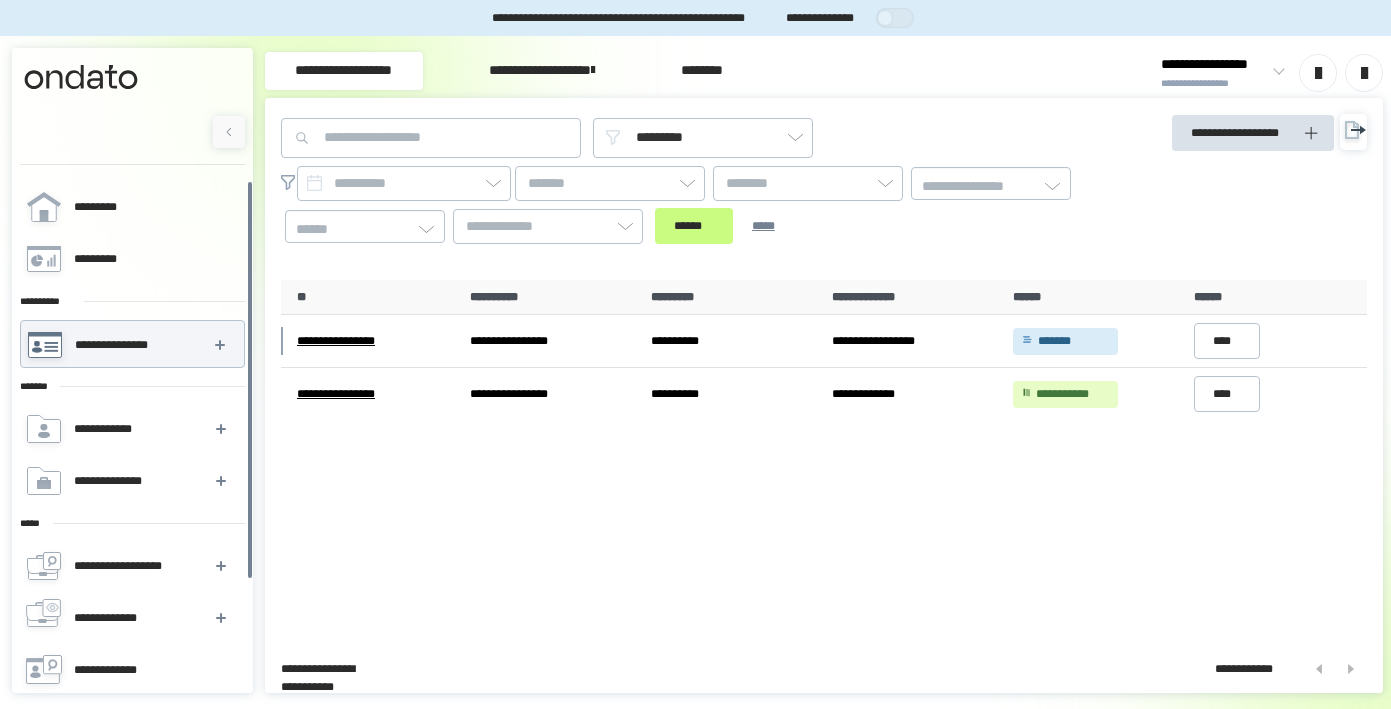 click on "**********" at bounding box center (1214, 65) 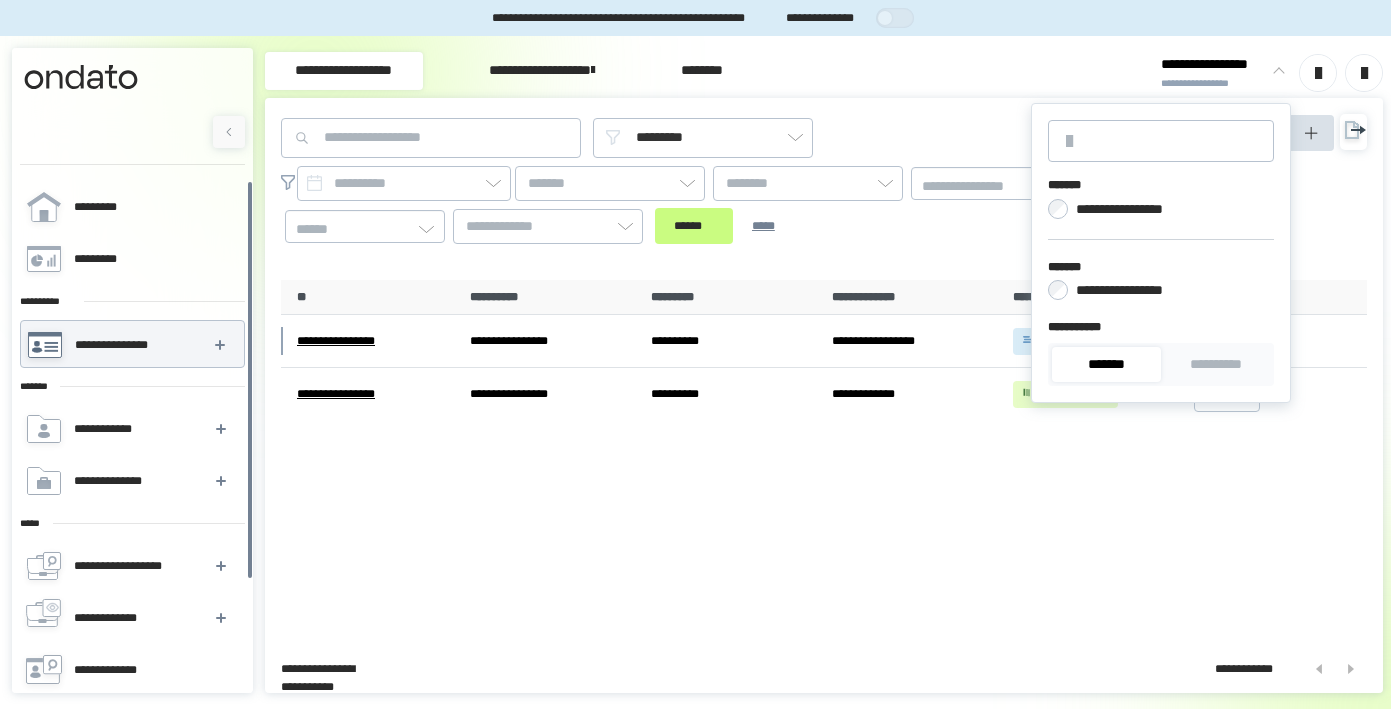 click on "**********" at bounding box center [1216, 365] 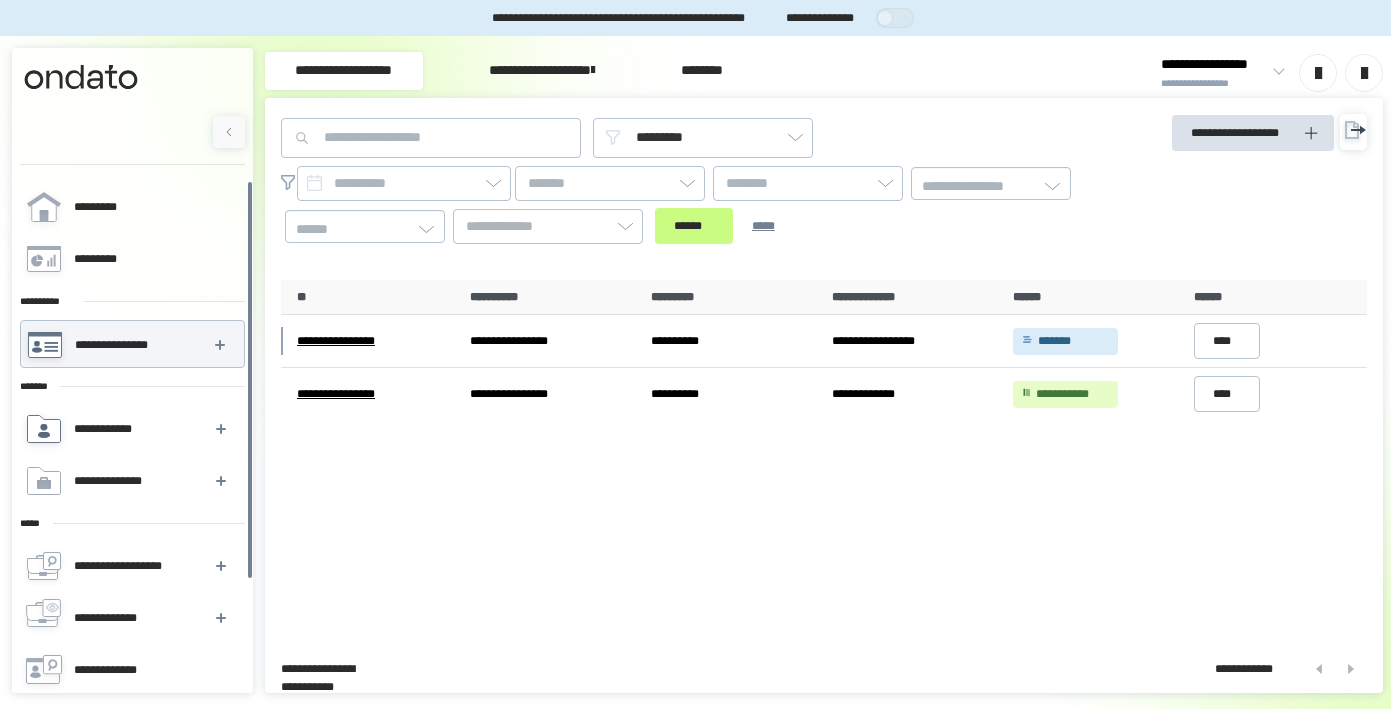 click on "**********" at bounding box center [132, 429] 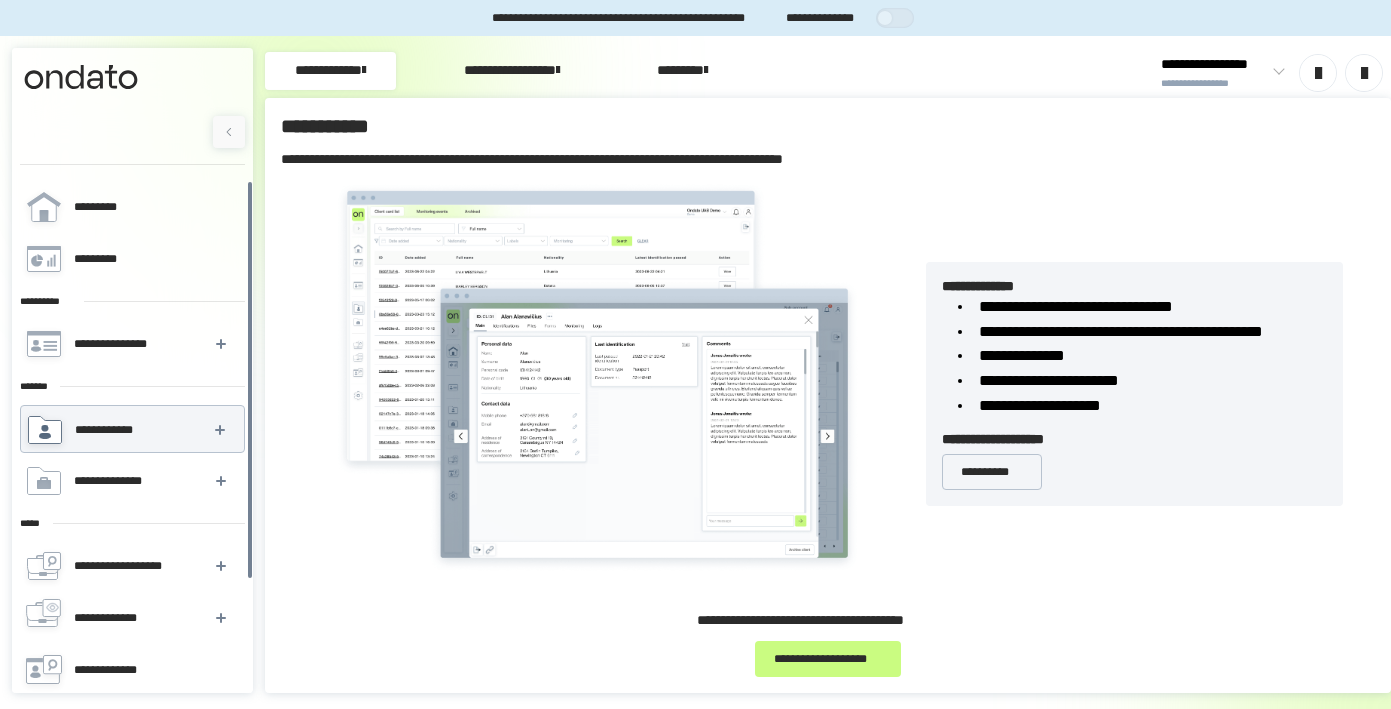 click on "**********" at bounding box center (828, 395) 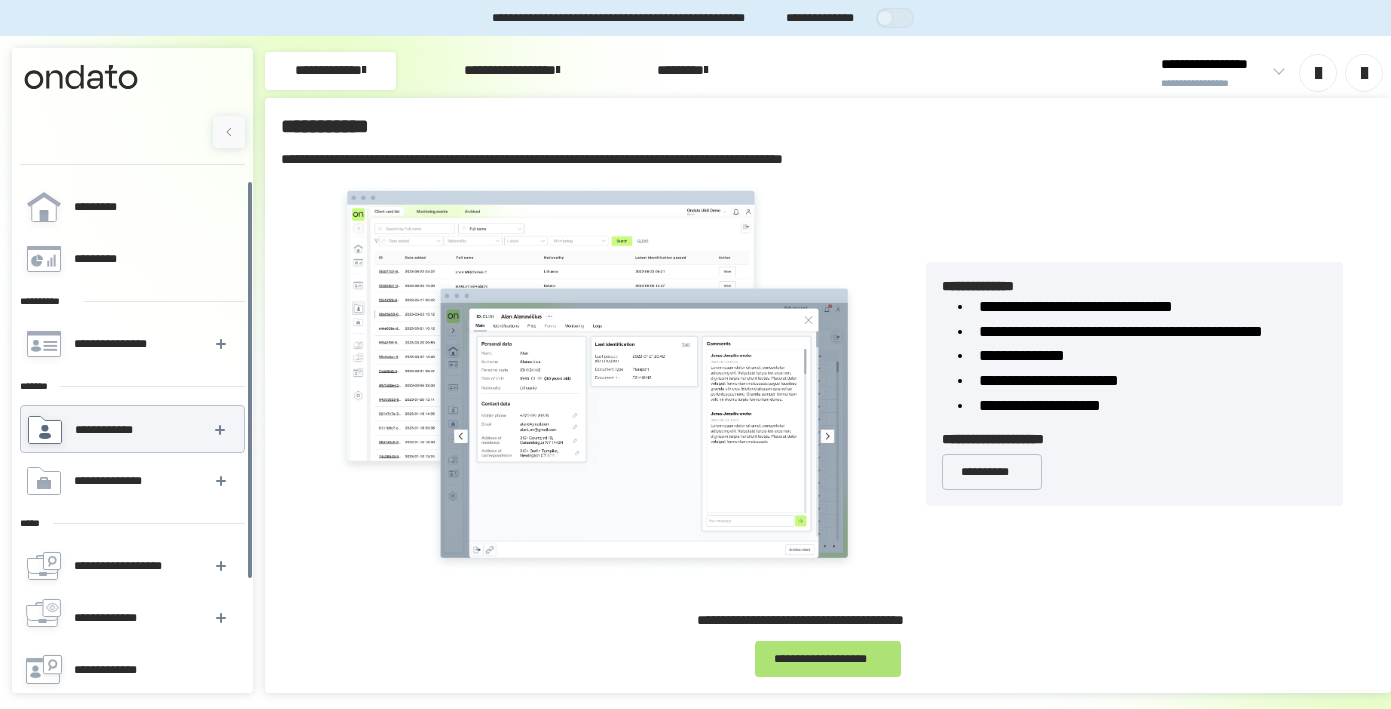 click on "**********" at bounding box center (828, 659) 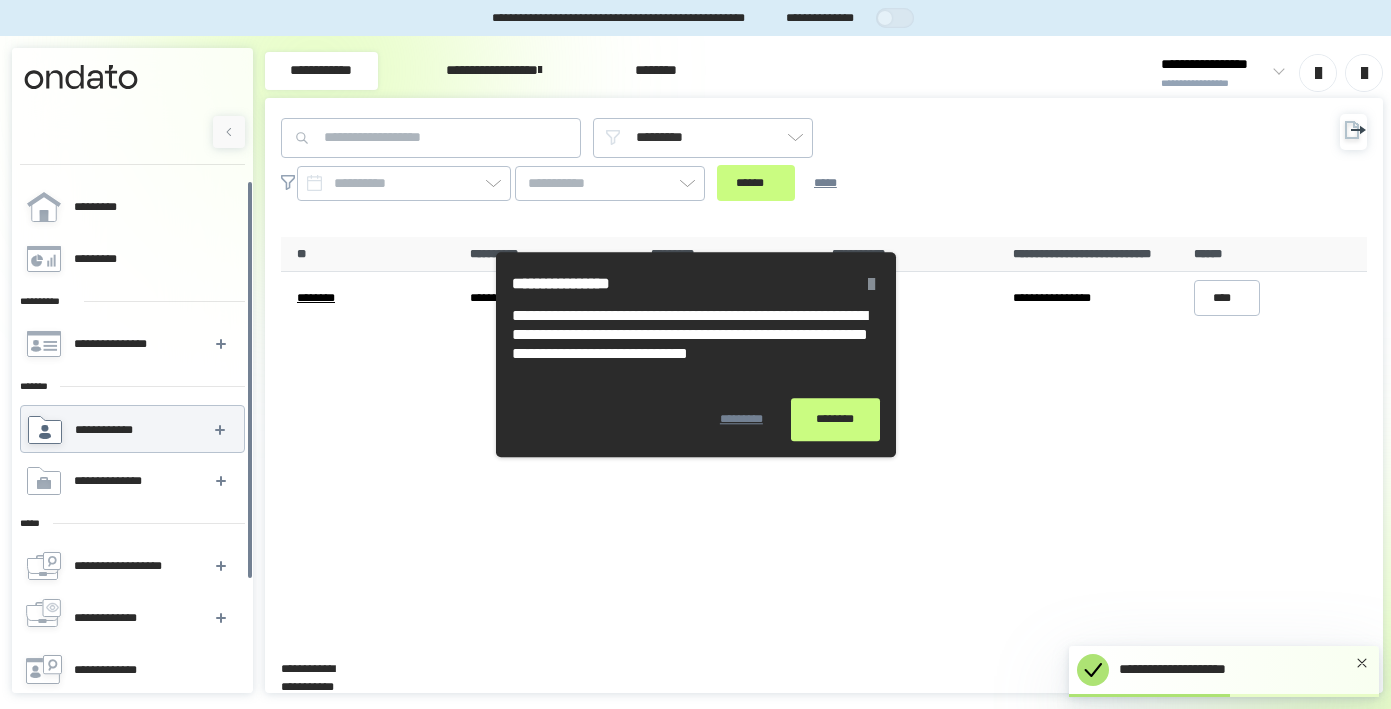 click on "********" at bounding box center (835, 420) 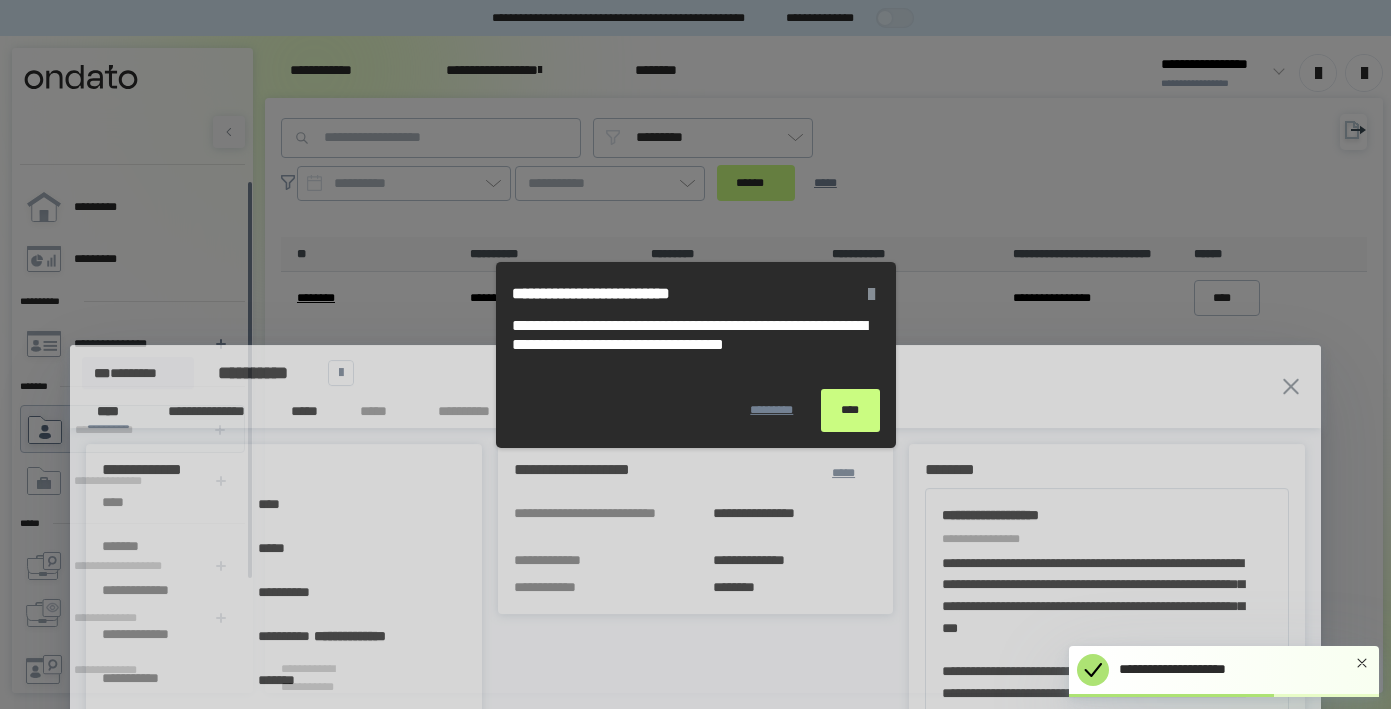 scroll, scrollTop: 66, scrollLeft: 0, axis: vertical 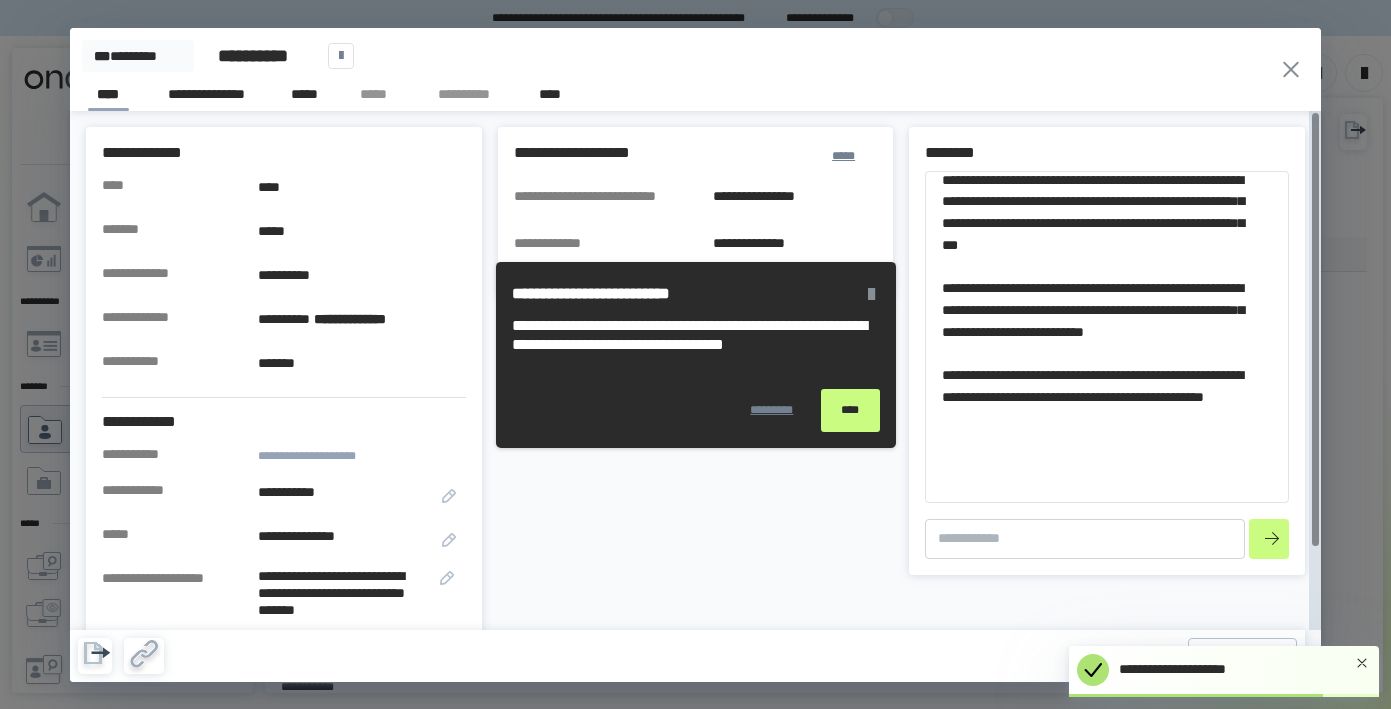 click on "****" at bounding box center (850, 410) 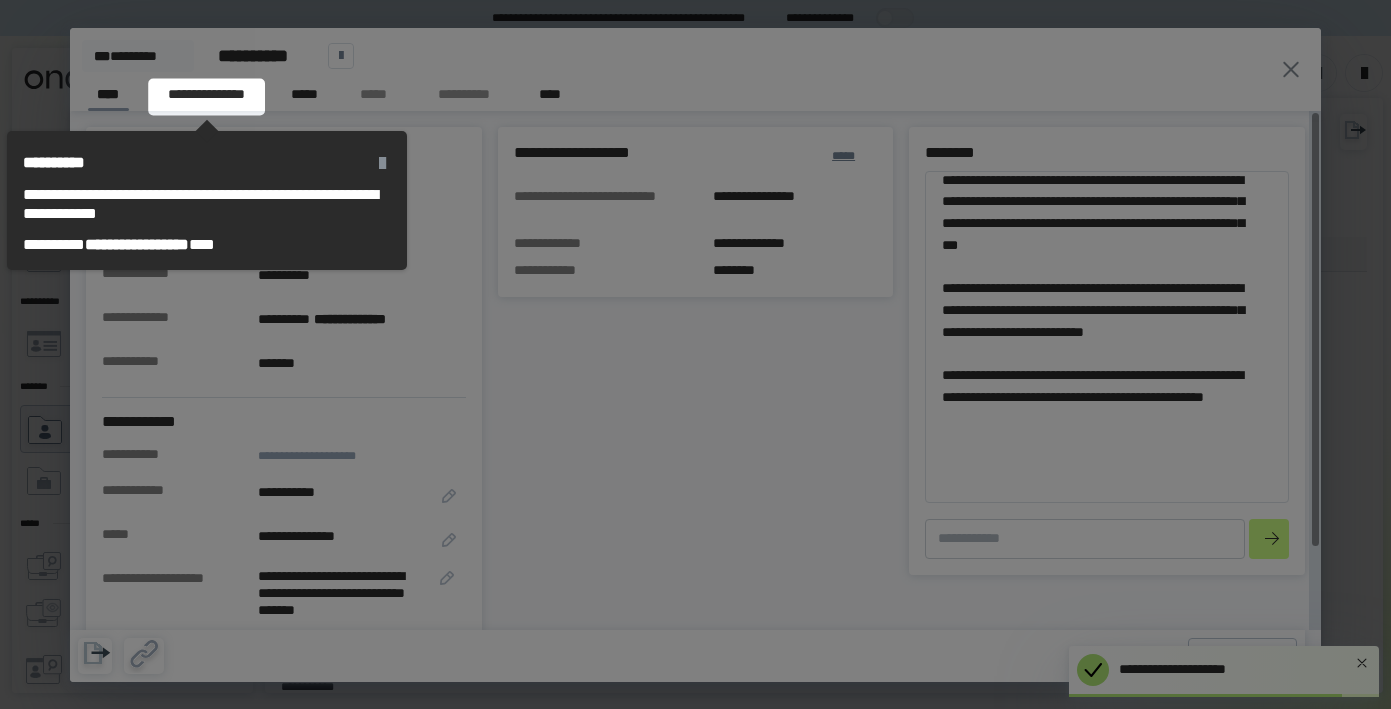 click 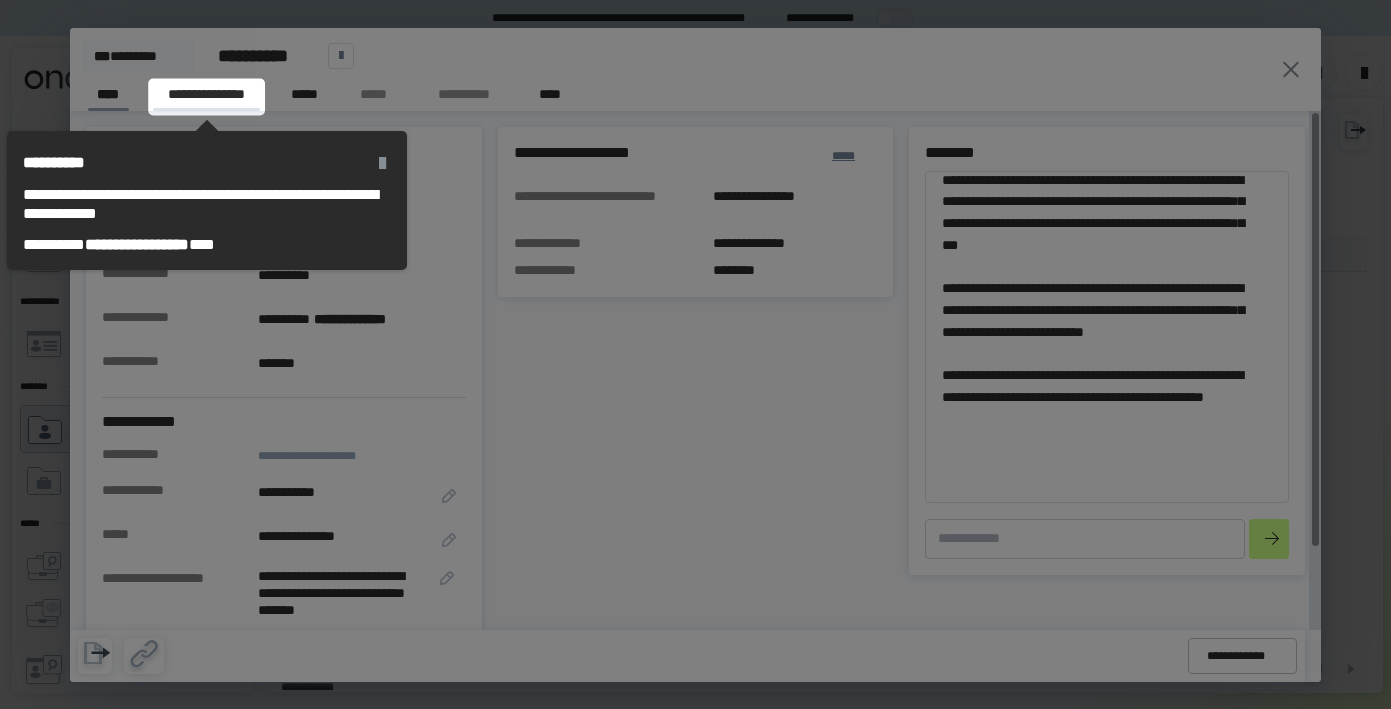 click on "**********" at bounding box center (206, 97) 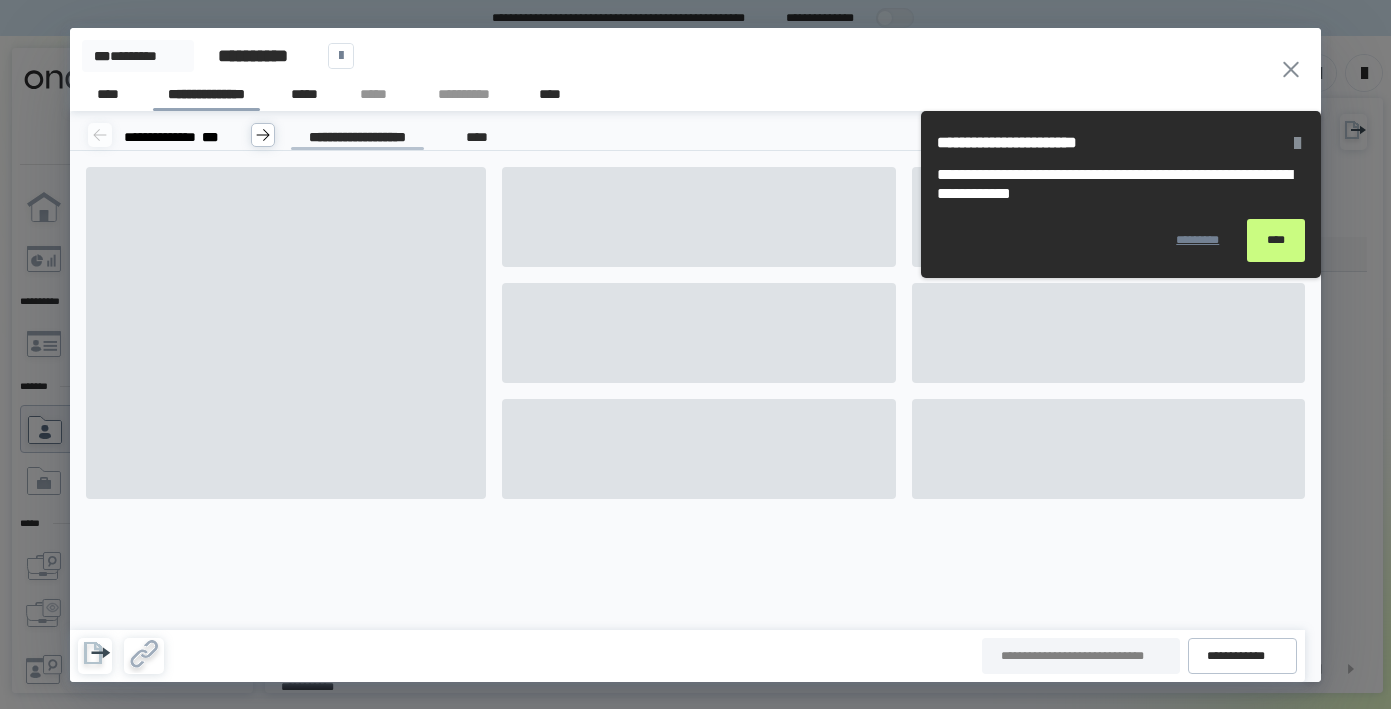 click on "****" at bounding box center [1276, 240] 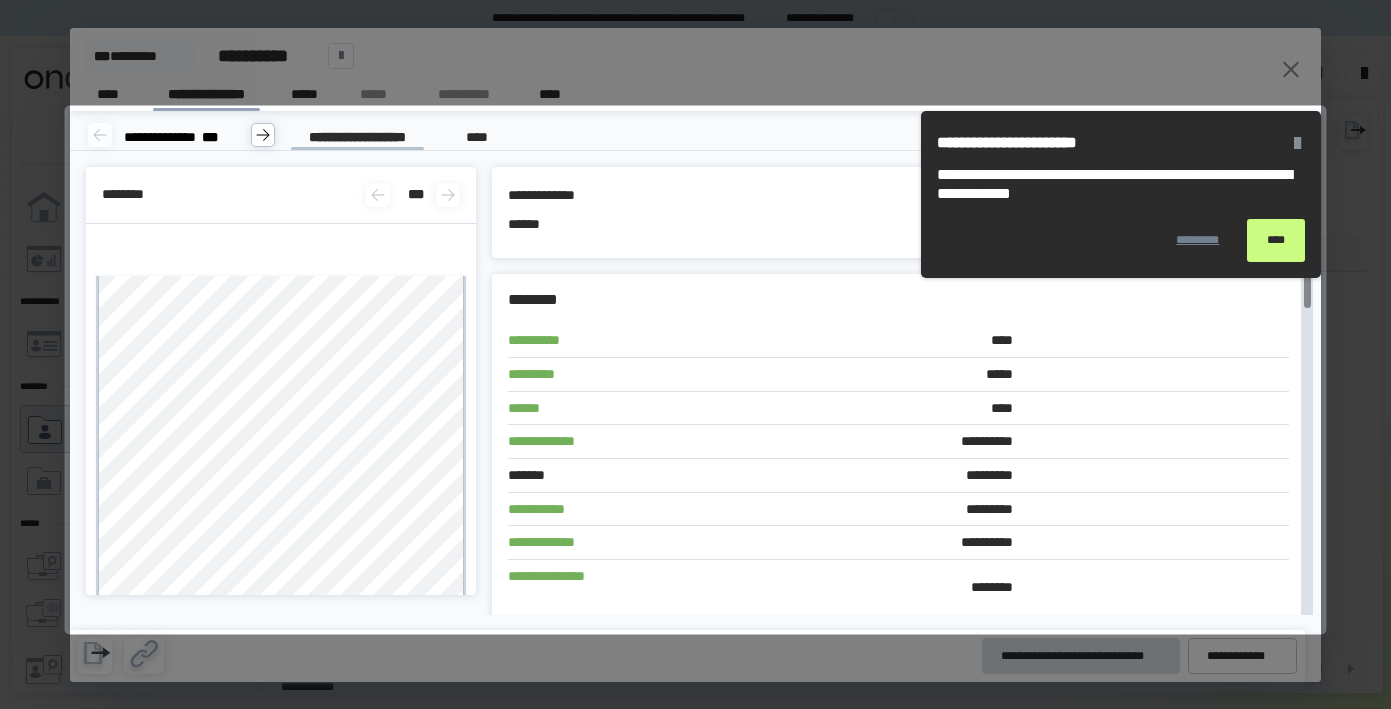 click on "****" at bounding box center (1276, 240) 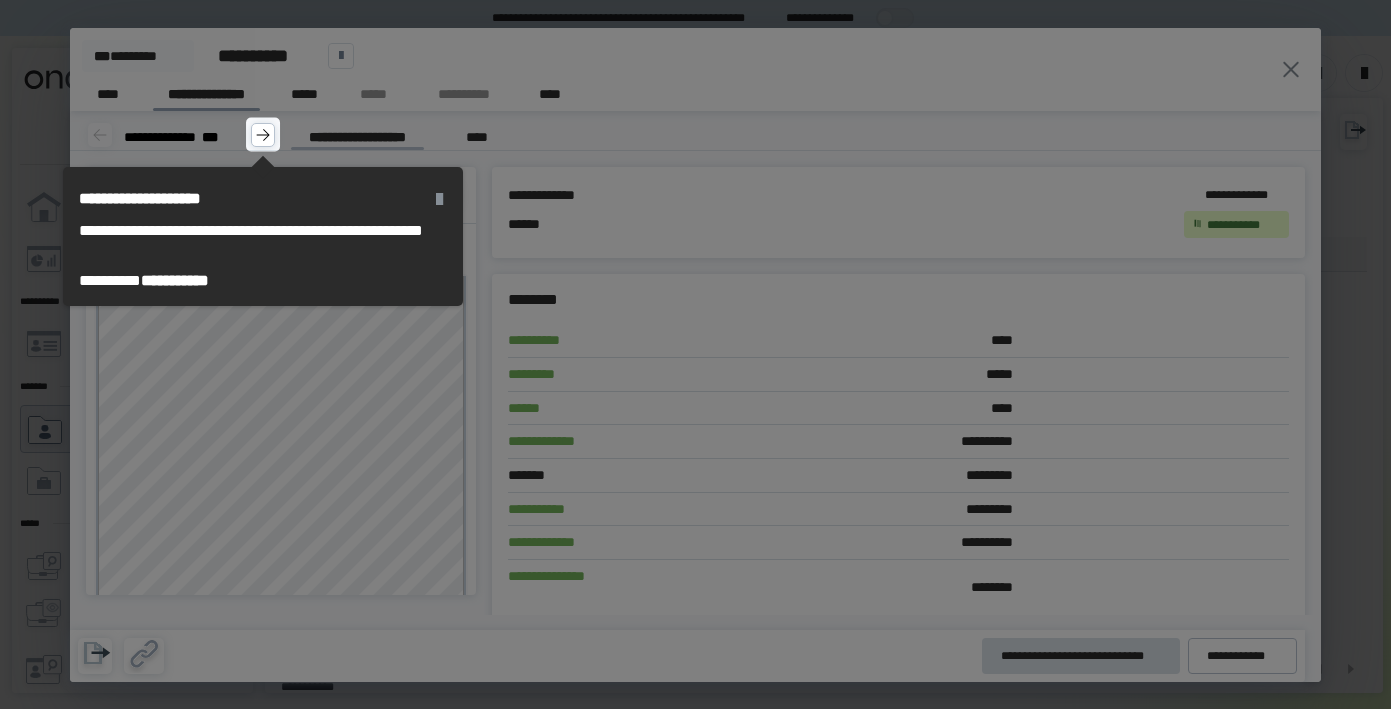 click on "**********" at bounding box center (181, 138) 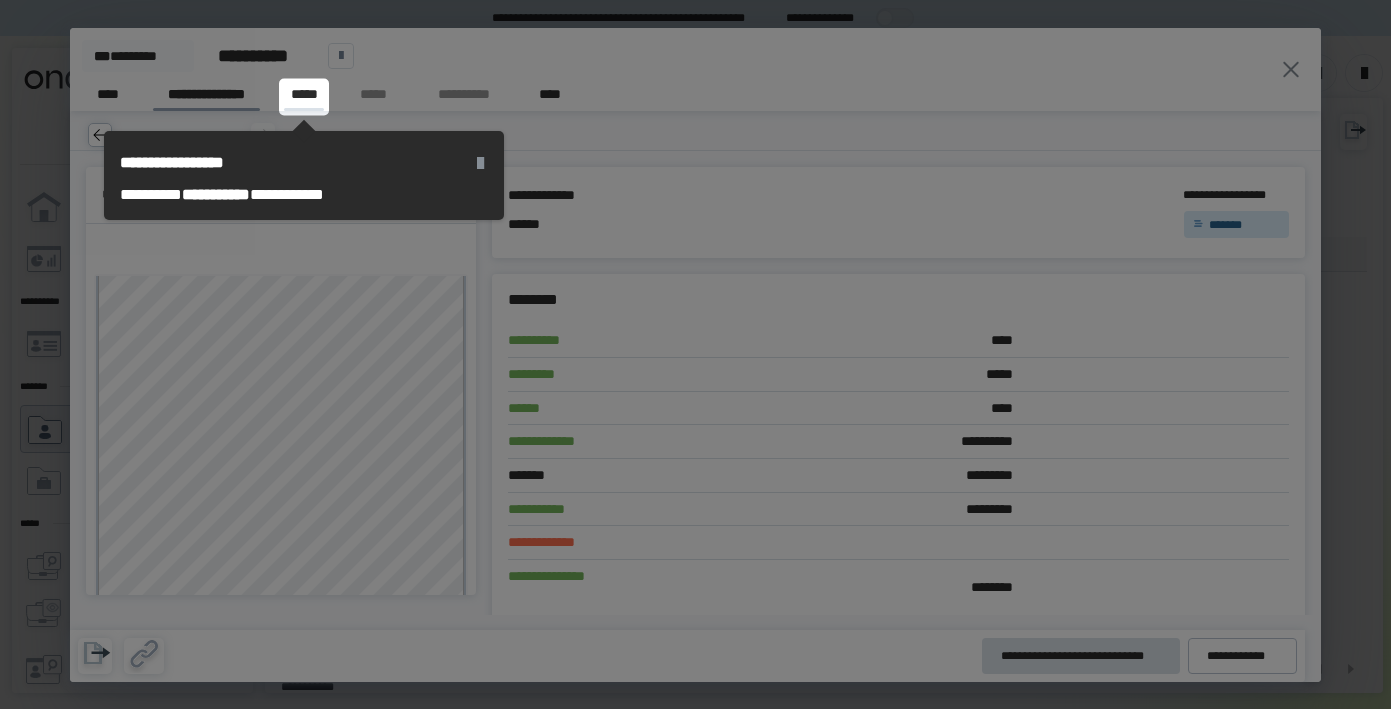 click on "*****" at bounding box center [304, 97] 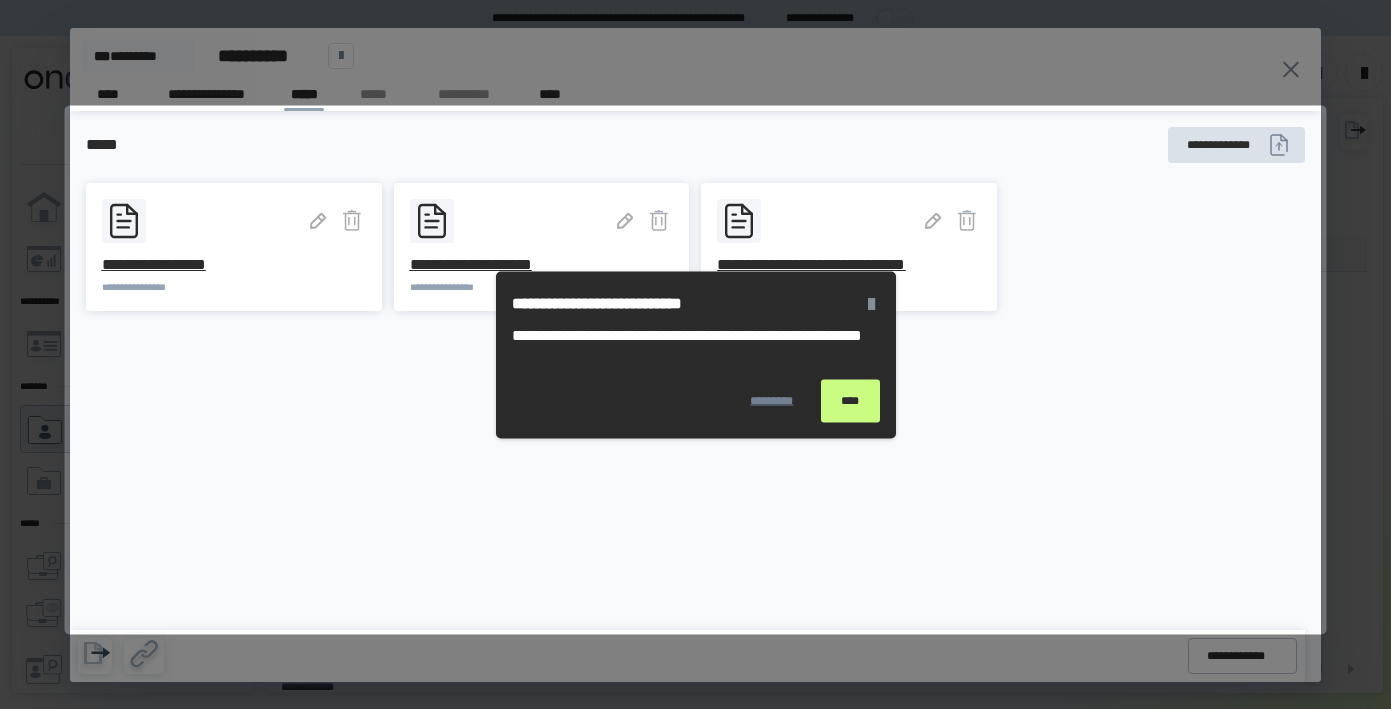click on "****" at bounding box center (850, 400) 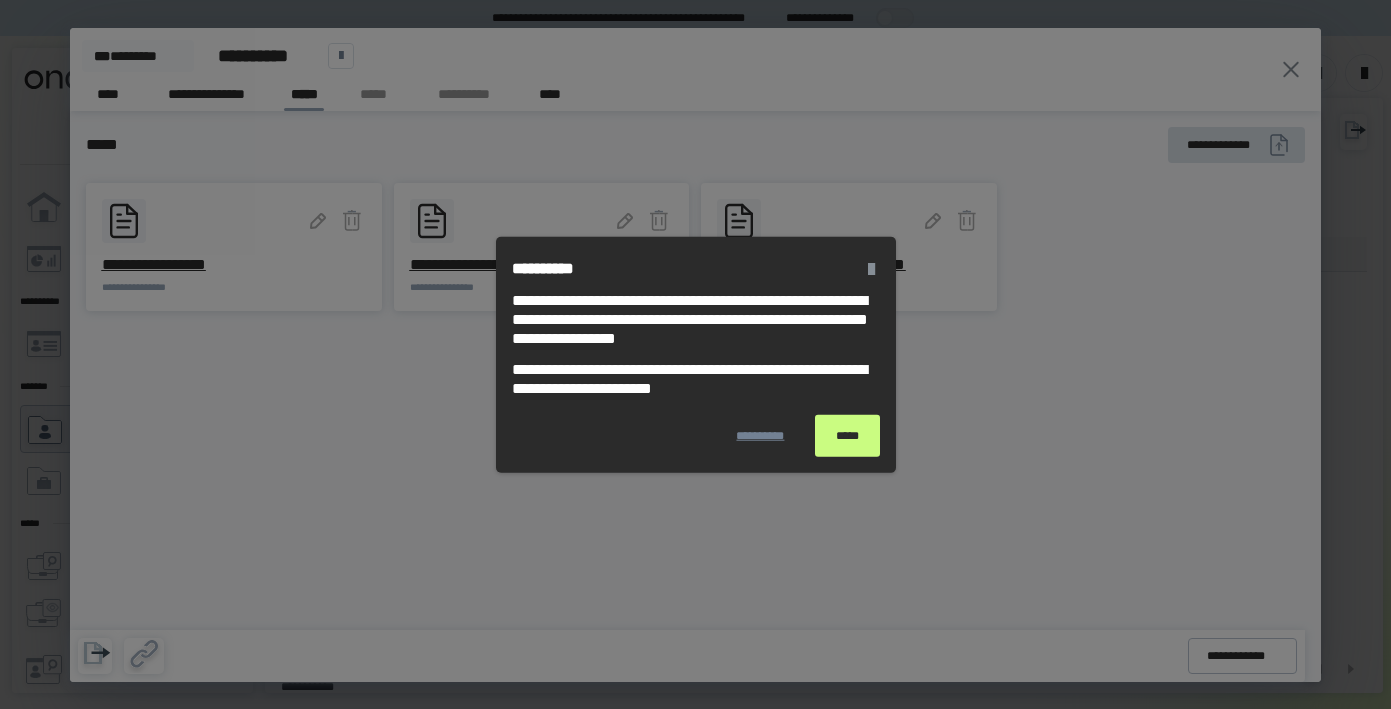 click on "*****" at bounding box center (847, 435) 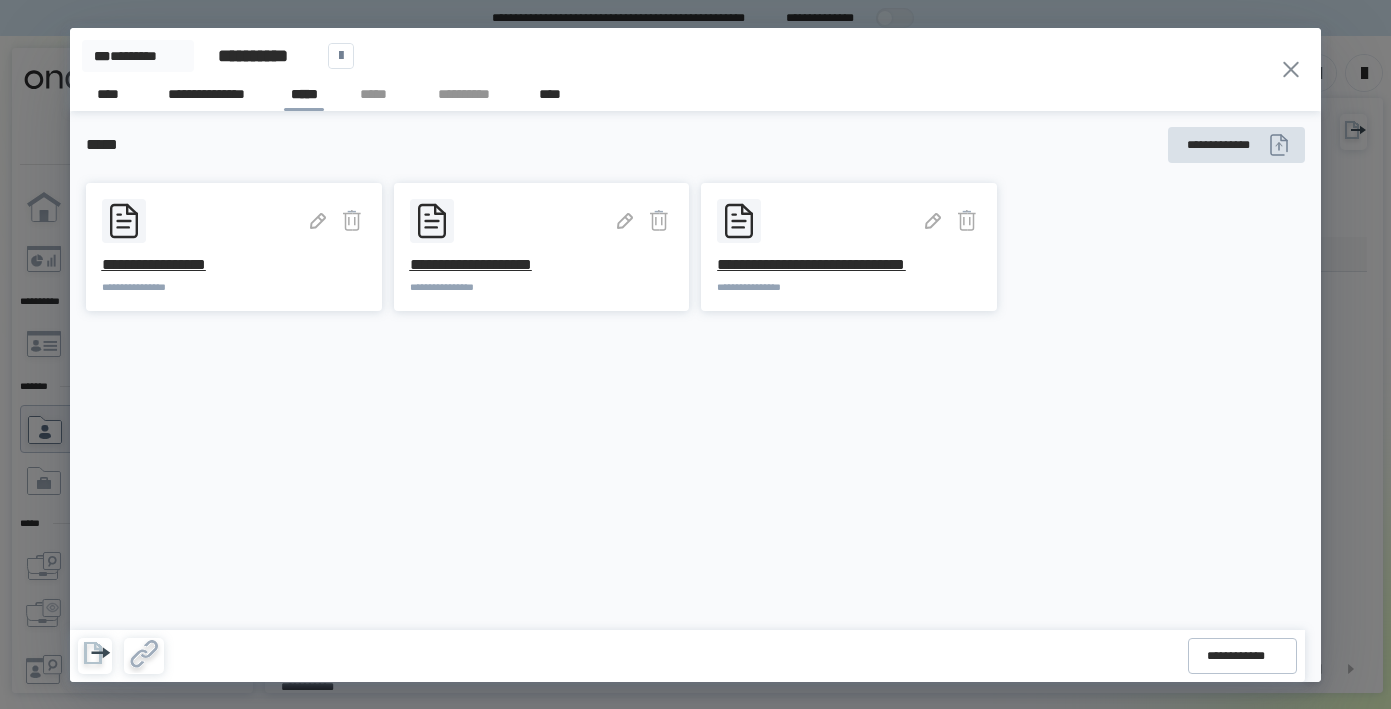 click 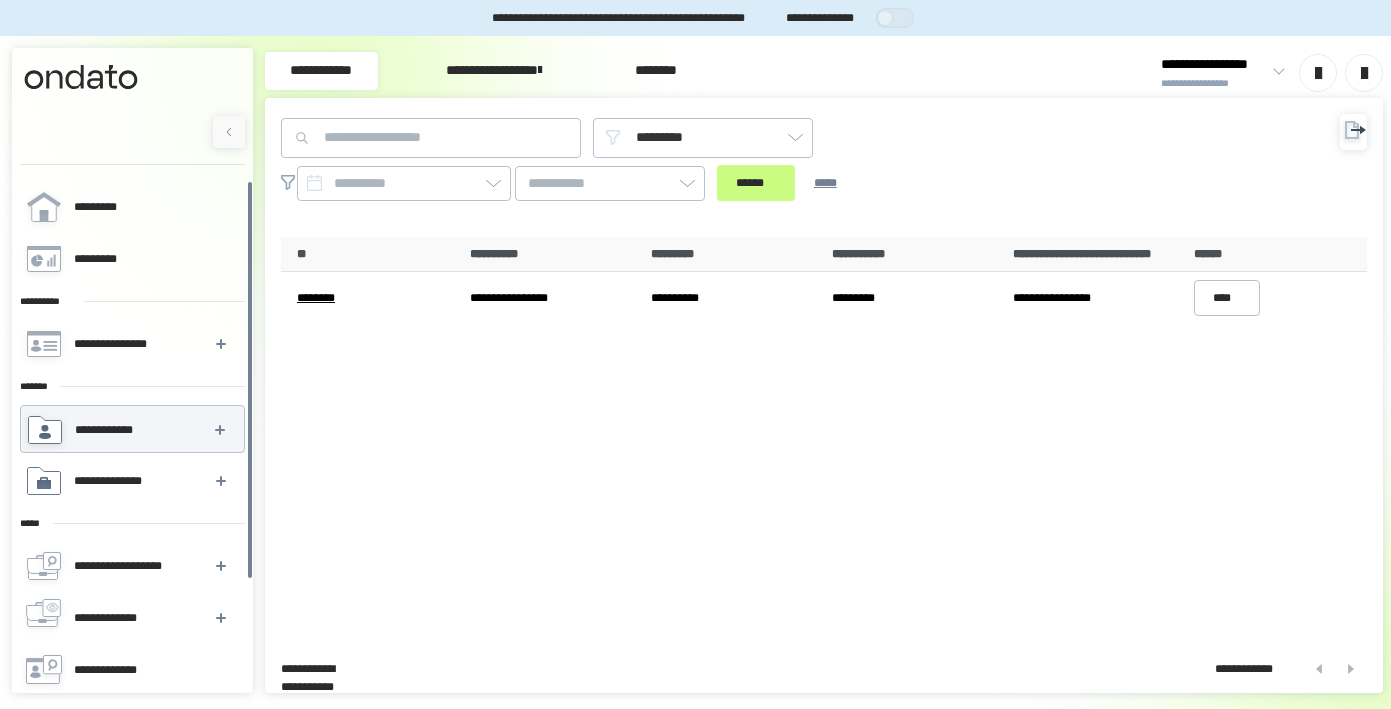 click on "**********" at bounding box center (131, 481) 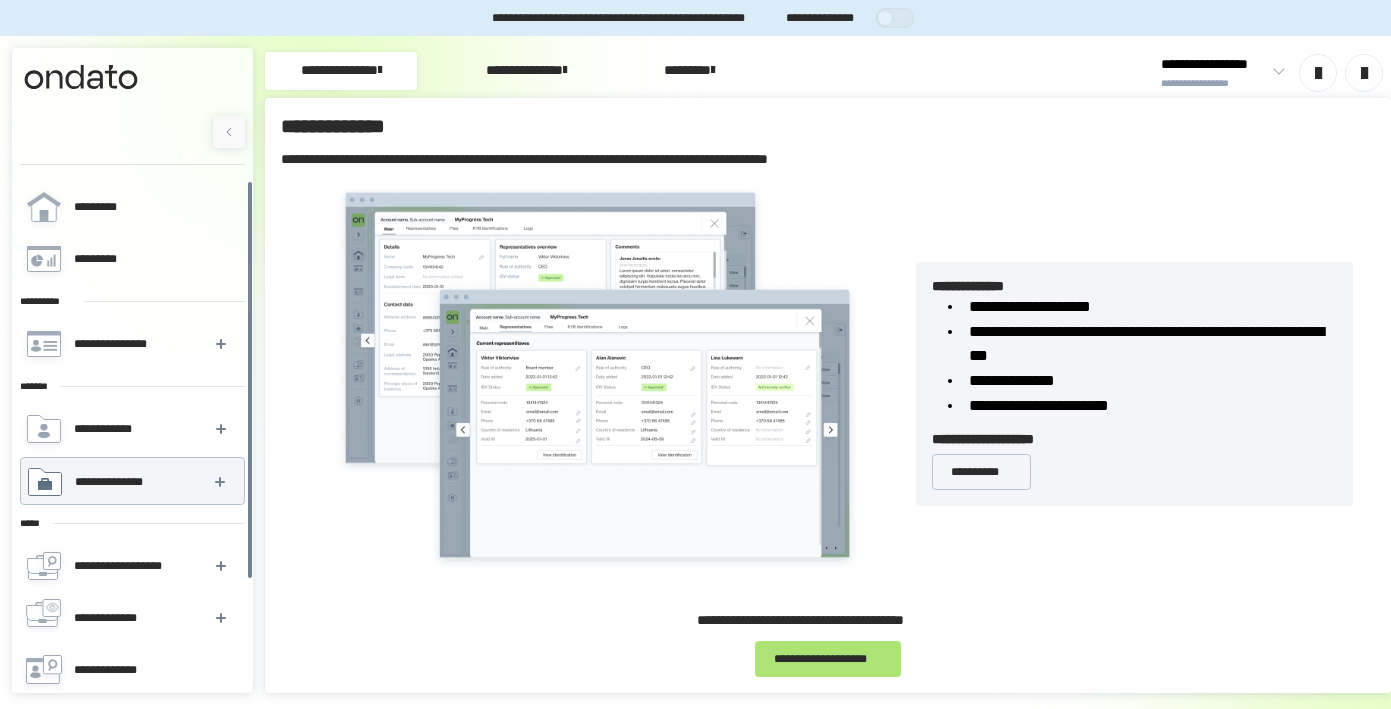 click on "**********" at bounding box center [828, 659] 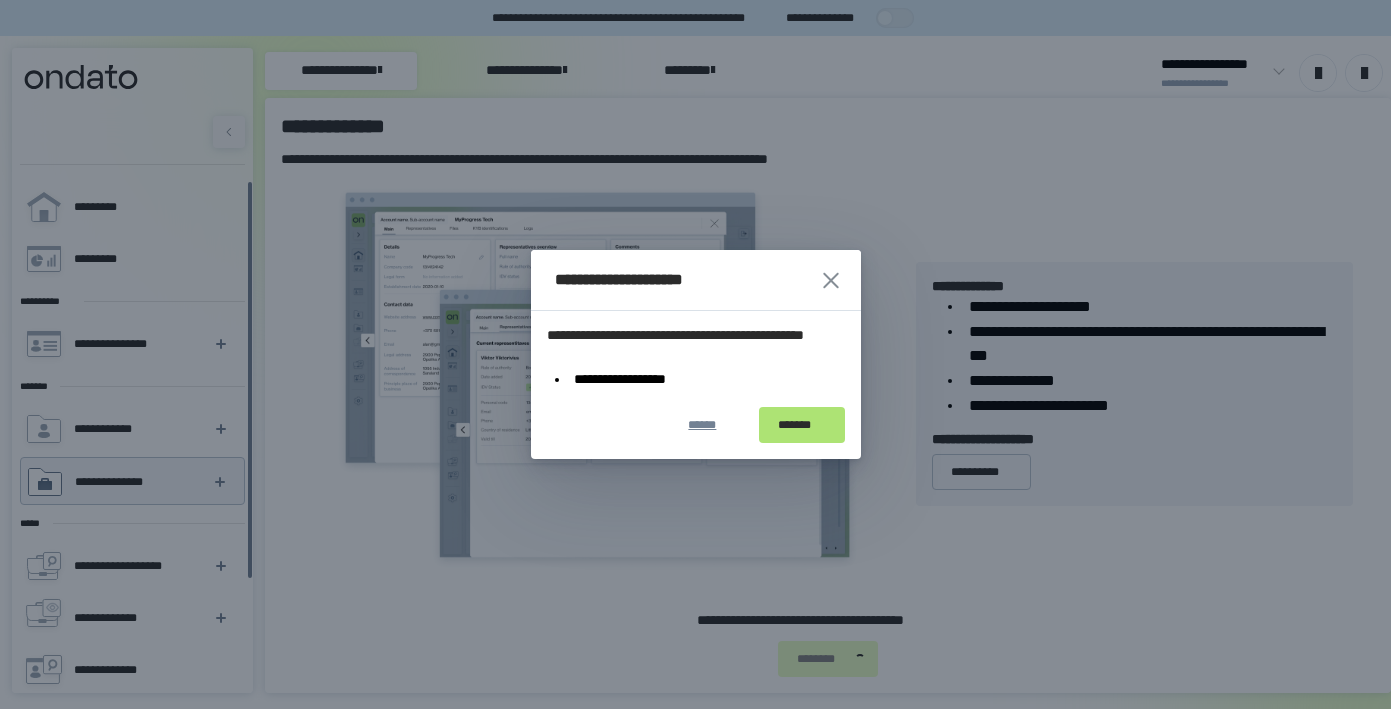 click on "*******" at bounding box center (802, 425) 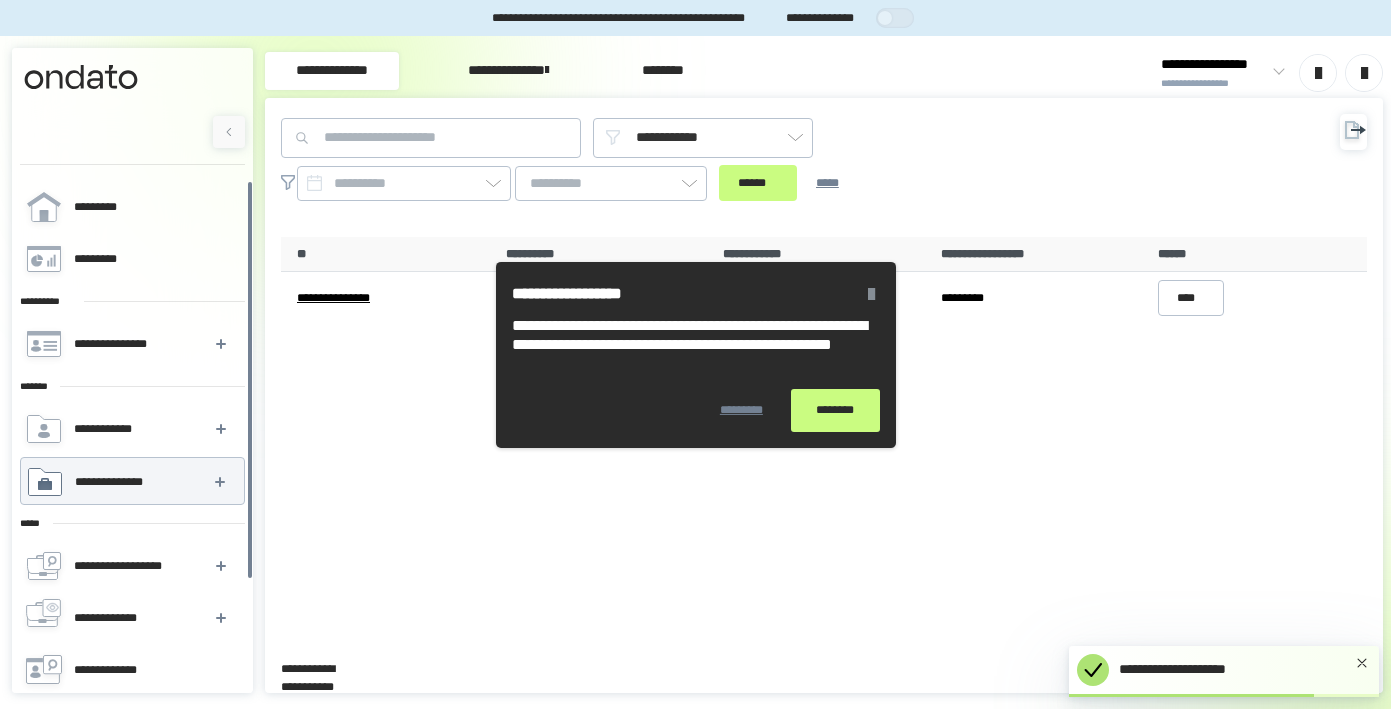 click on "********" at bounding box center [835, 410] 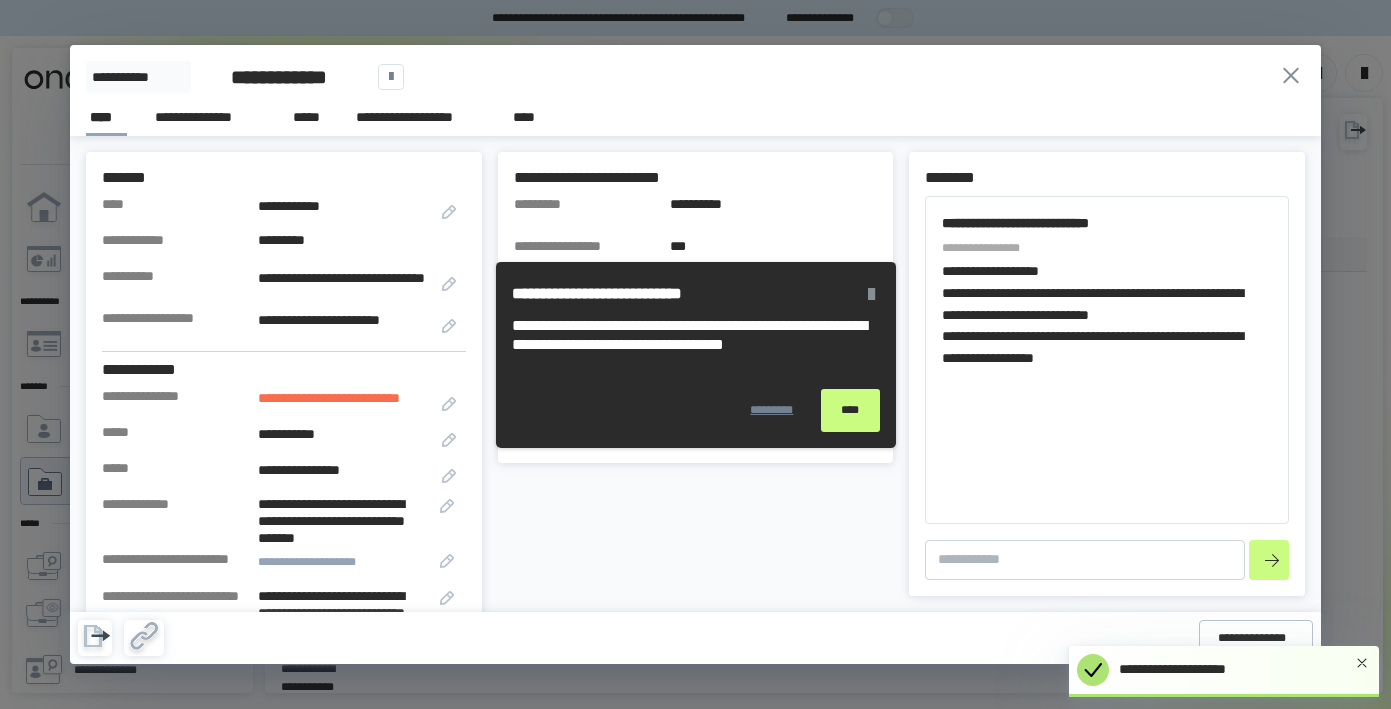 click on "****" at bounding box center [850, 410] 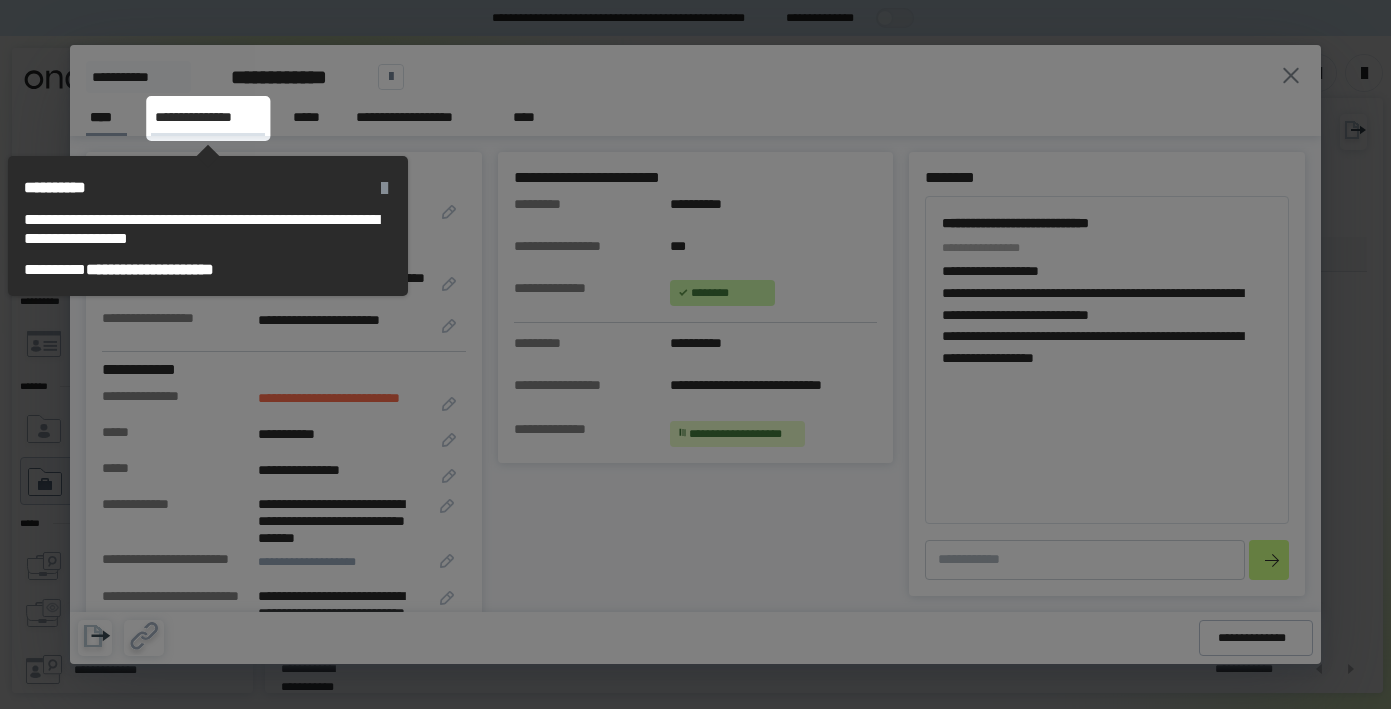 click on "**********" at bounding box center [208, 118] 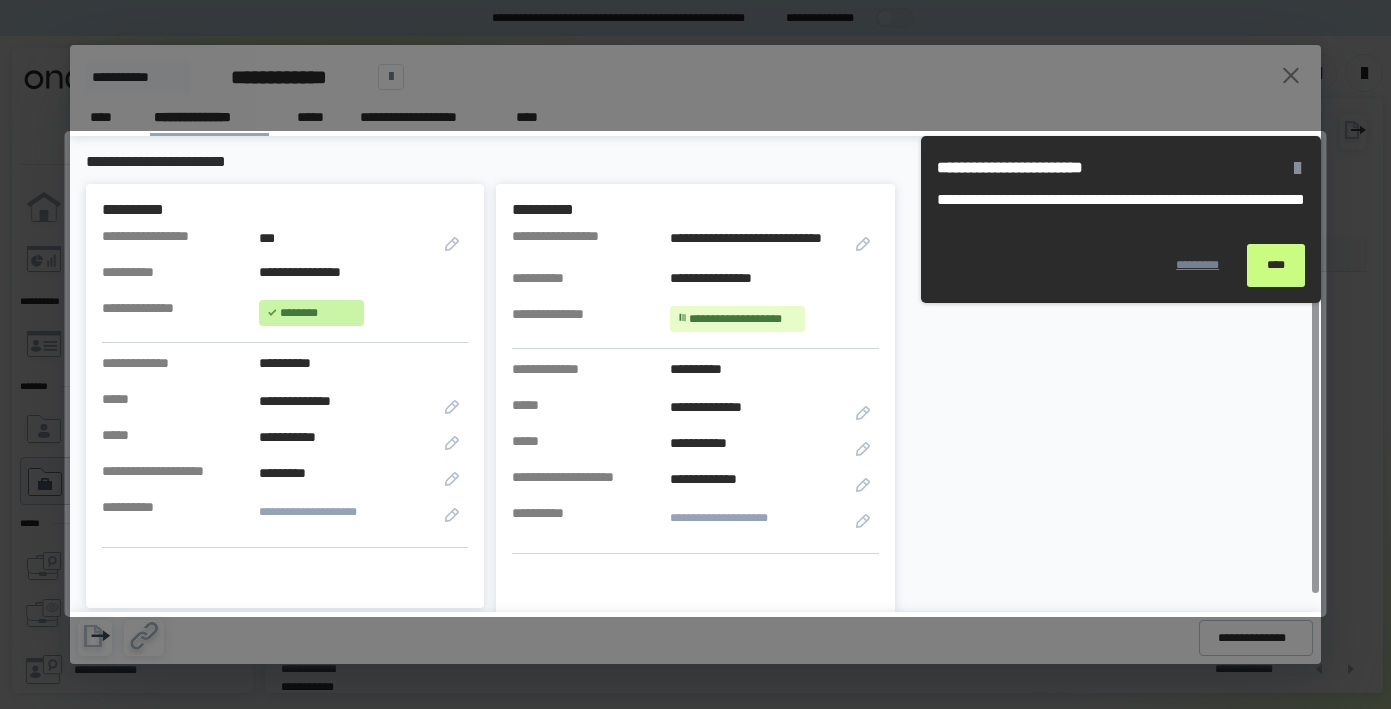 click on "****" at bounding box center (1276, 265) 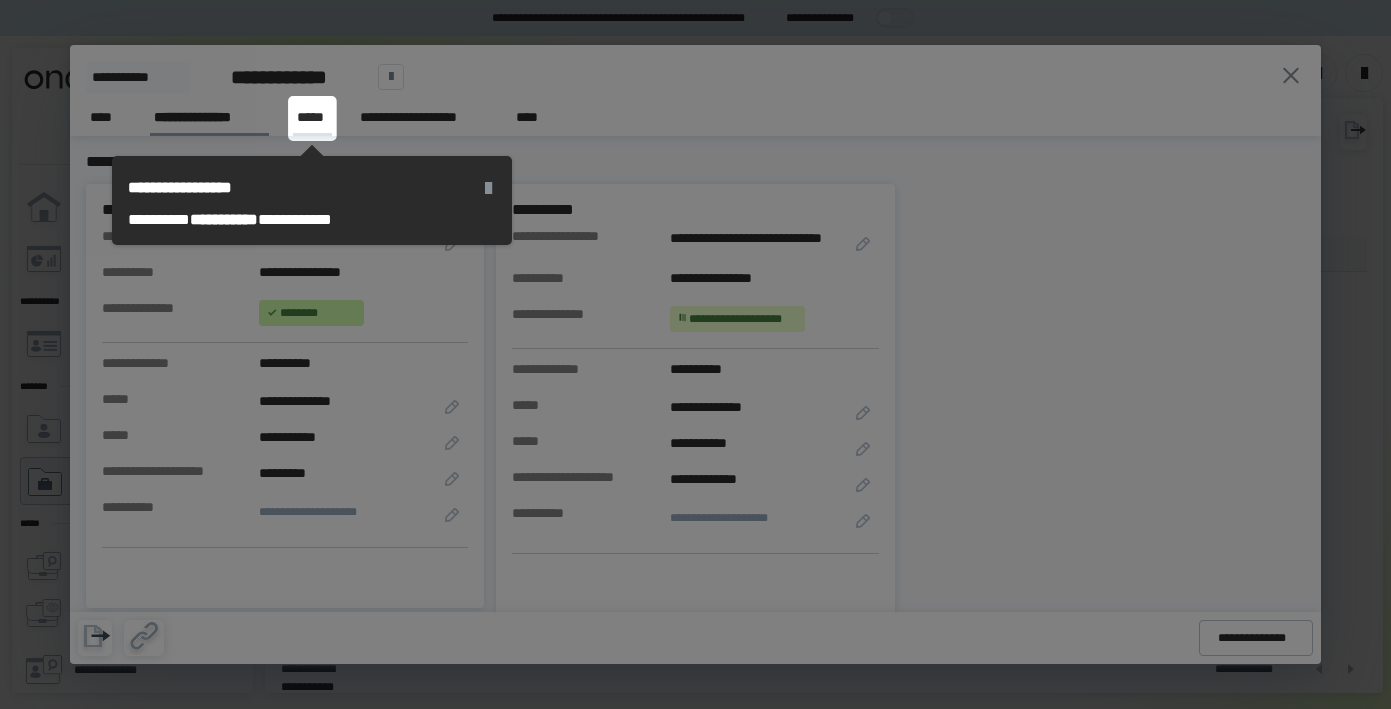 click on "*****" at bounding box center [312, 117] 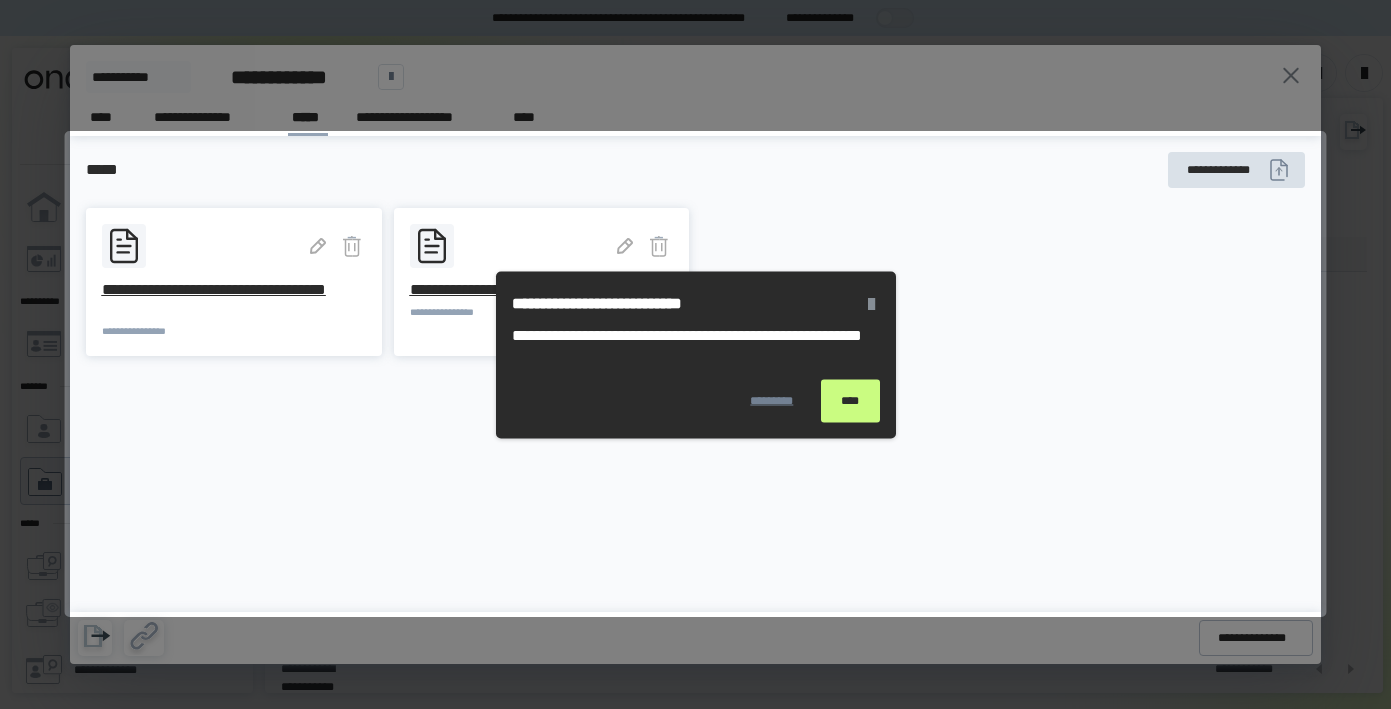 click on "****" at bounding box center (850, 400) 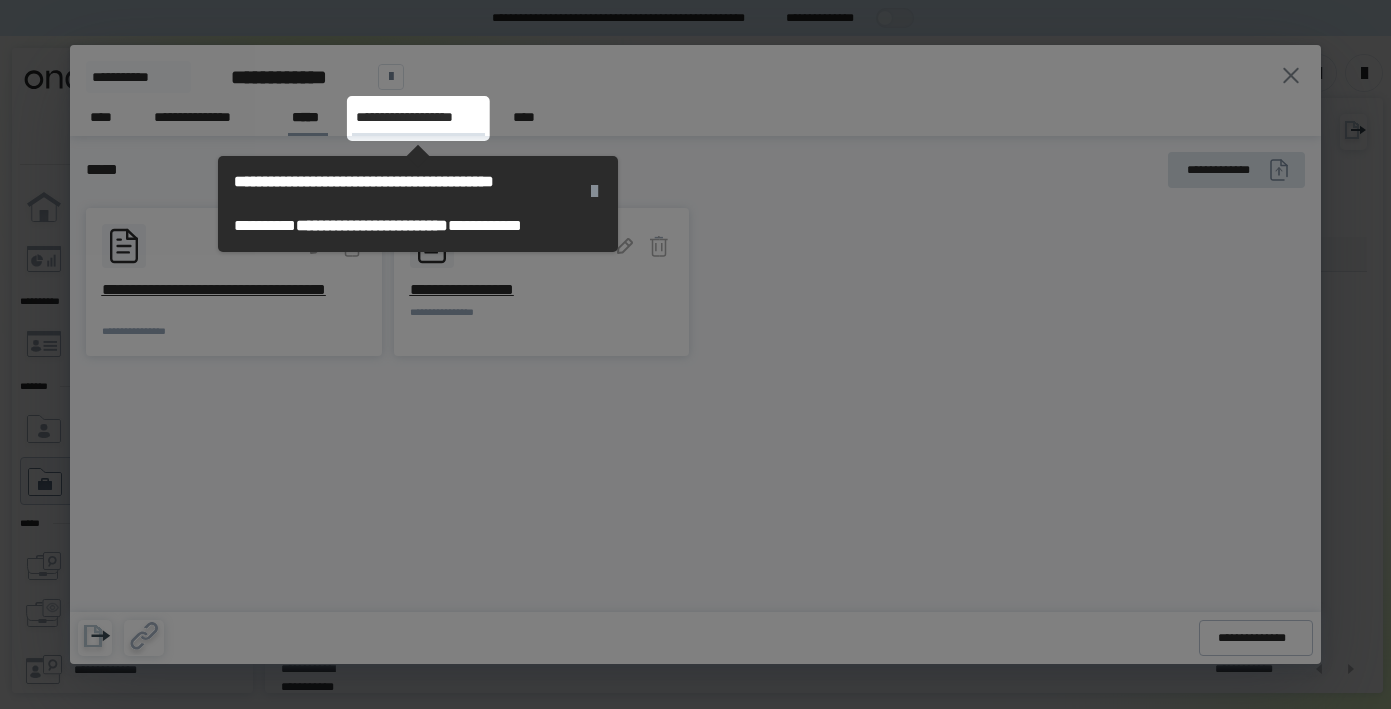 click on "**********" at bounding box center [418, 118] 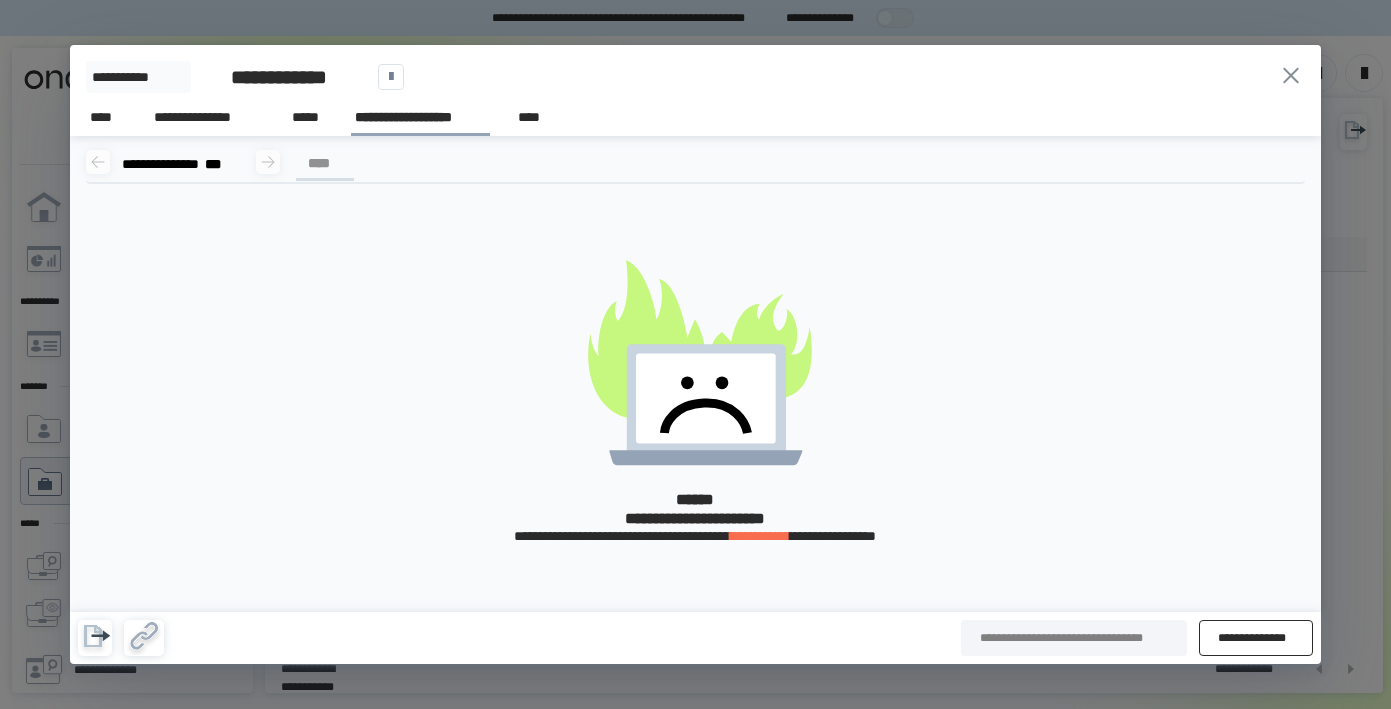 click on "**********" at bounding box center [1256, 638] 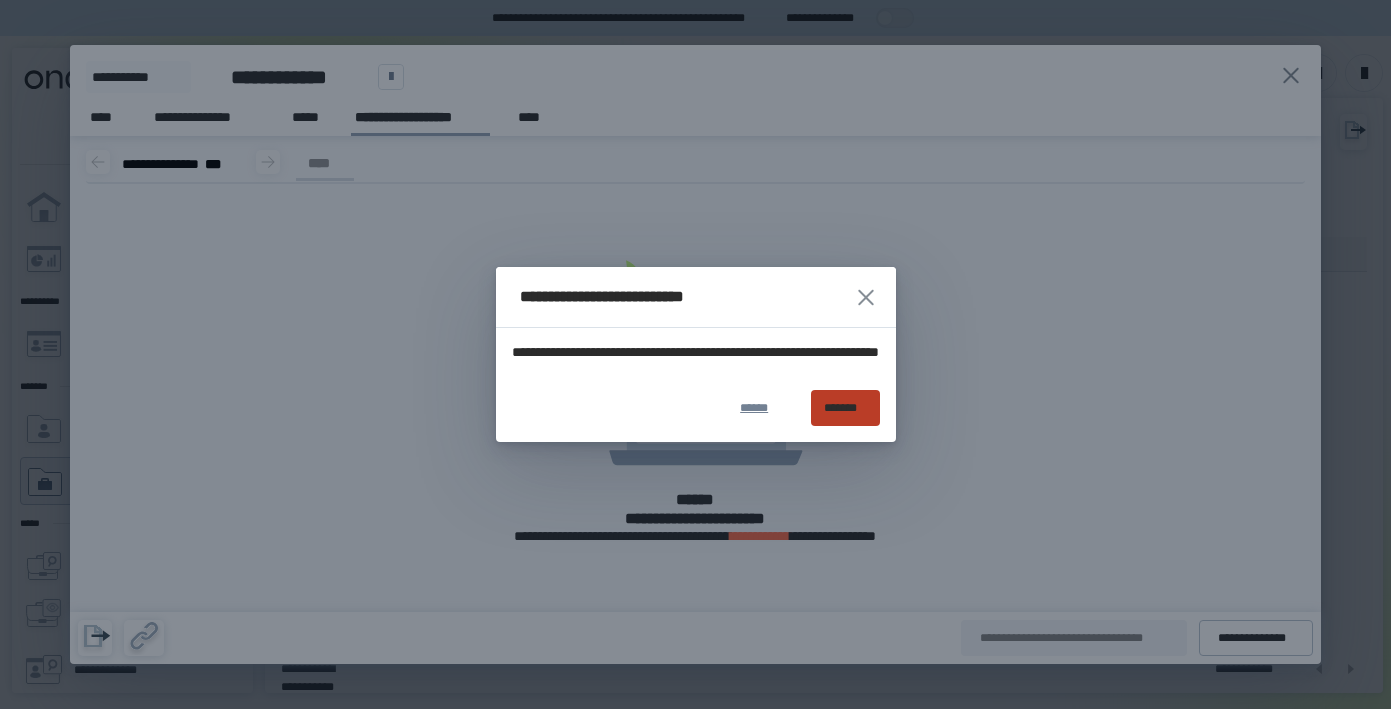 click on "*******" at bounding box center (845, 408) 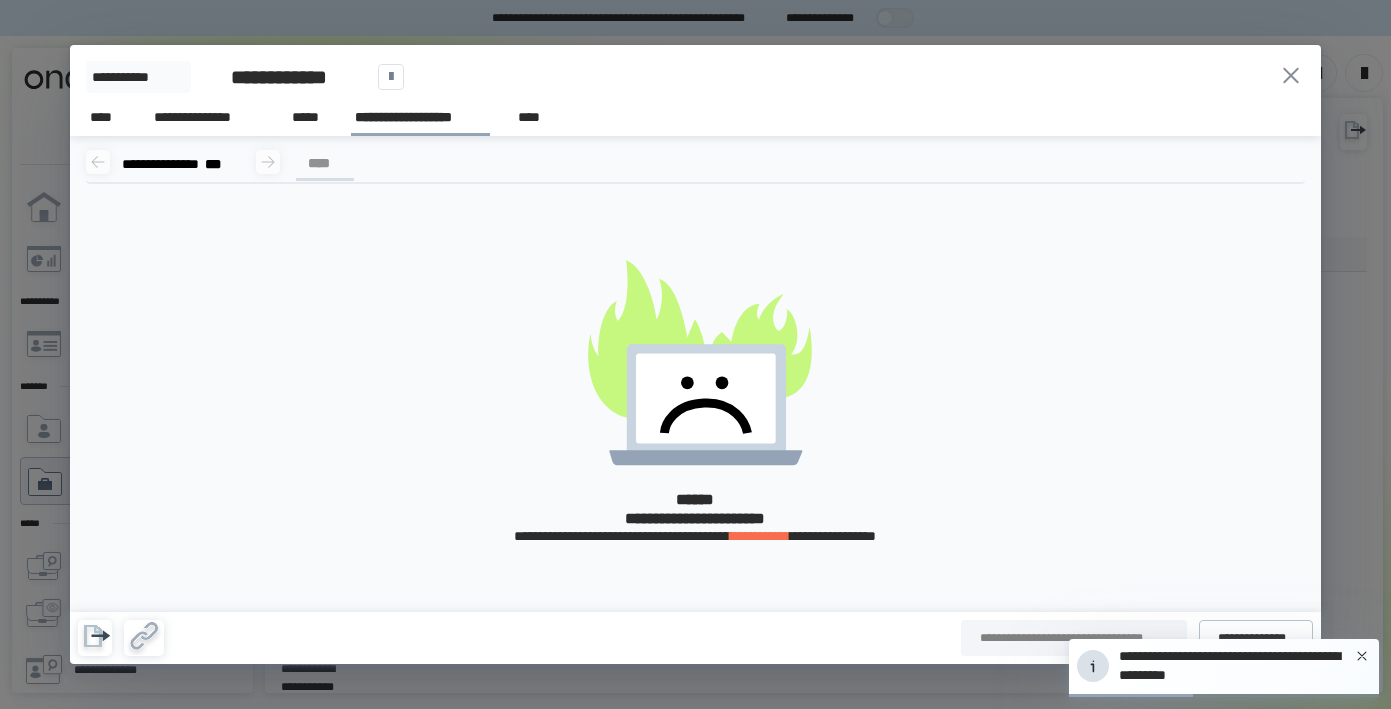 click 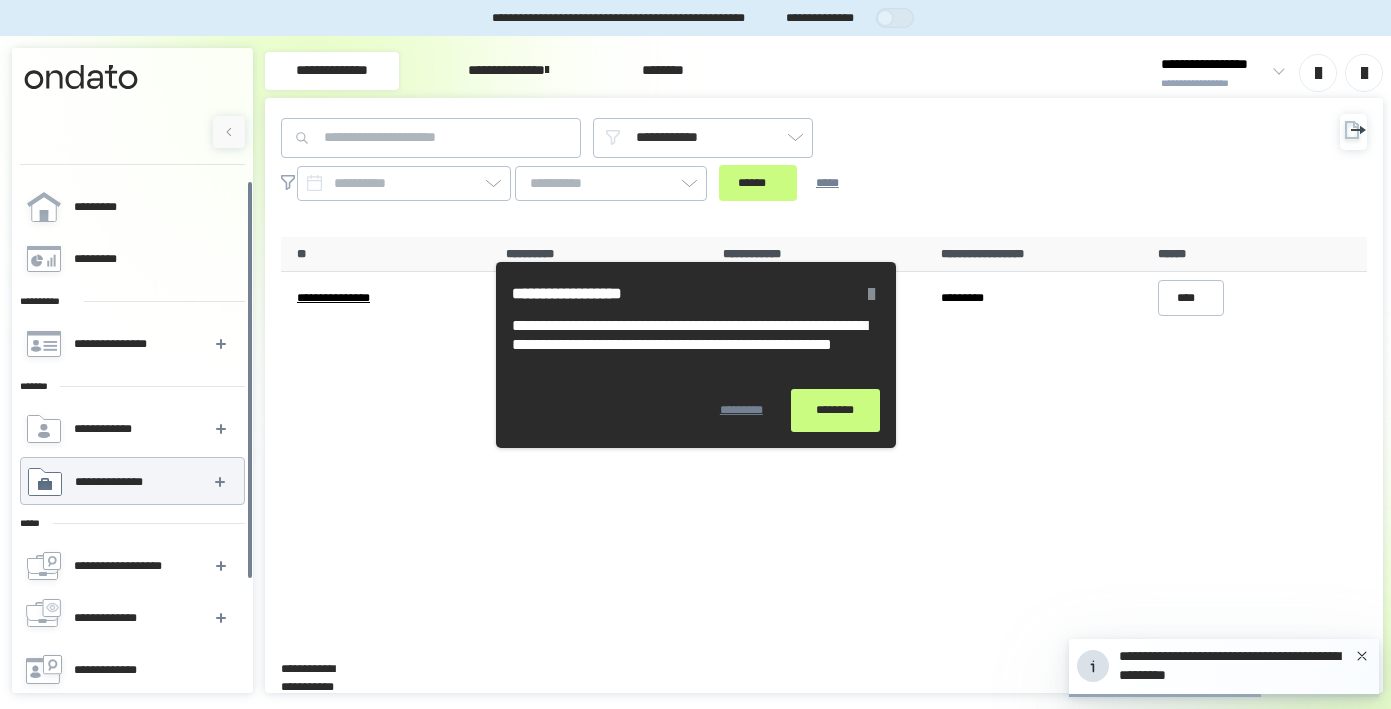 click at bounding box center [1318, 73] 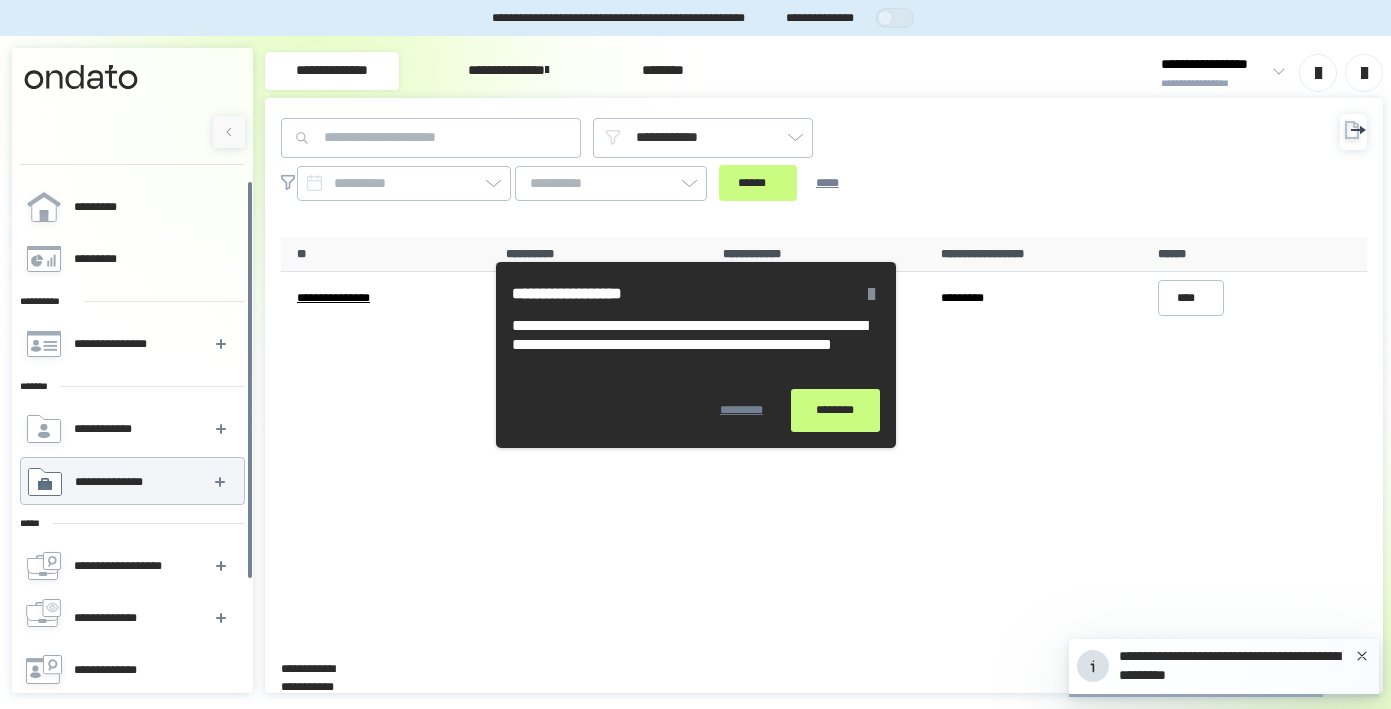 click on "**********" at bounding box center [1214, 65] 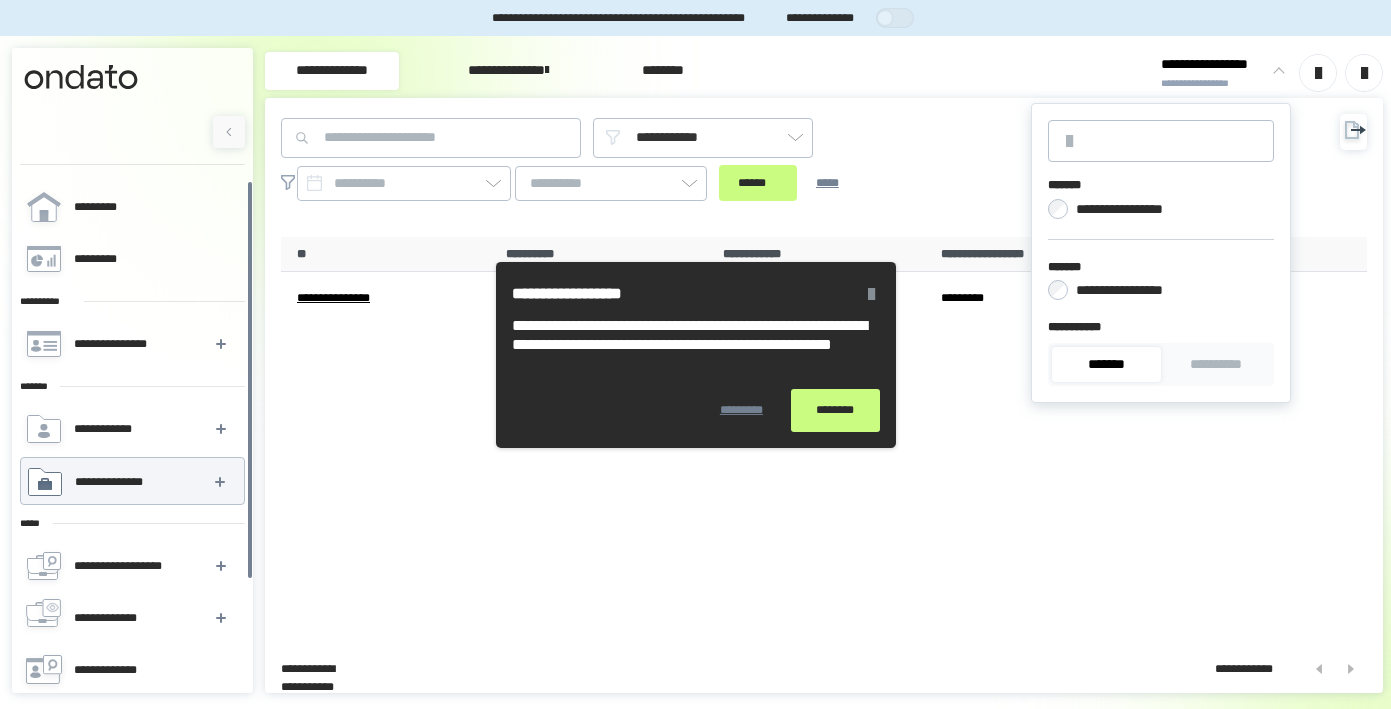 click on "********" at bounding box center (835, 410) 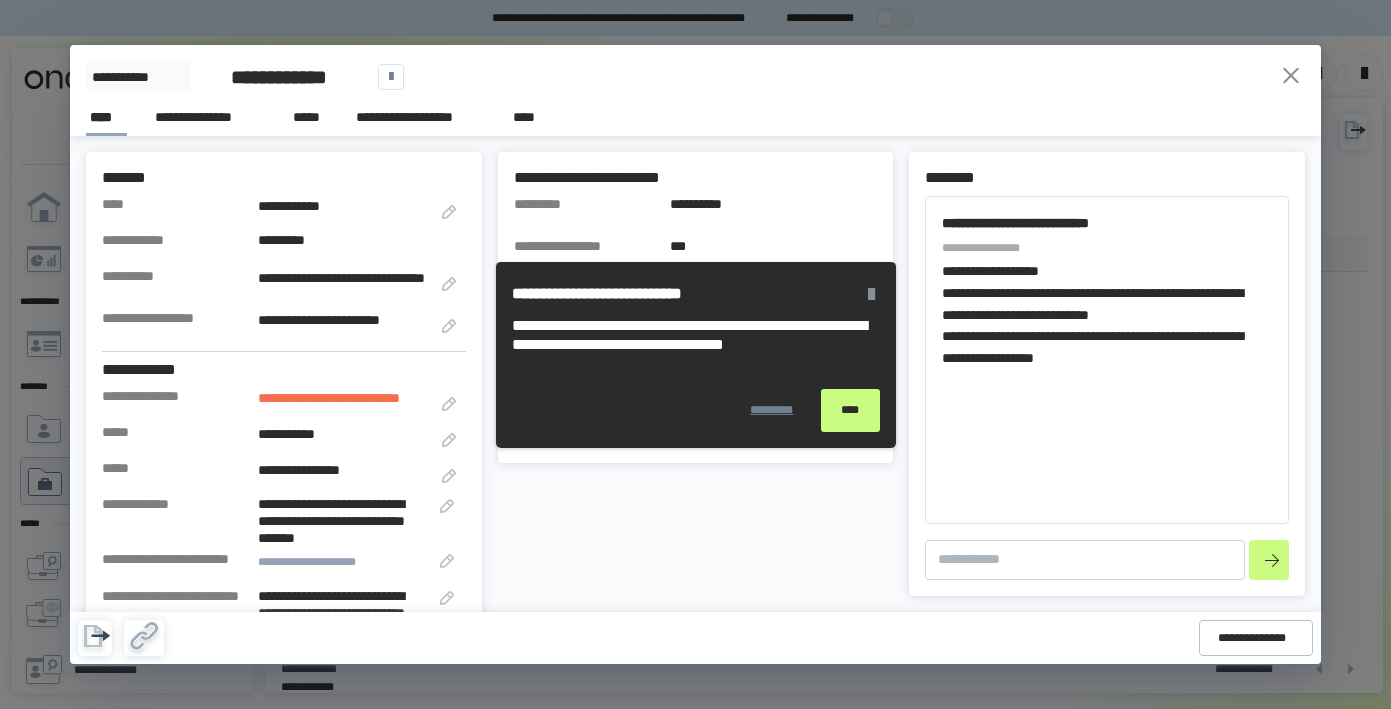 click on "****" at bounding box center (850, 410) 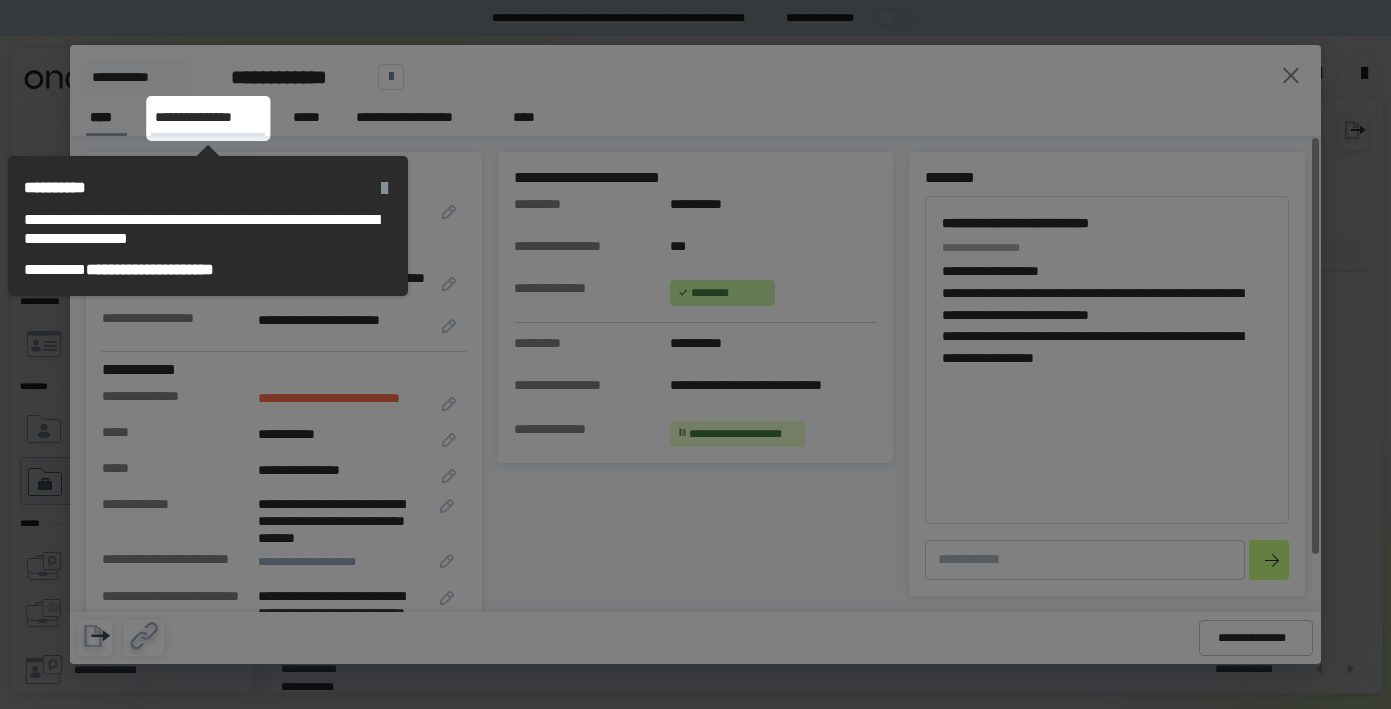 click on "**********" at bounding box center (208, 118) 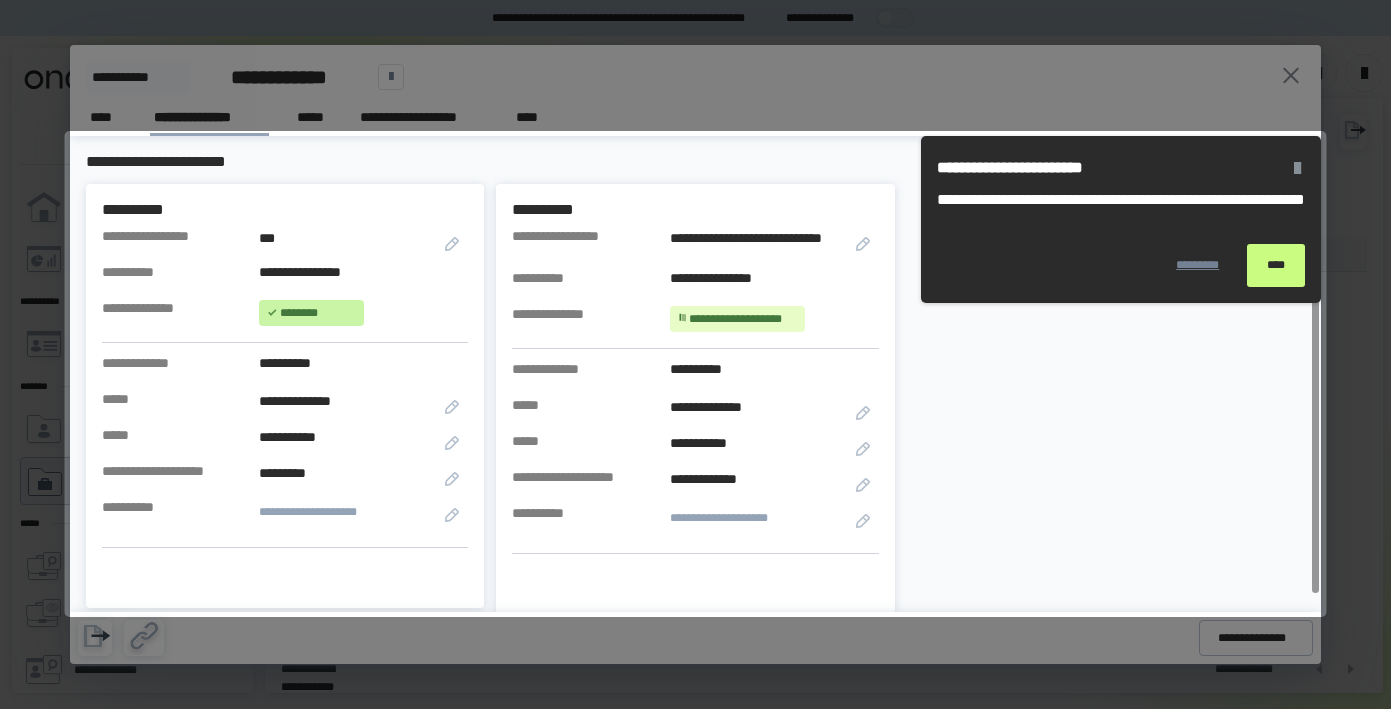 click on "****" at bounding box center (1276, 265) 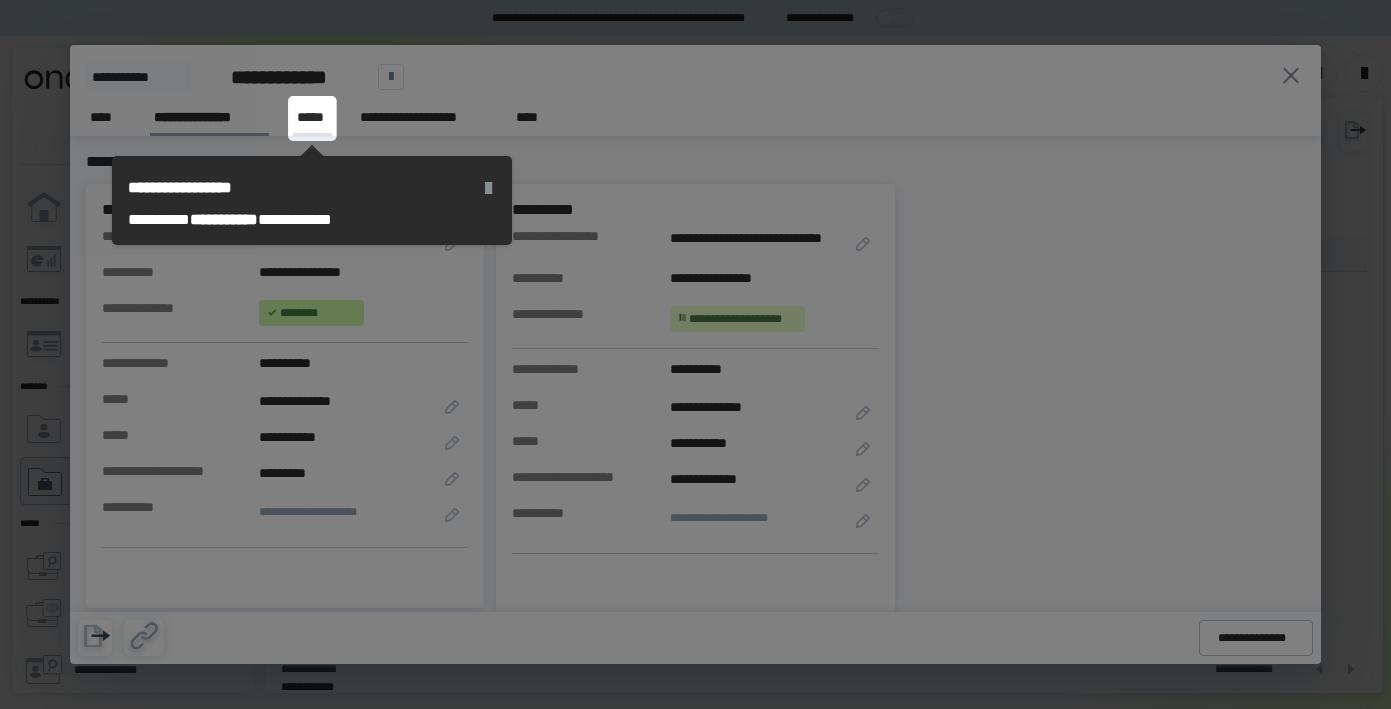 click on "*****" at bounding box center (312, 117) 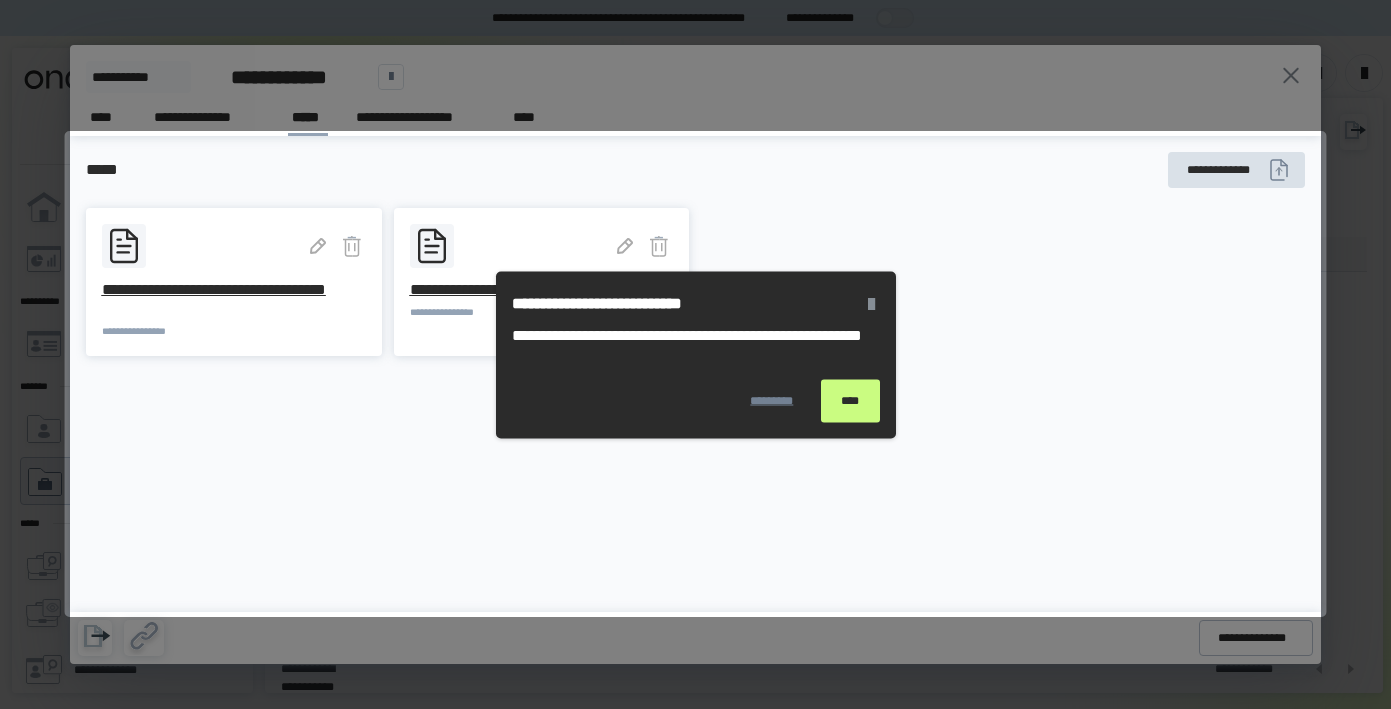 click on "****" at bounding box center [850, 400] 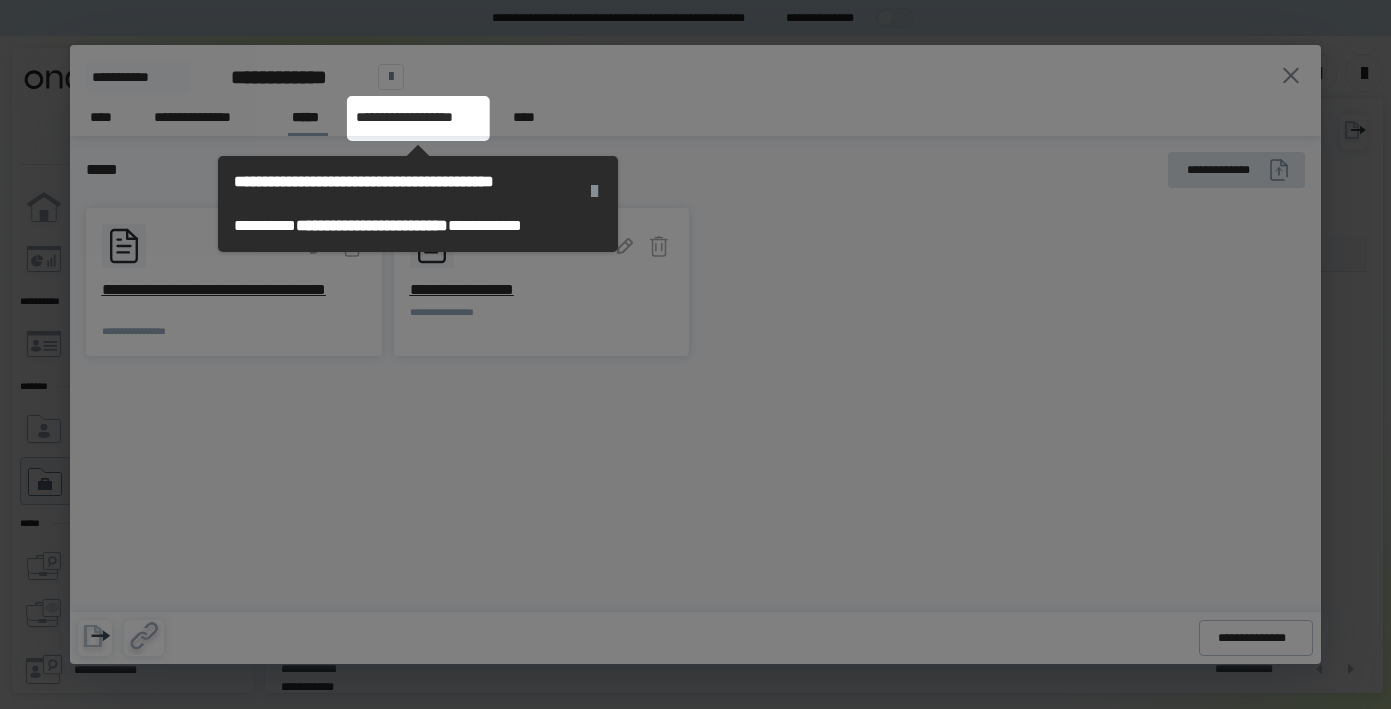 click 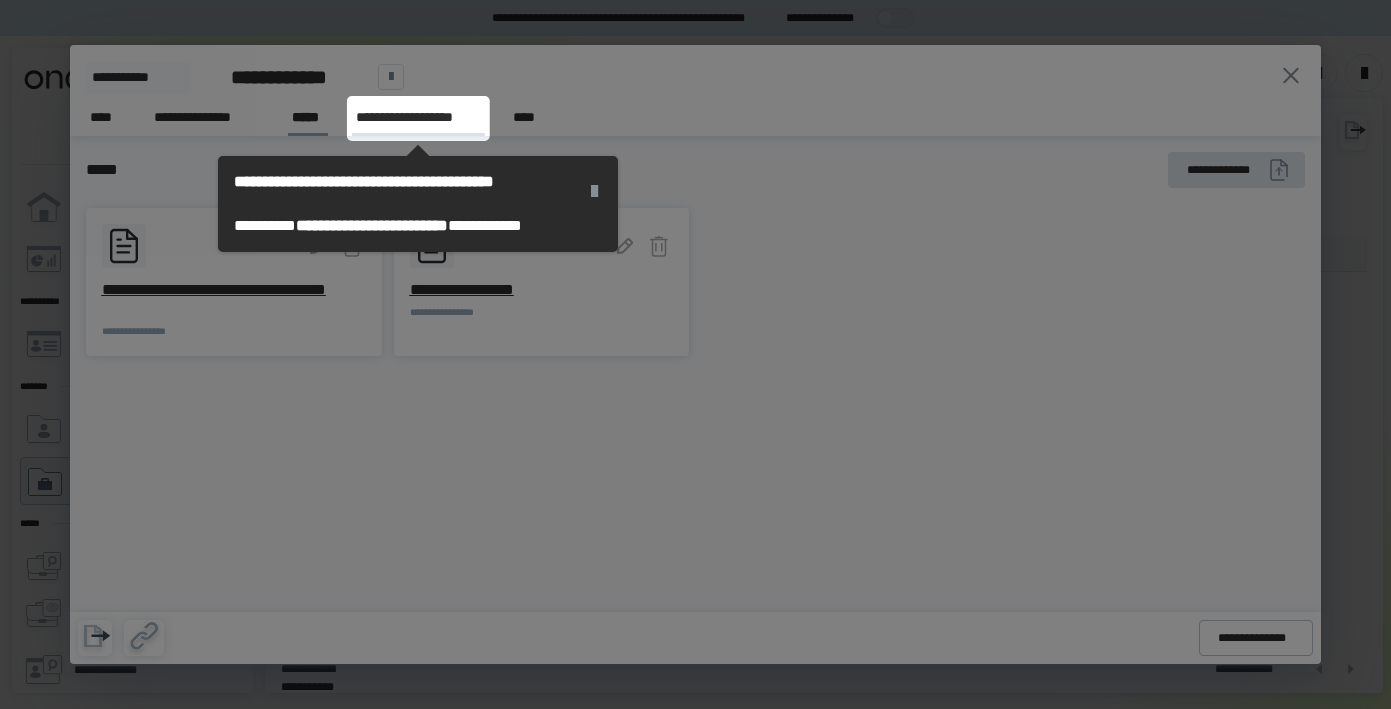 click on "**********" at bounding box center [418, 118] 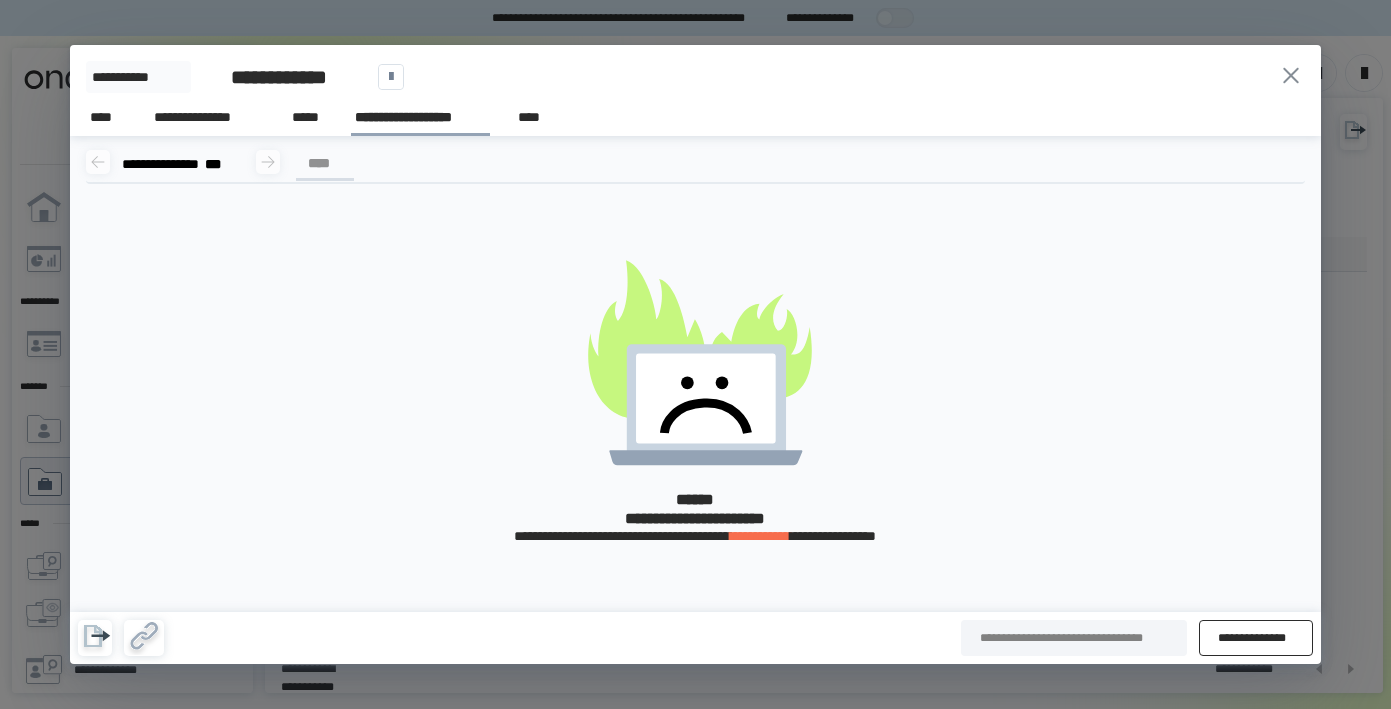 click on "**********" at bounding box center (1256, 638) 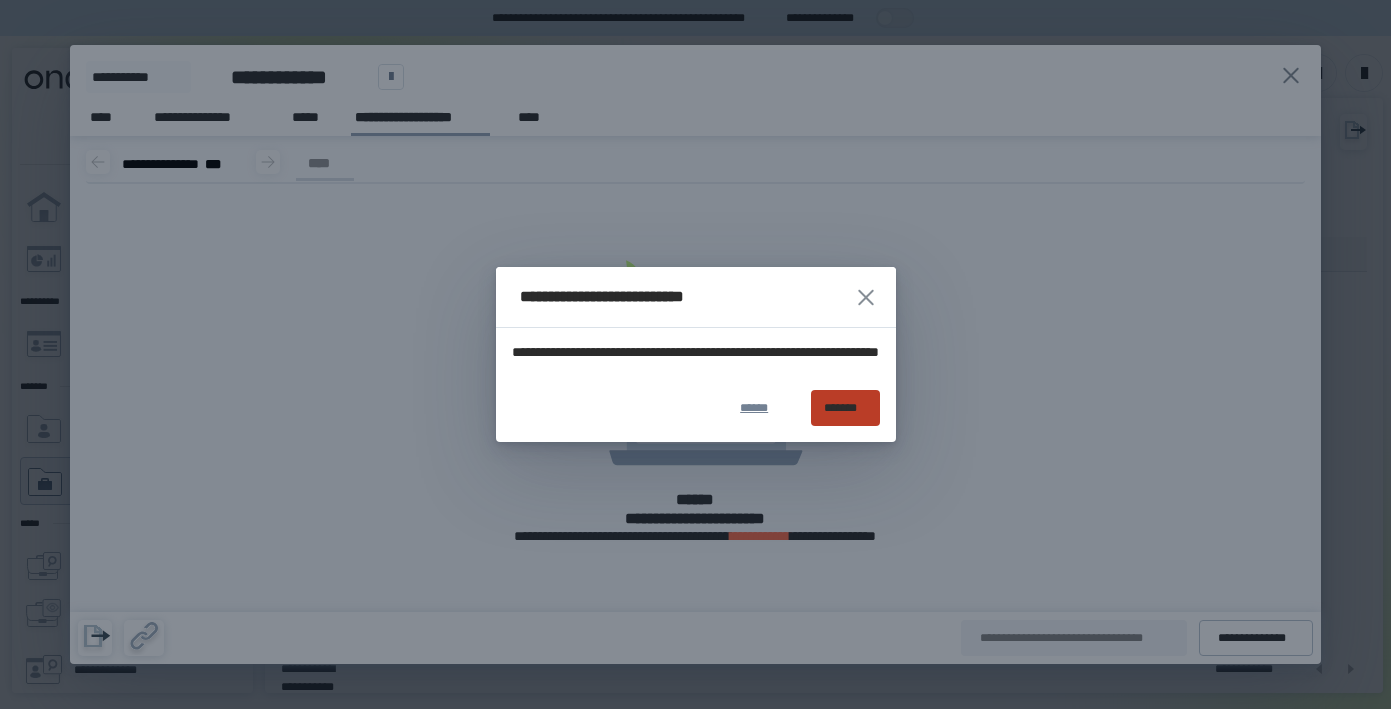 click on "*******" at bounding box center (845, 408) 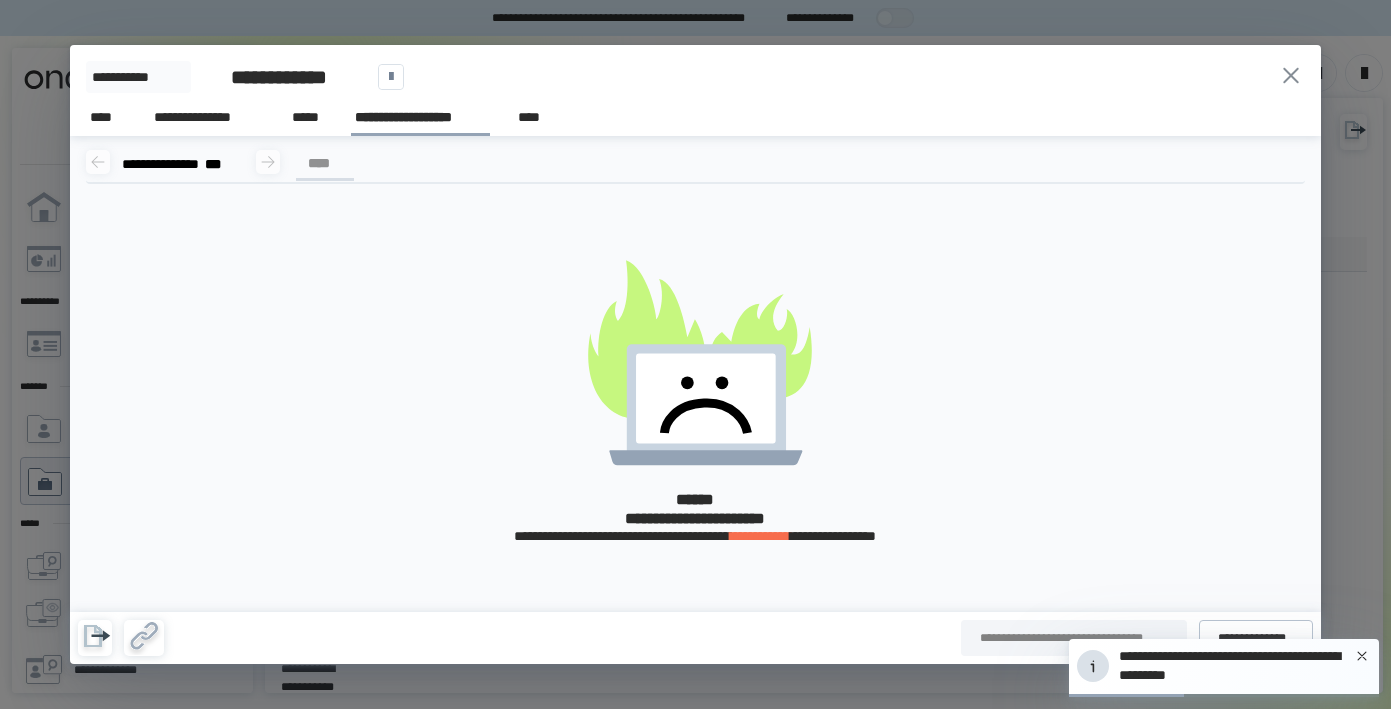 click 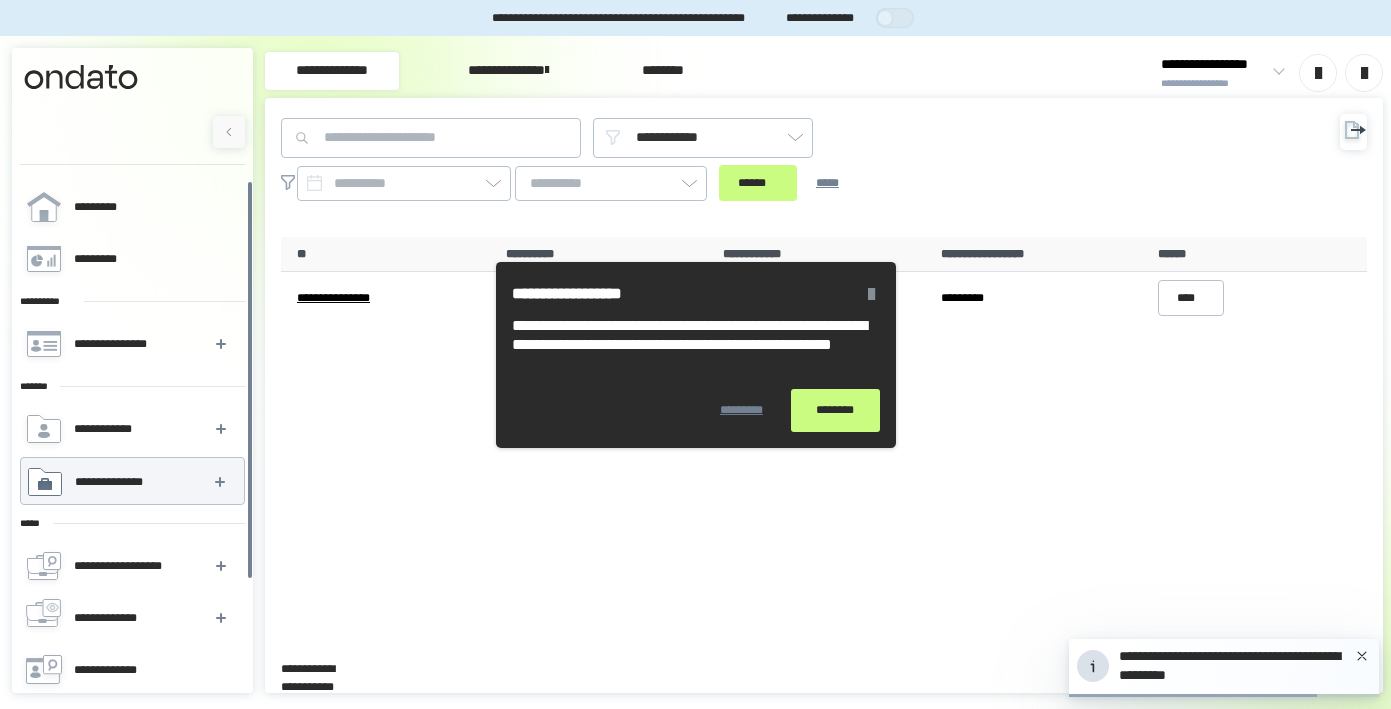 click on "********" at bounding box center (835, 410) 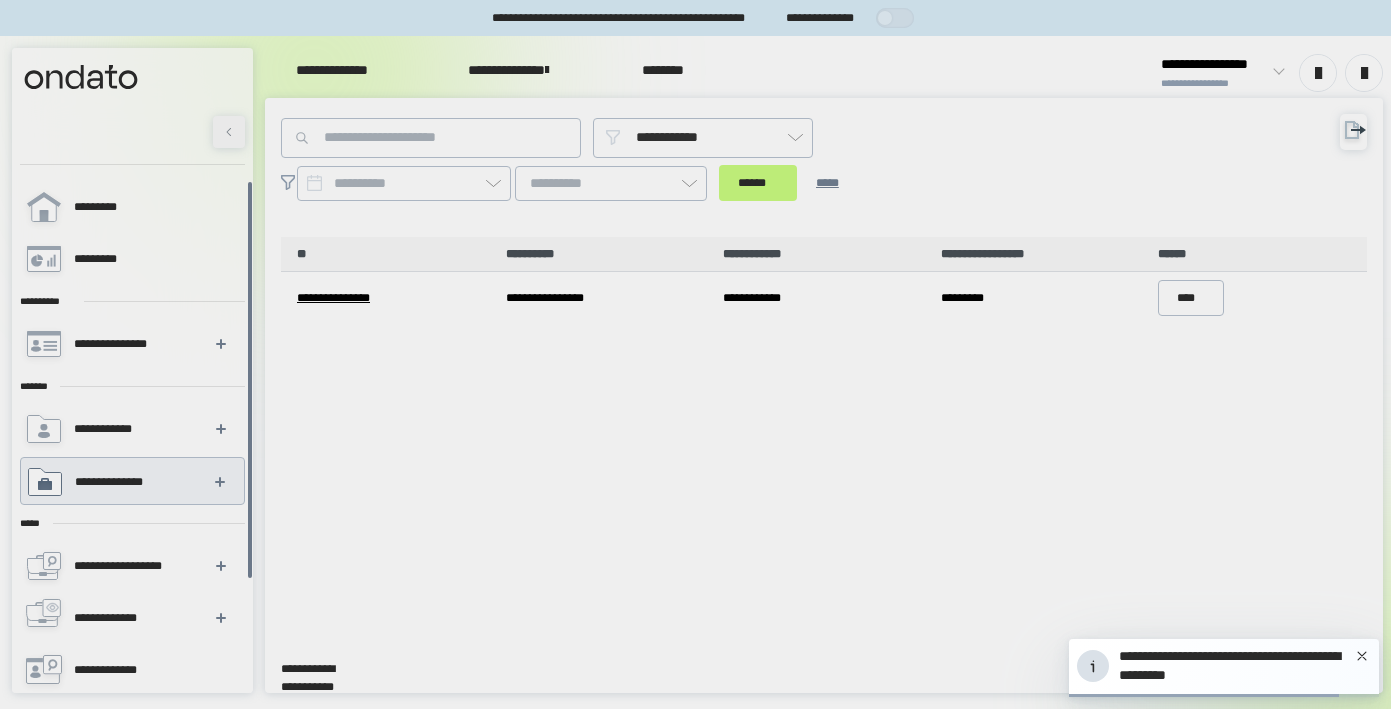 type on "*" 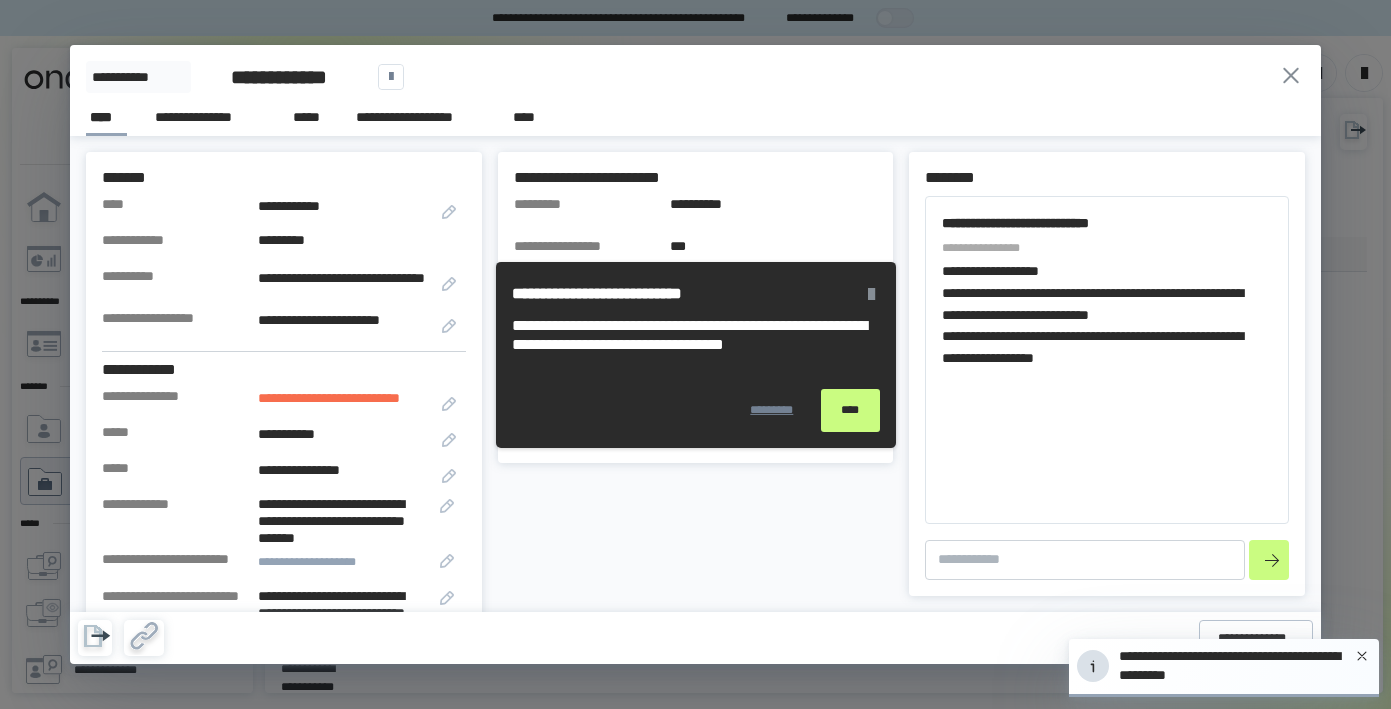 click on "****" at bounding box center [850, 410] 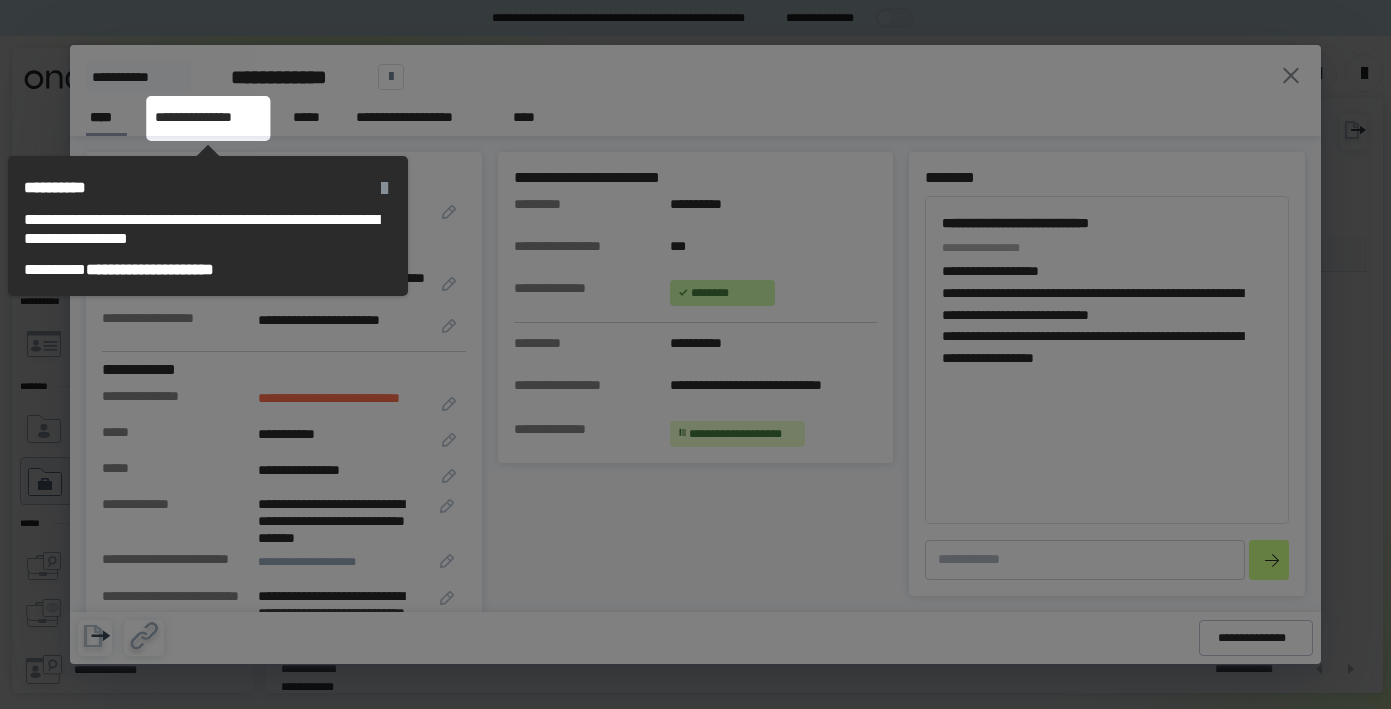 click 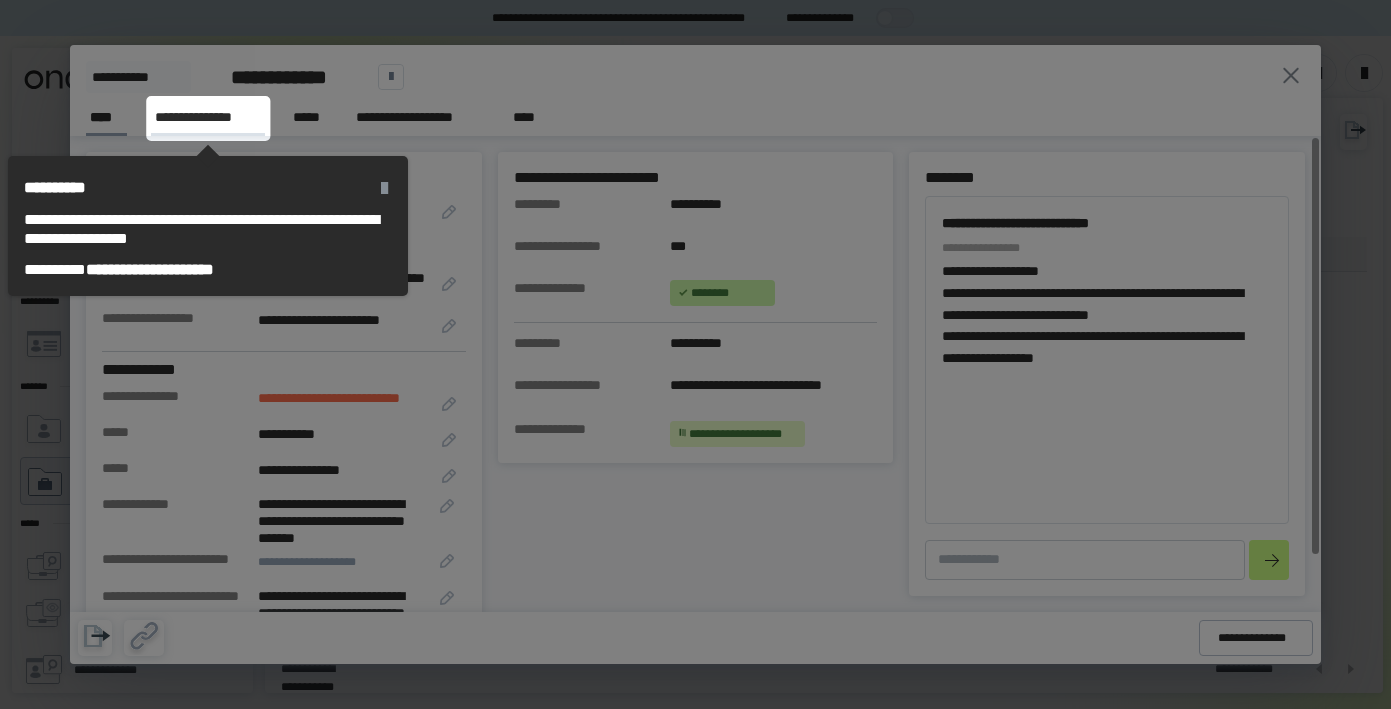click on "**********" at bounding box center (208, 118) 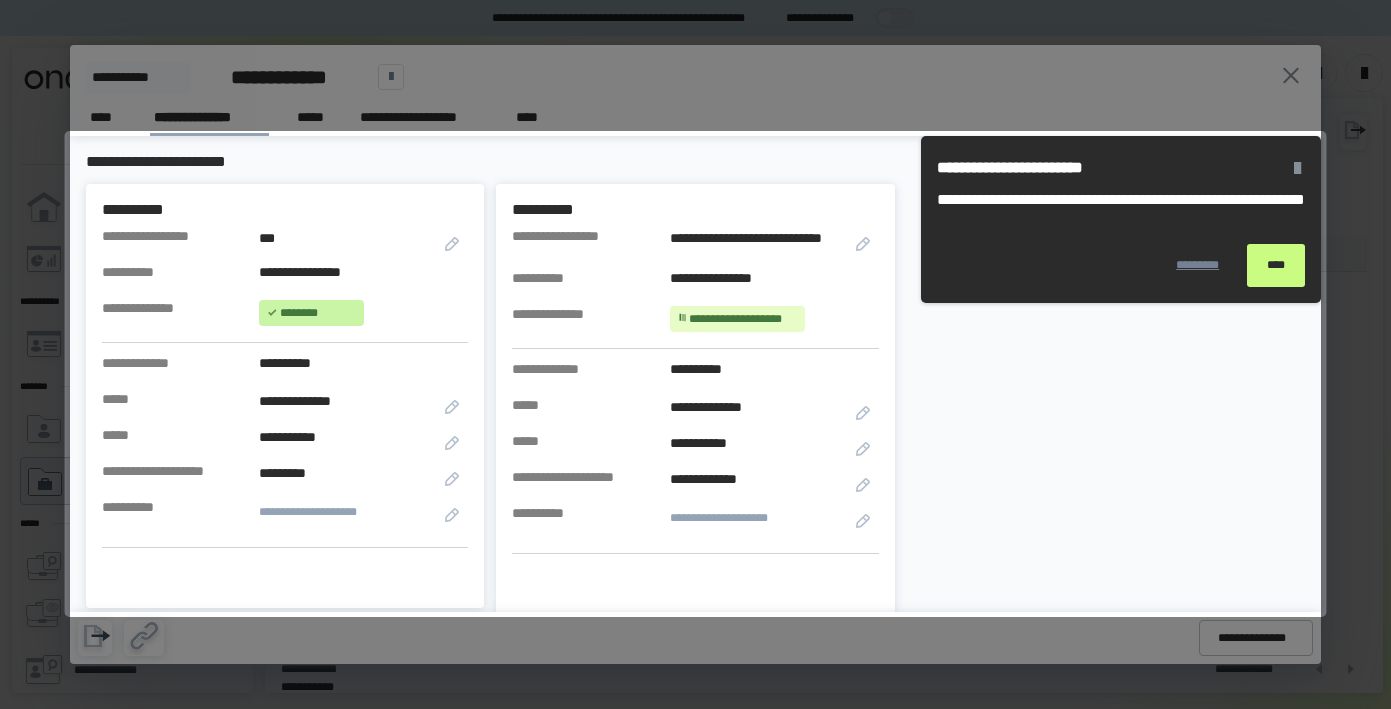 click 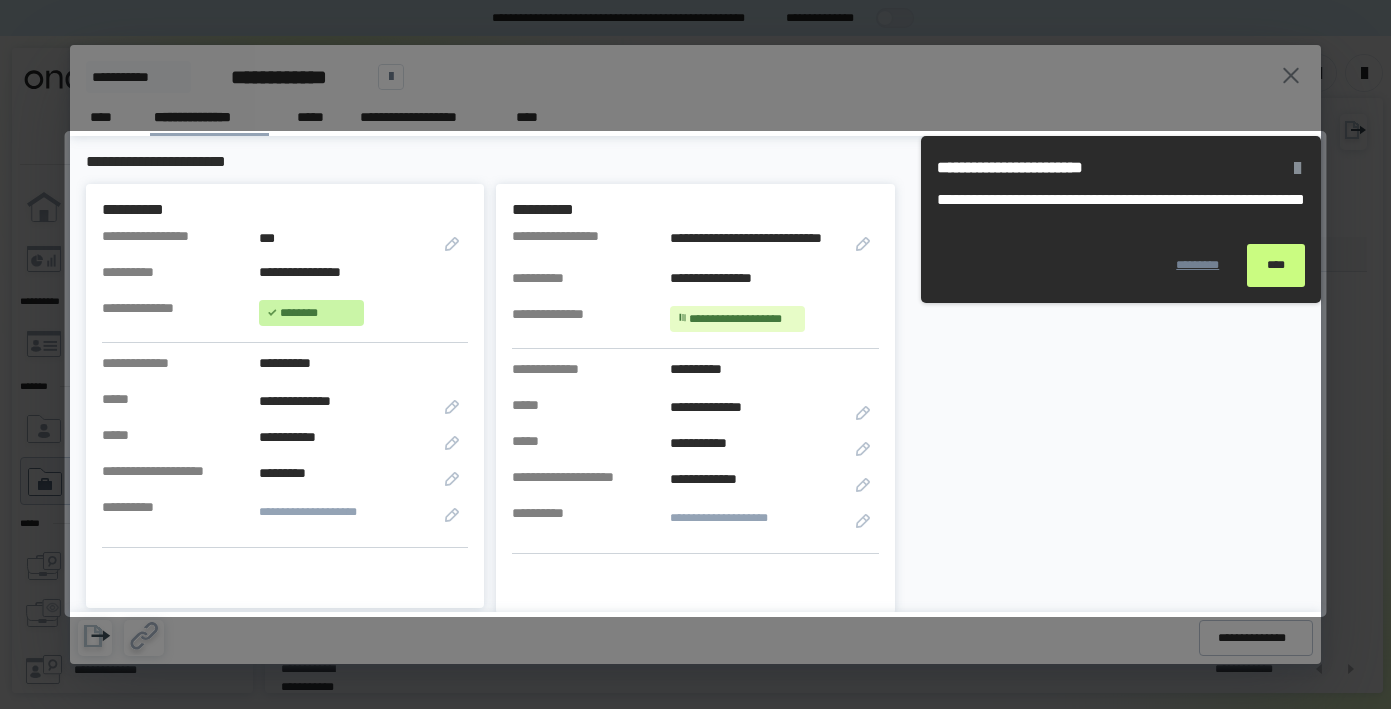 click on "****" at bounding box center [1276, 265] 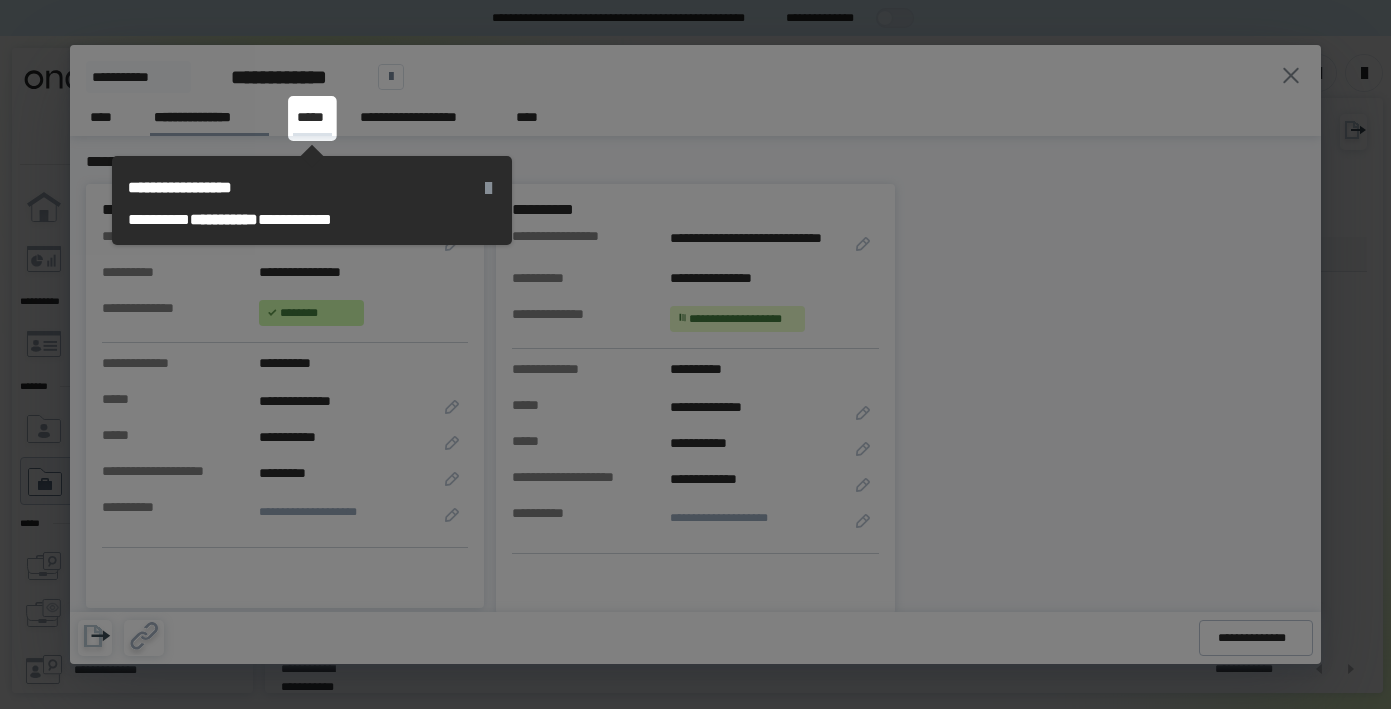 click on "*****" at bounding box center [312, 117] 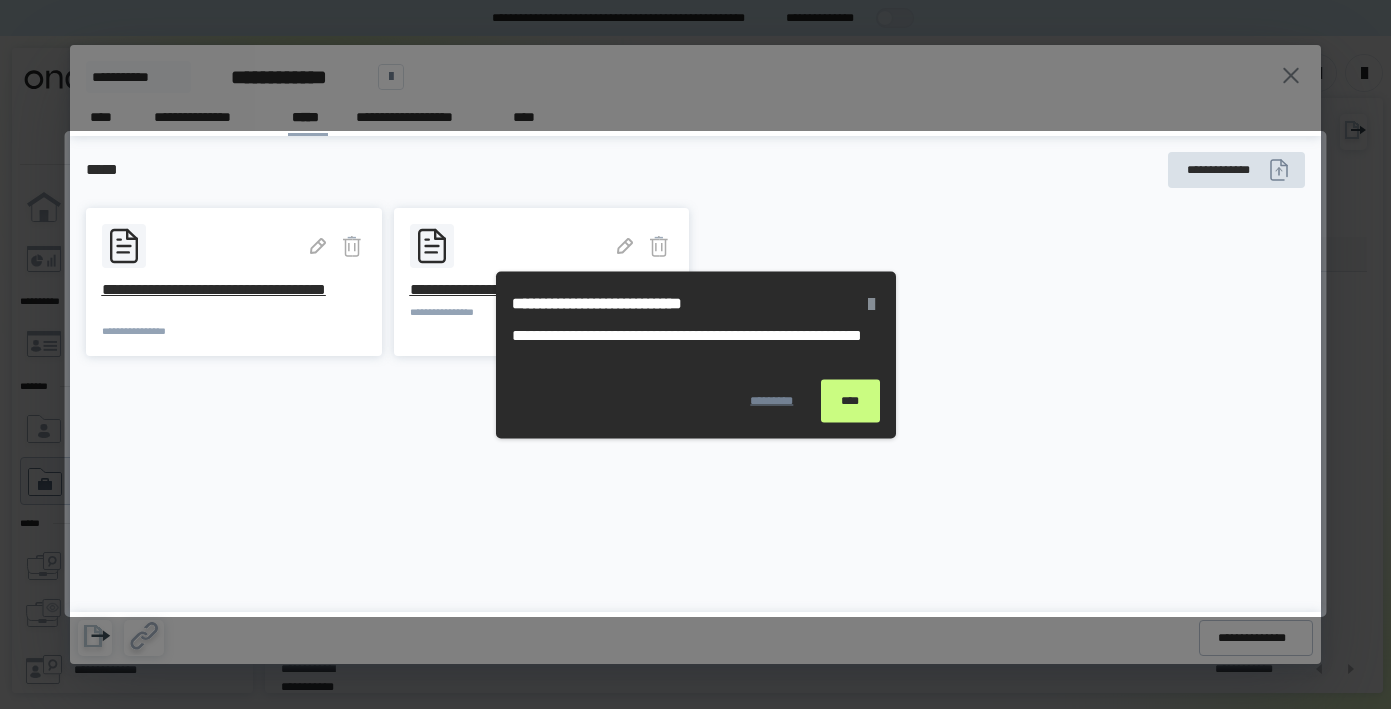 click on "****" at bounding box center [850, 400] 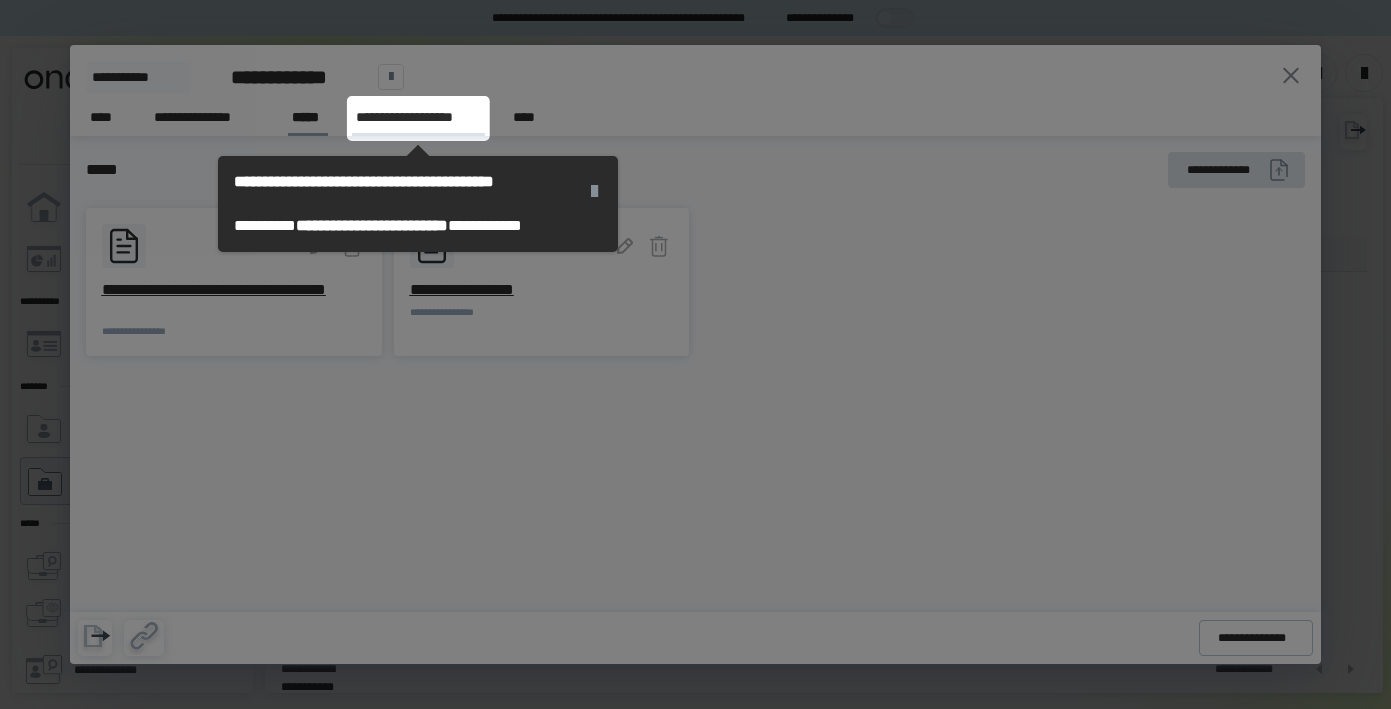 click on "**********" at bounding box center [418, 117] 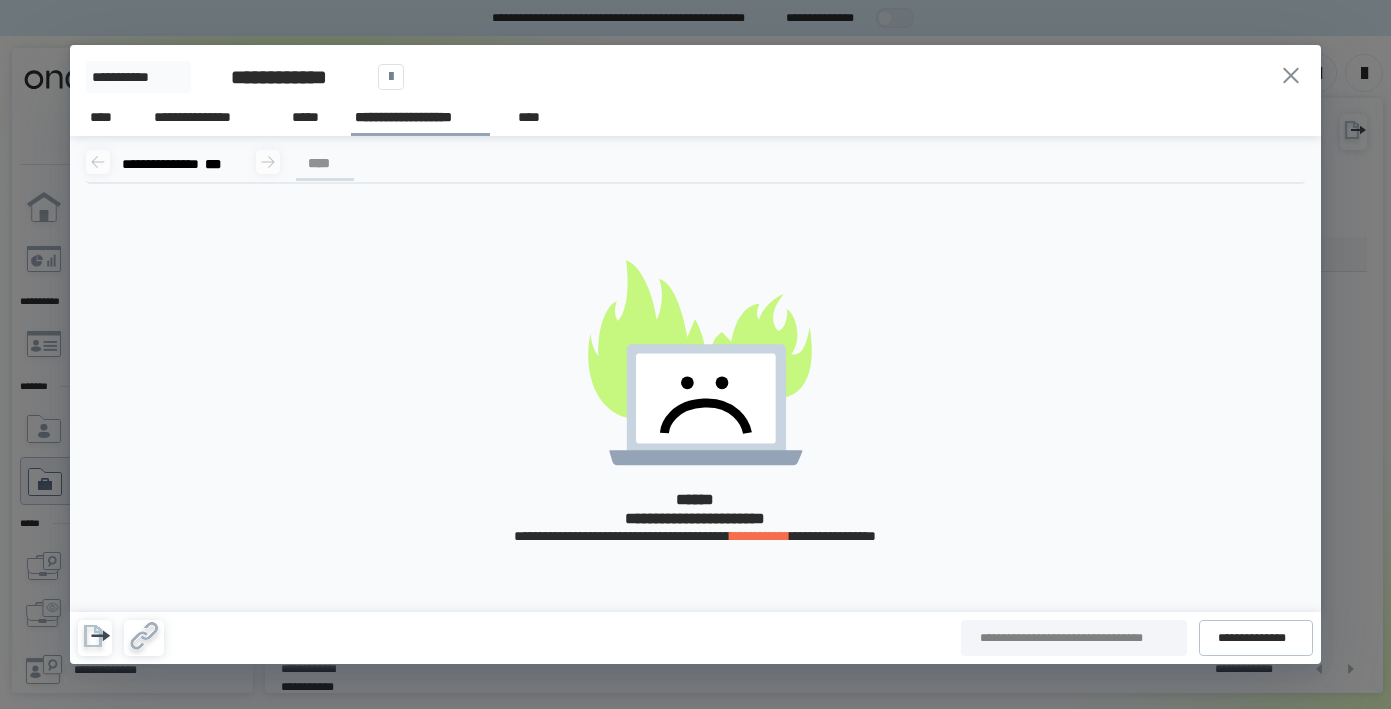 click on "**********" at bounding box center [696, 114] 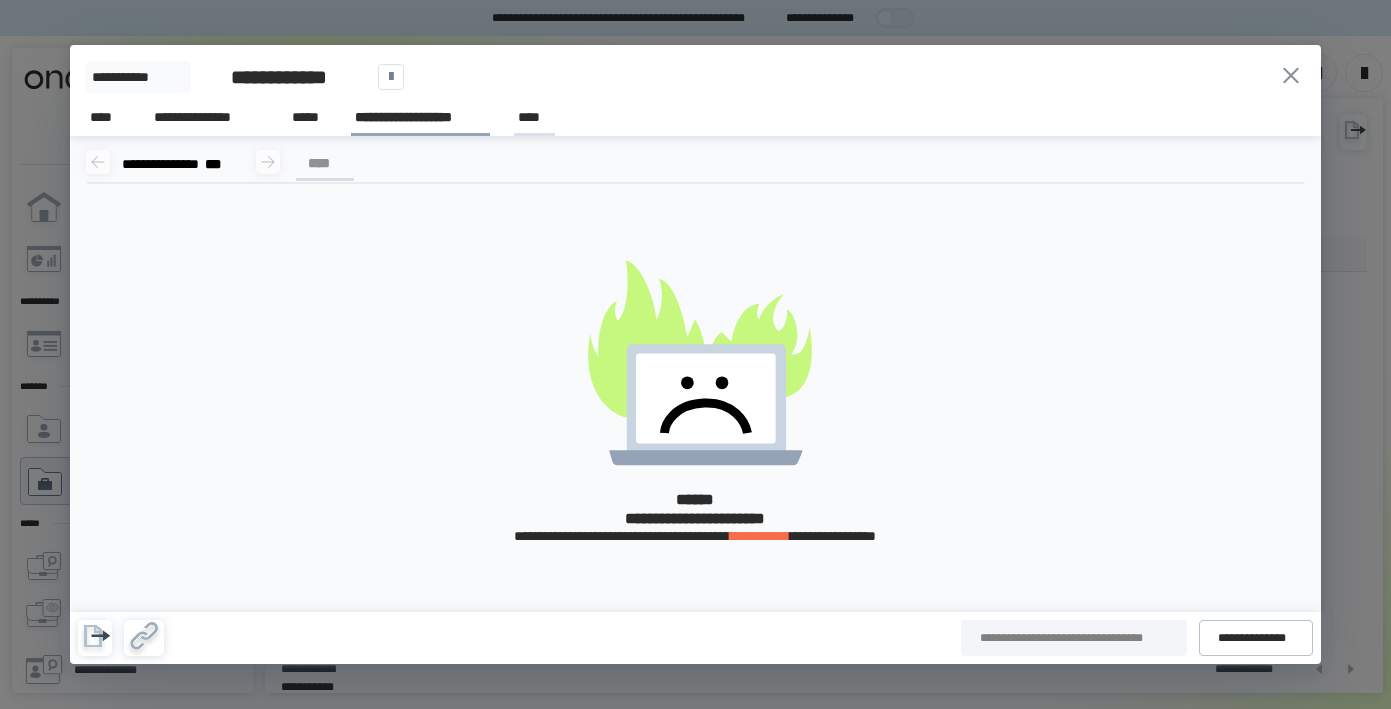 click on "****" at bounding box center (534, 117) 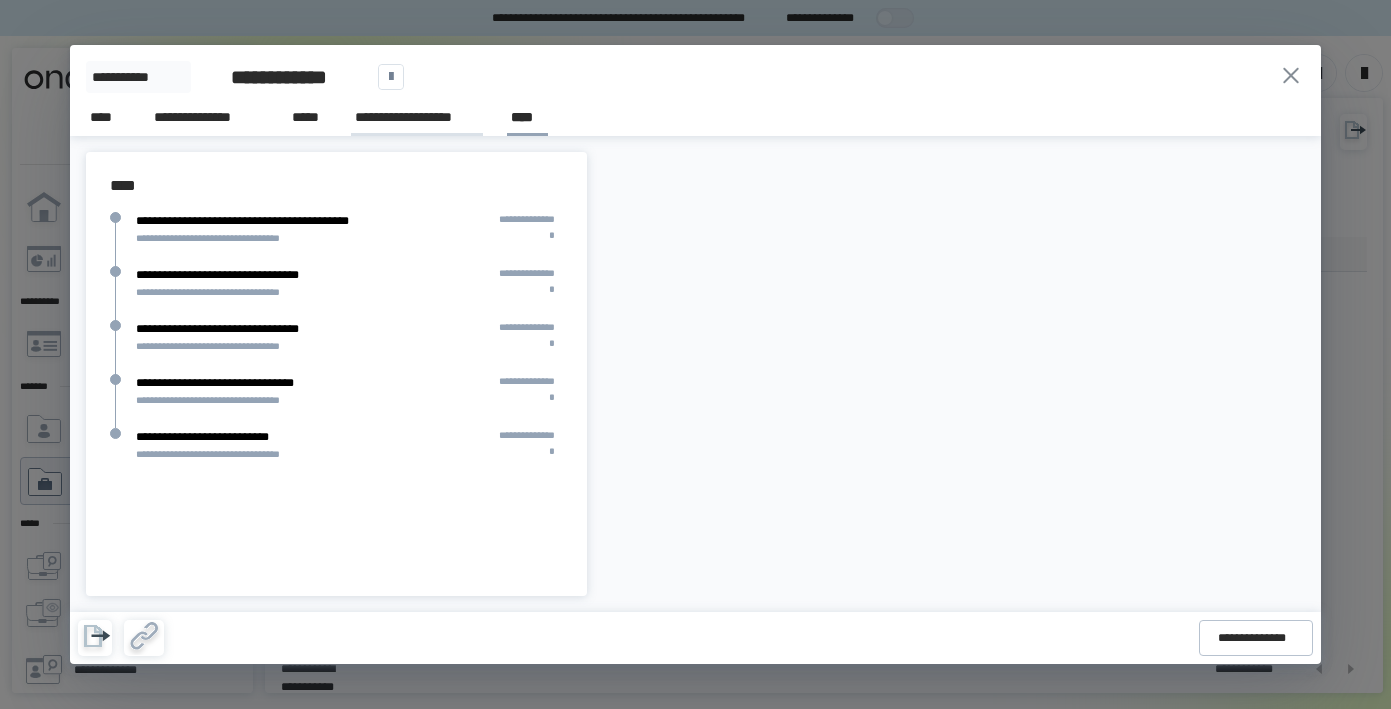 click on "**********" at bounding box center (417, 118) 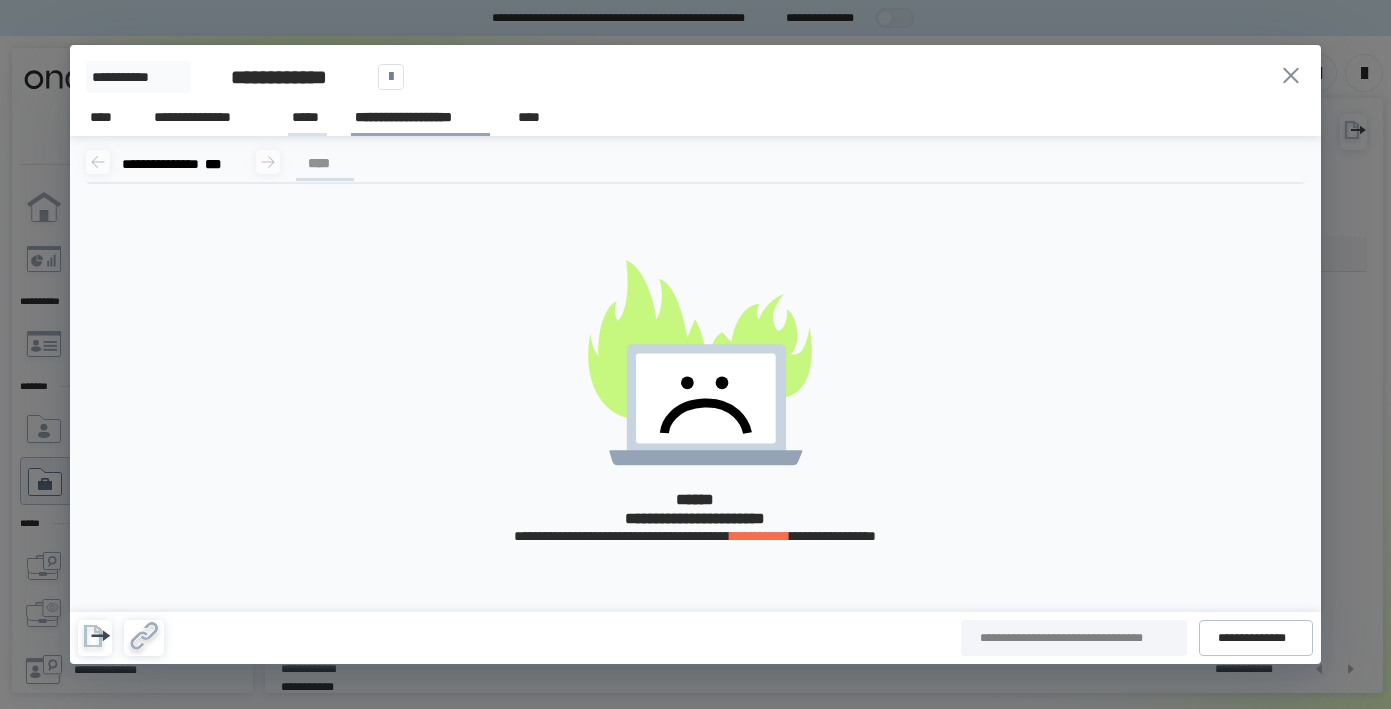 click on "*****" at bounding box center [307, 117] 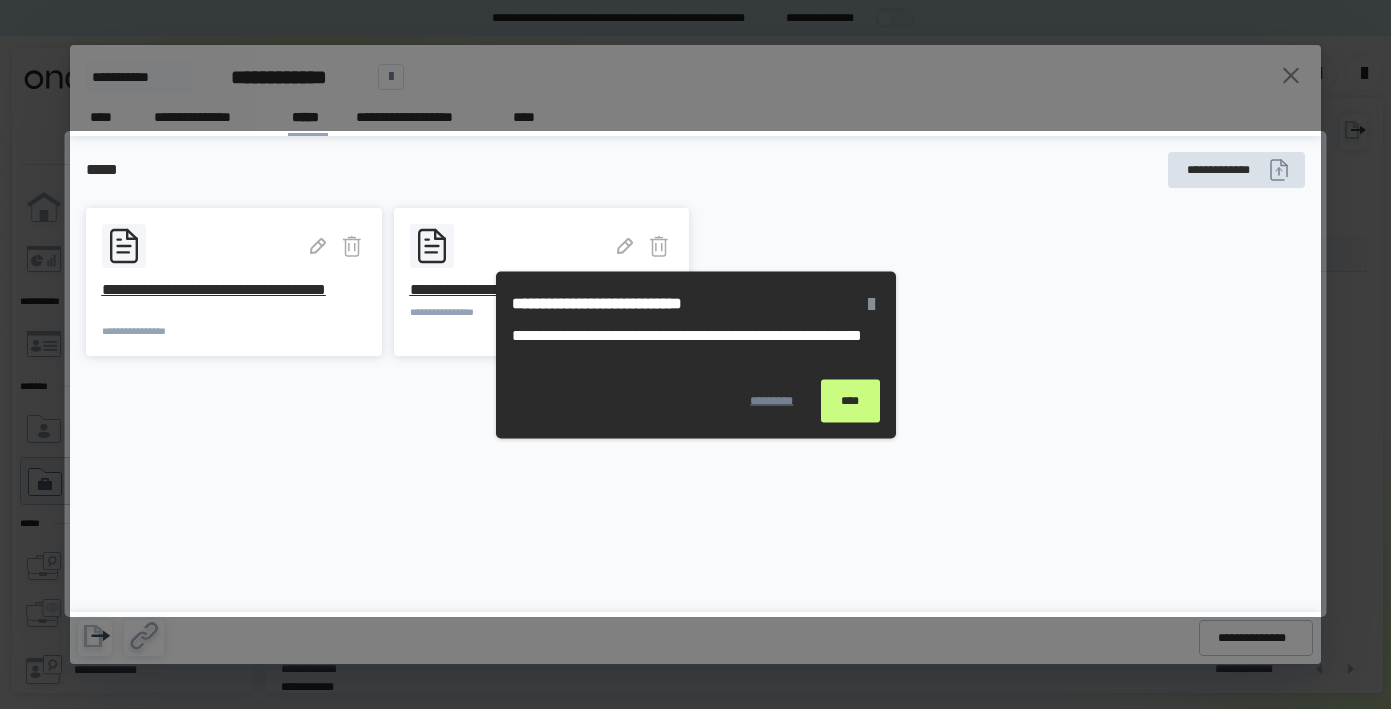 click on "****" at bounding box center (850, 400) 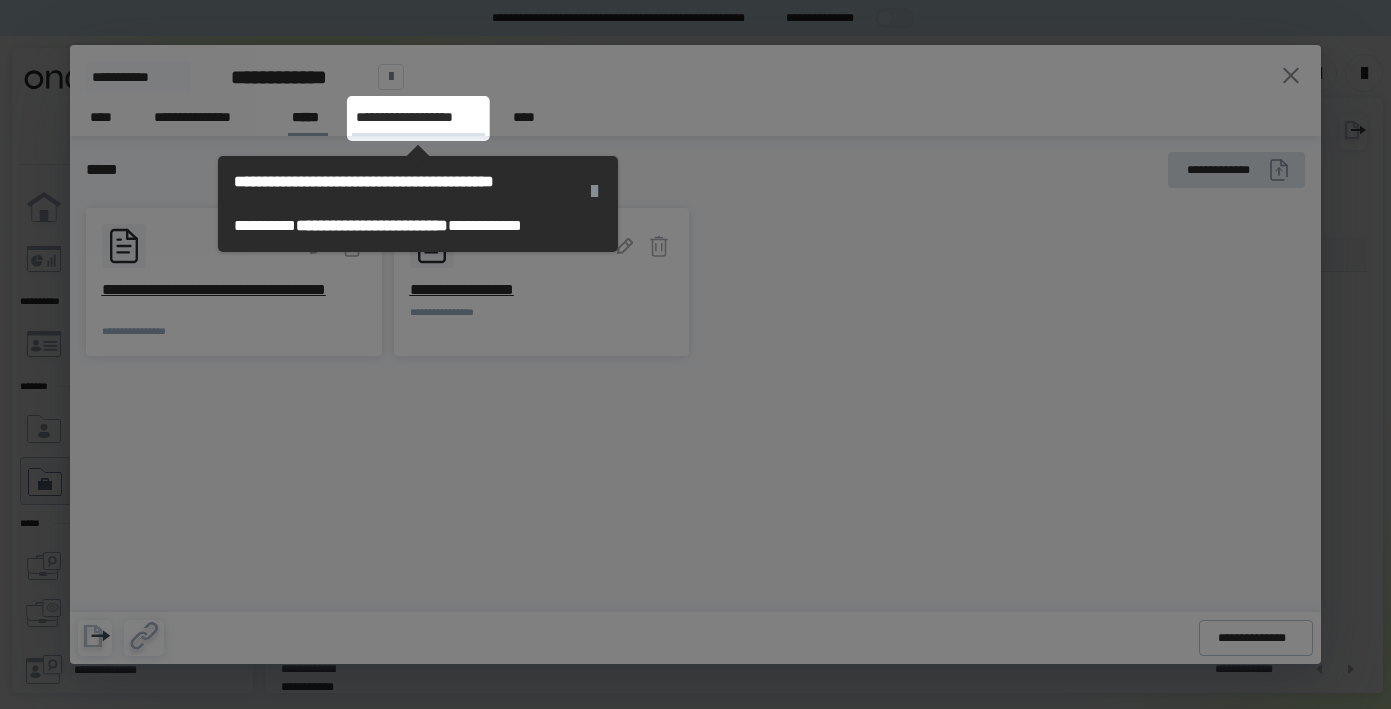 click on "**********" at bounding box center [418, 117] 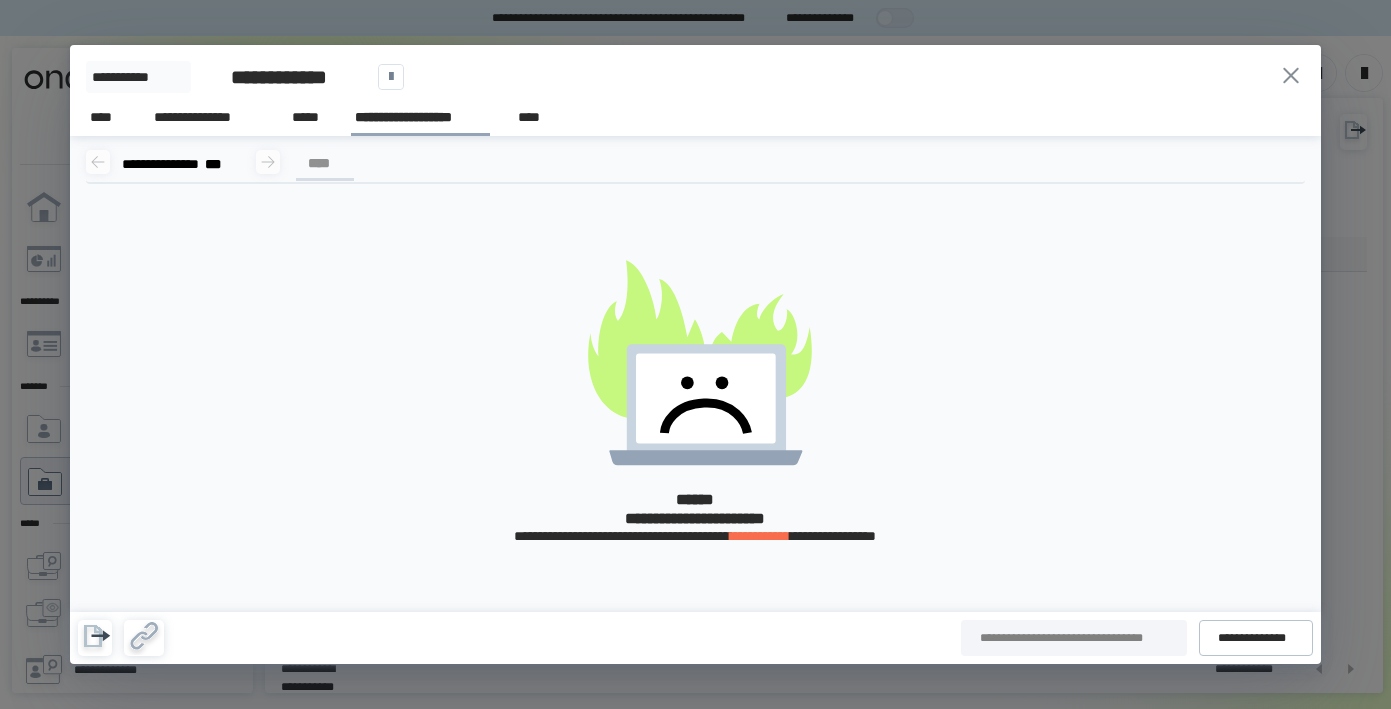 click on "**********" at bounding box center [1007, 638] 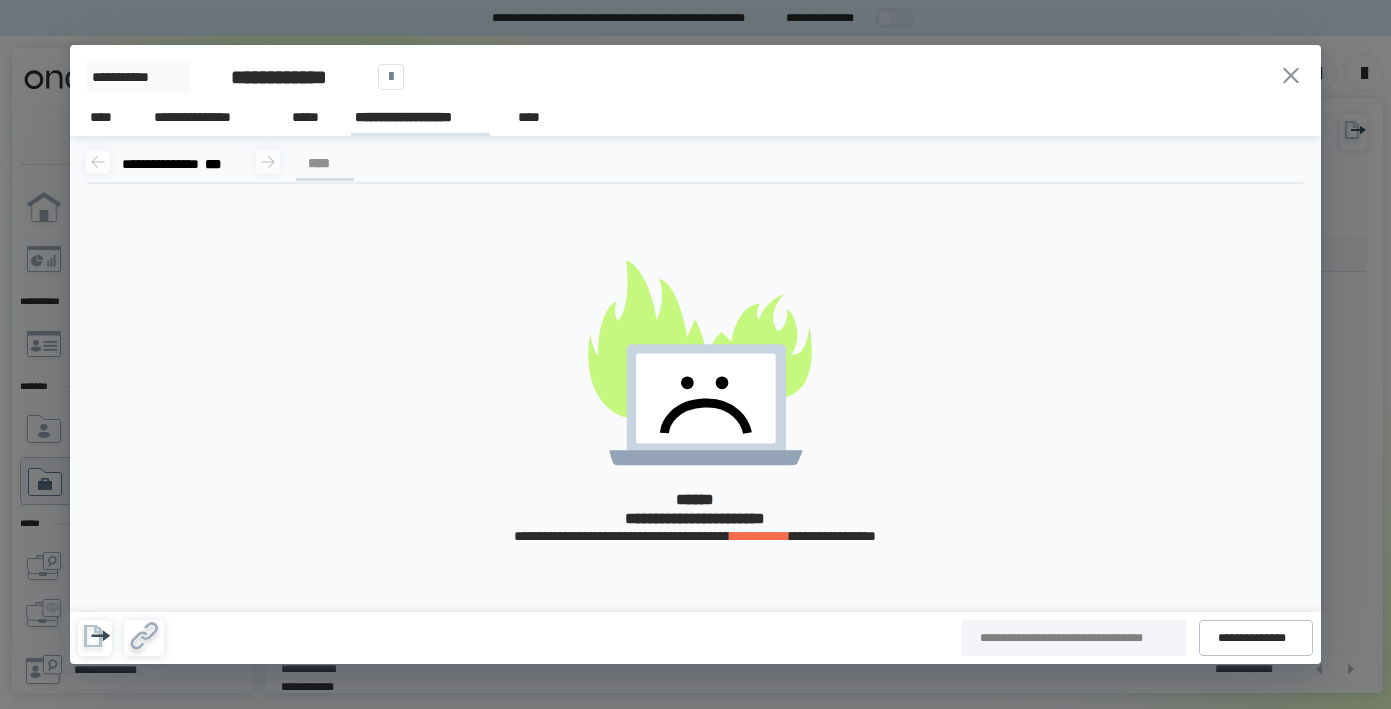 click on "**********" at bounding box center [421, 117] 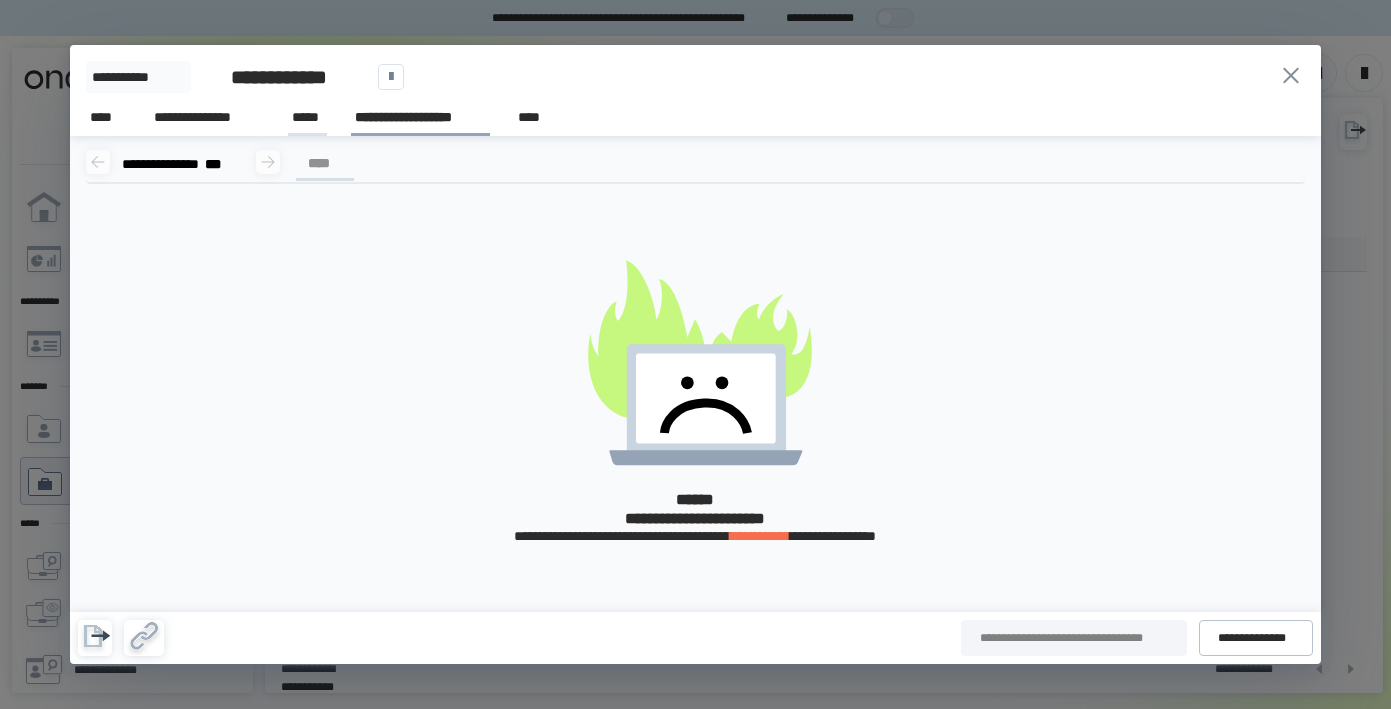 click on "*****" at bounding box center (307, 117) 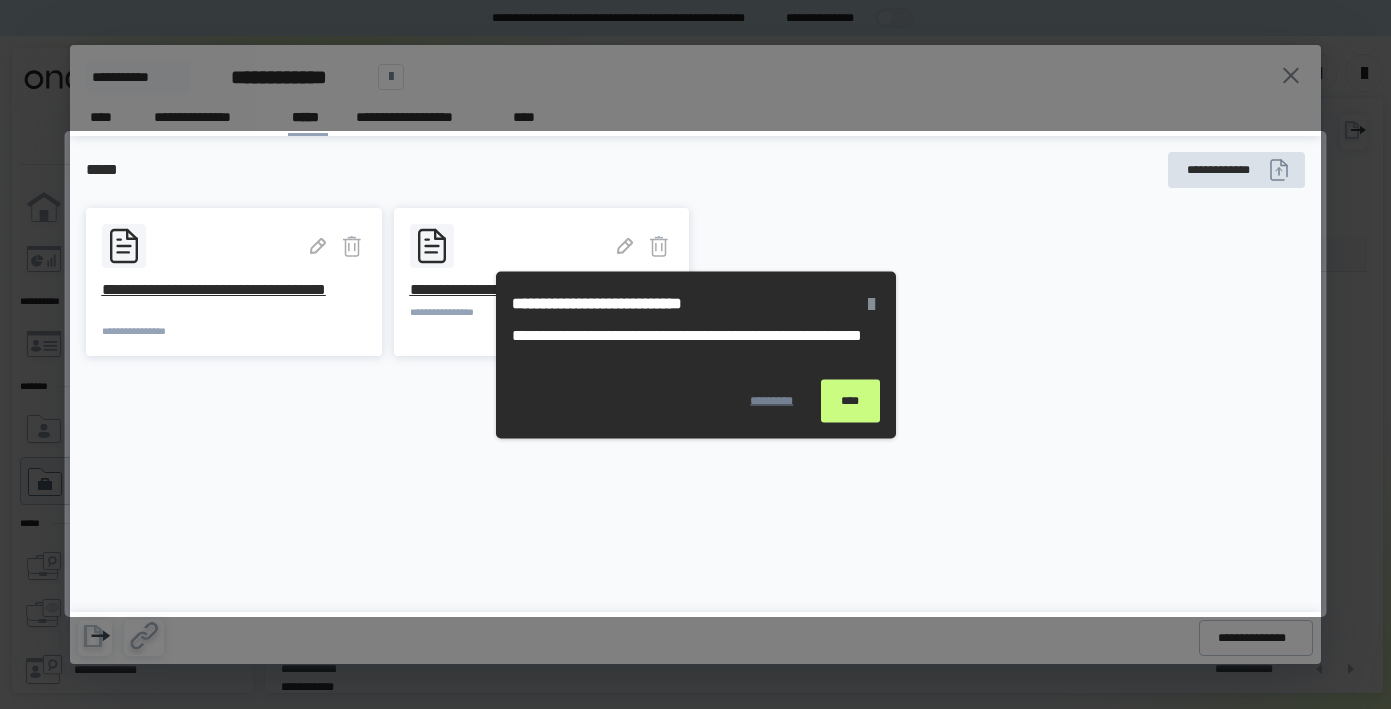 click on "****" at bounding box center [850, 400] 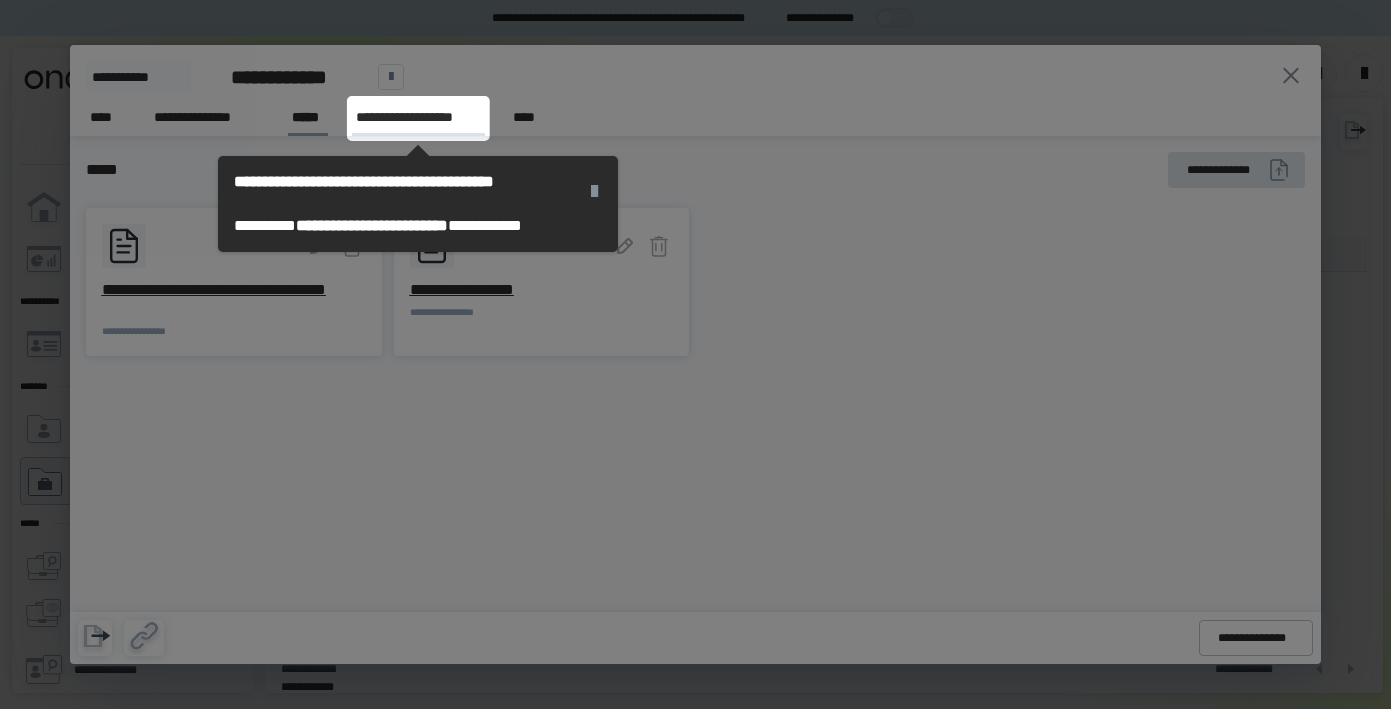click on "**********" at bounding box center [418, 117] 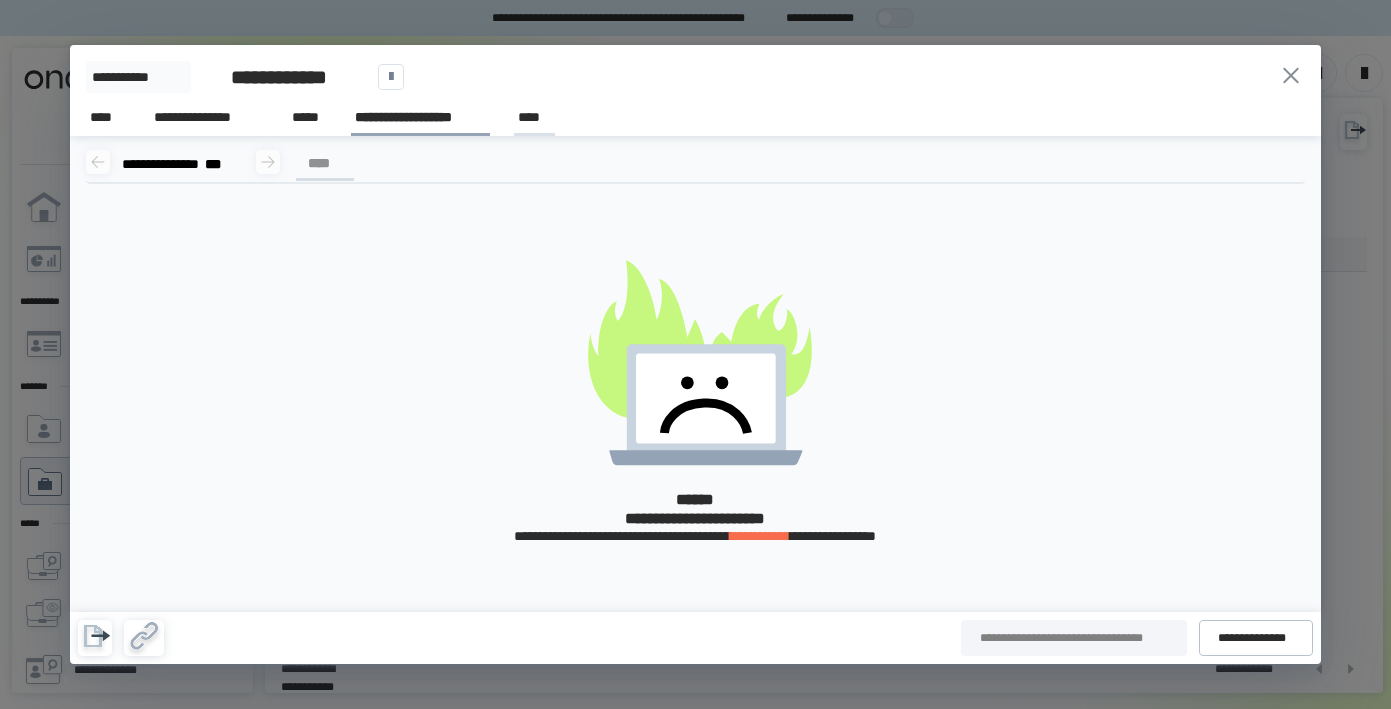 click on "****" at bounding box center (534, 117) 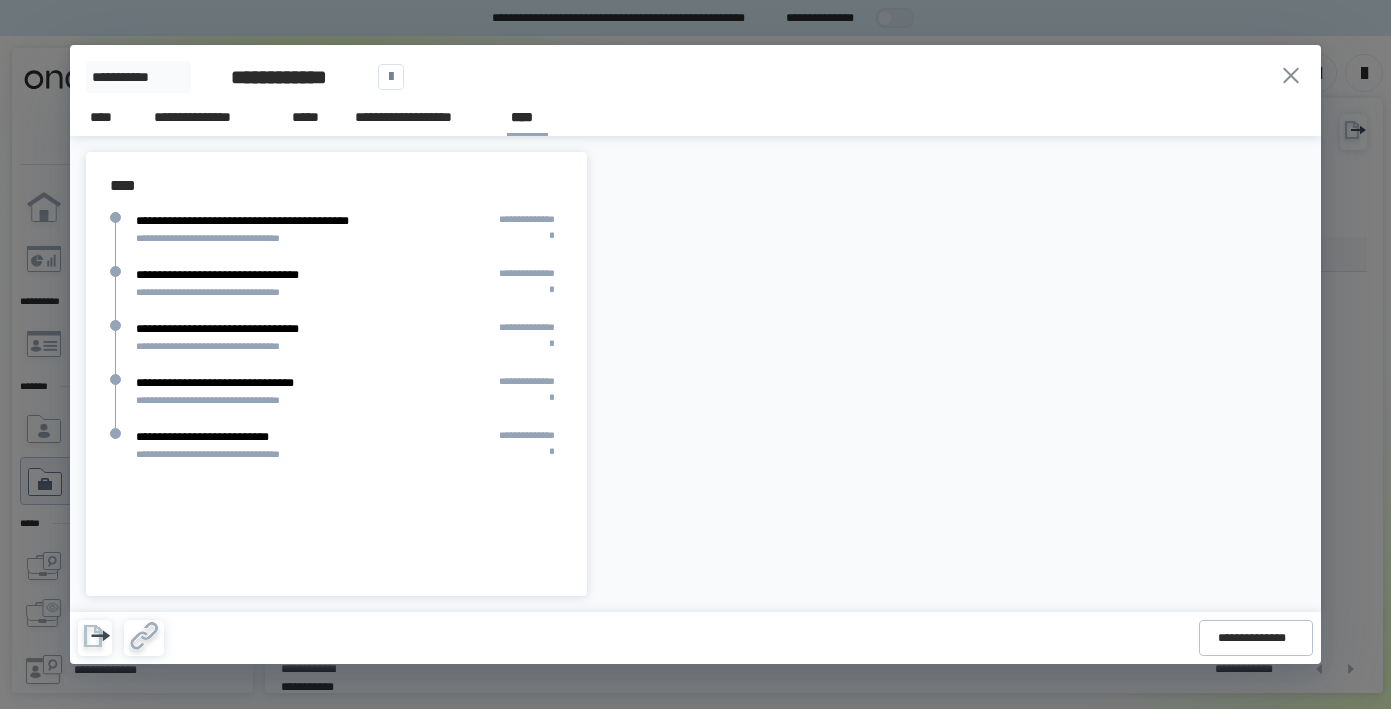 click on "**********" at bounding box center (349, 239) 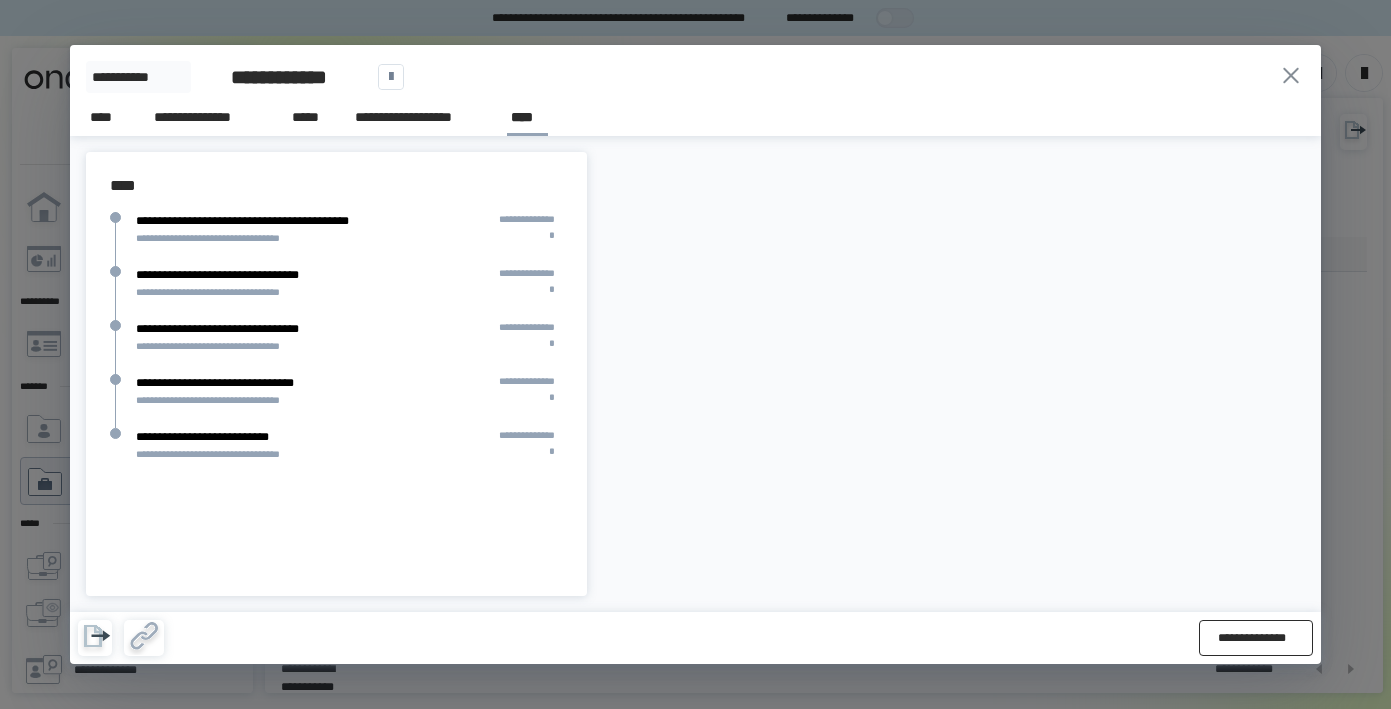 click on "**********" at bounding box center (1256, 638) 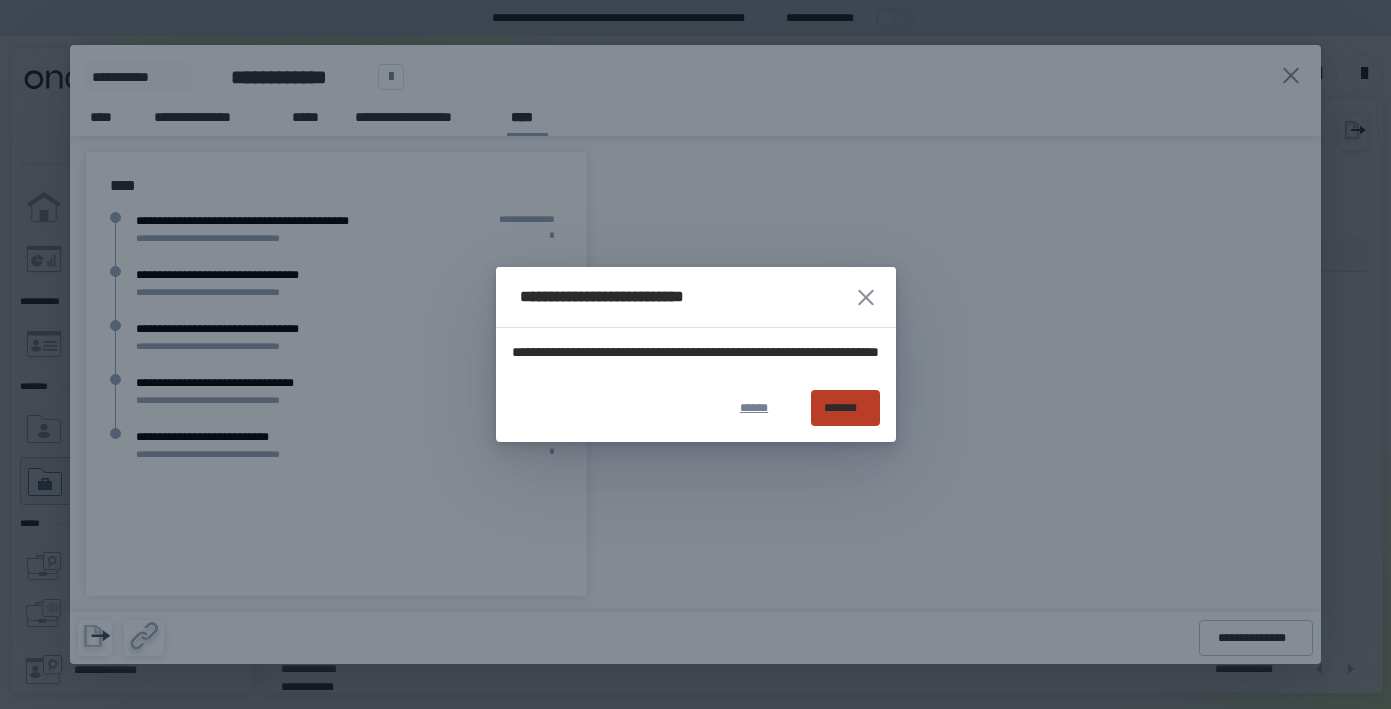 click on "*******" at bounding box center [845, 408] 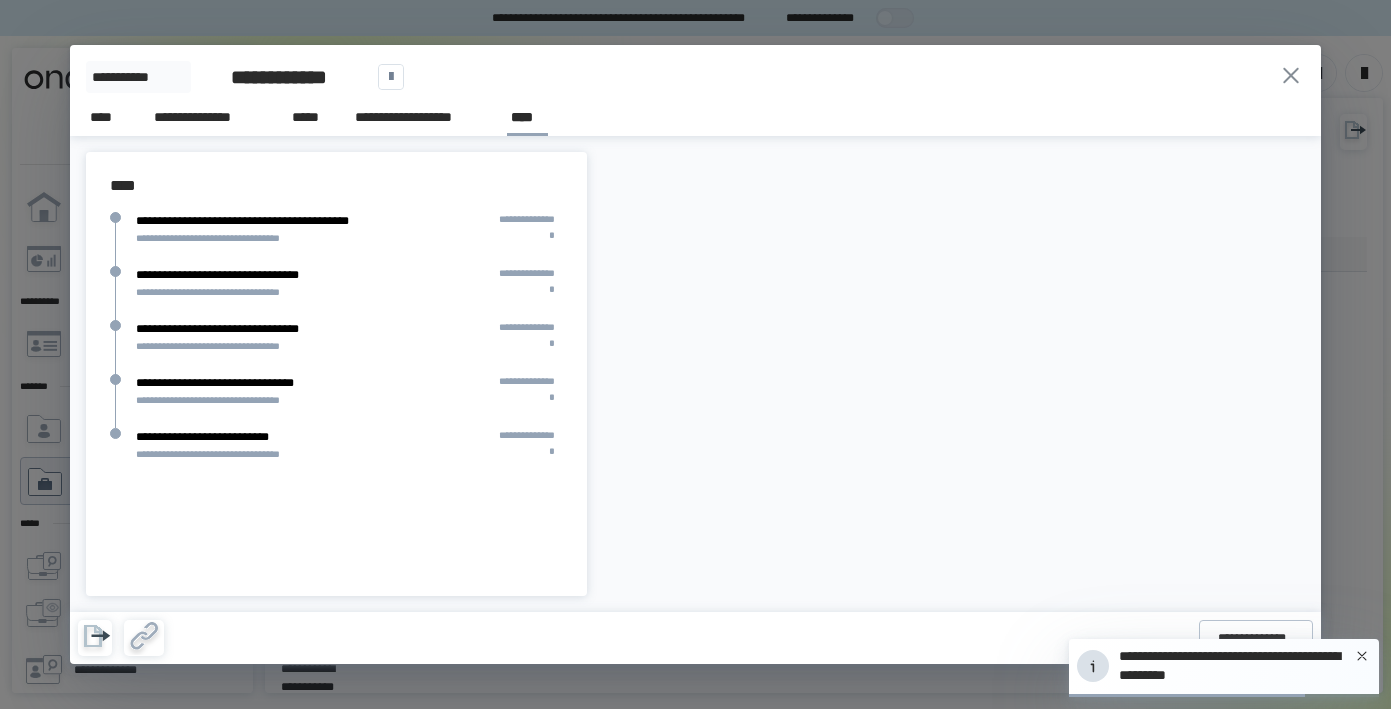 click 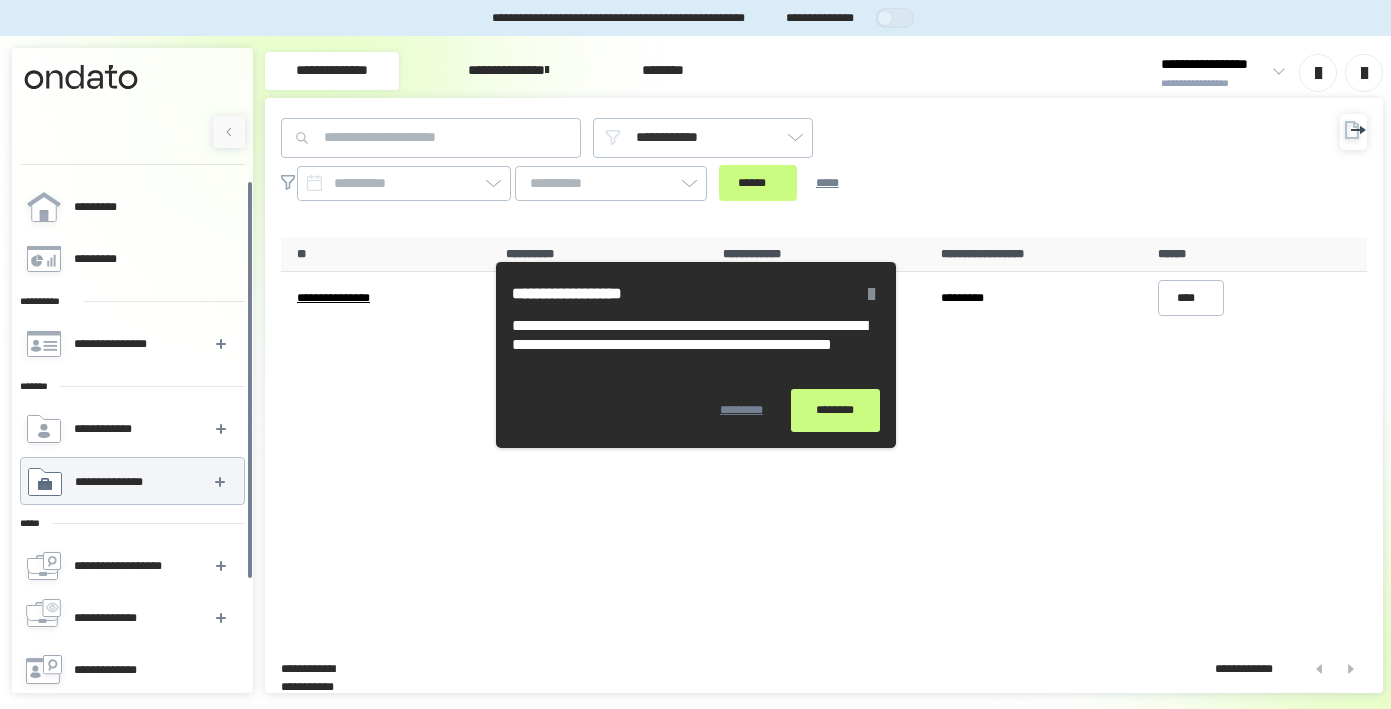 click on "**********" at bounding box center [132, 601] 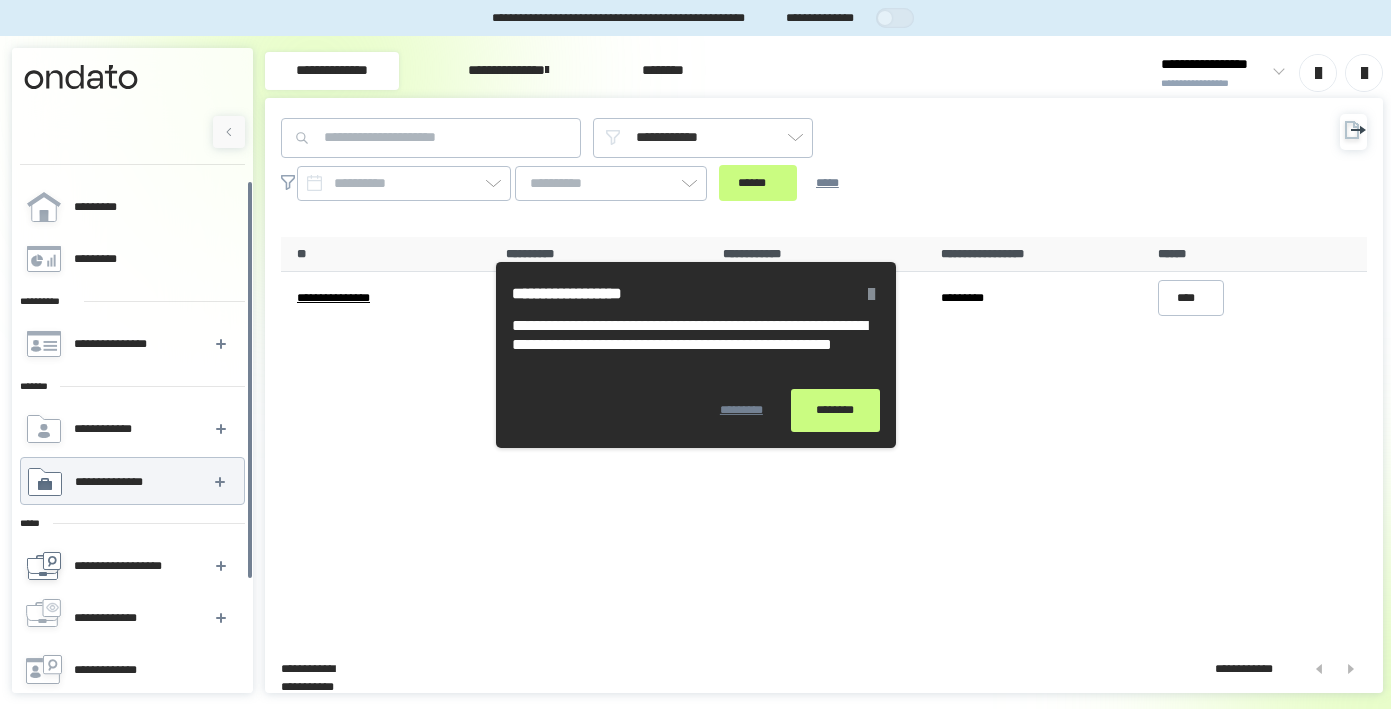 click on "**********" at bounding box center (129, 566) 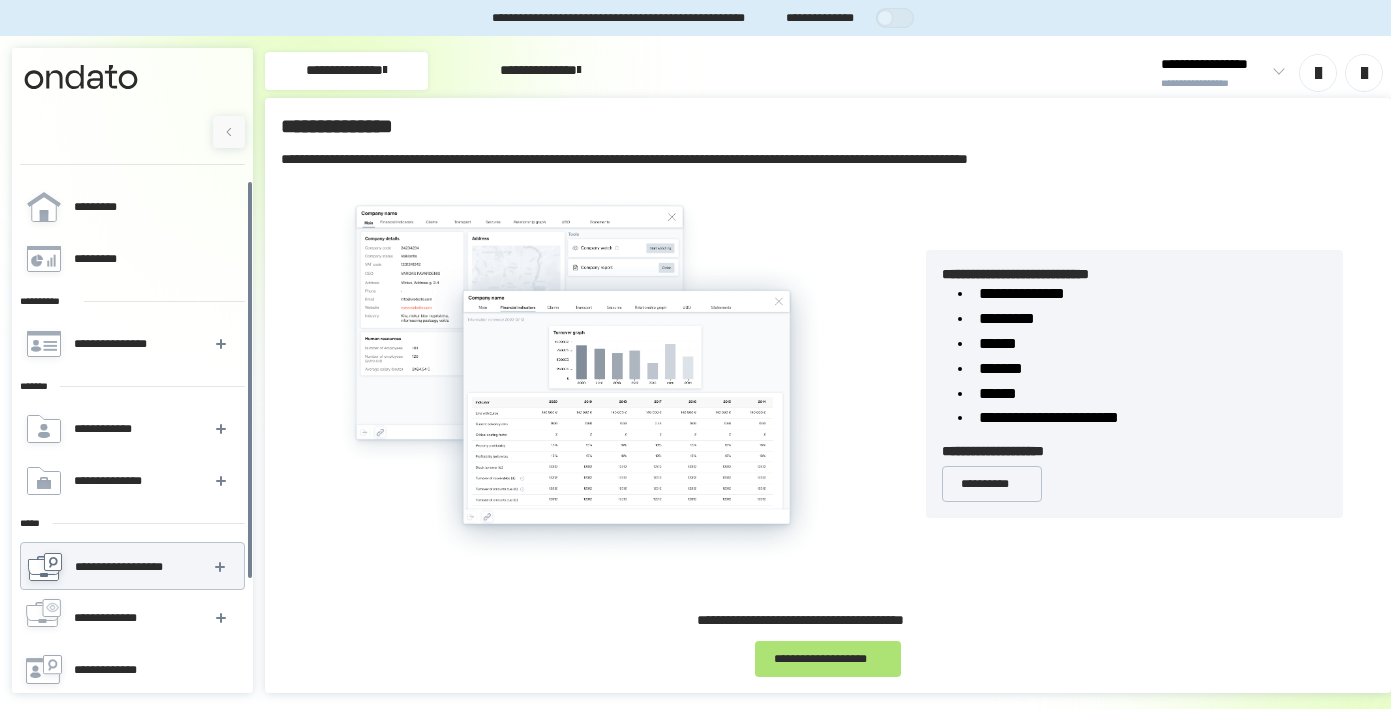 click on "**********" at bounding box center (828, 659) 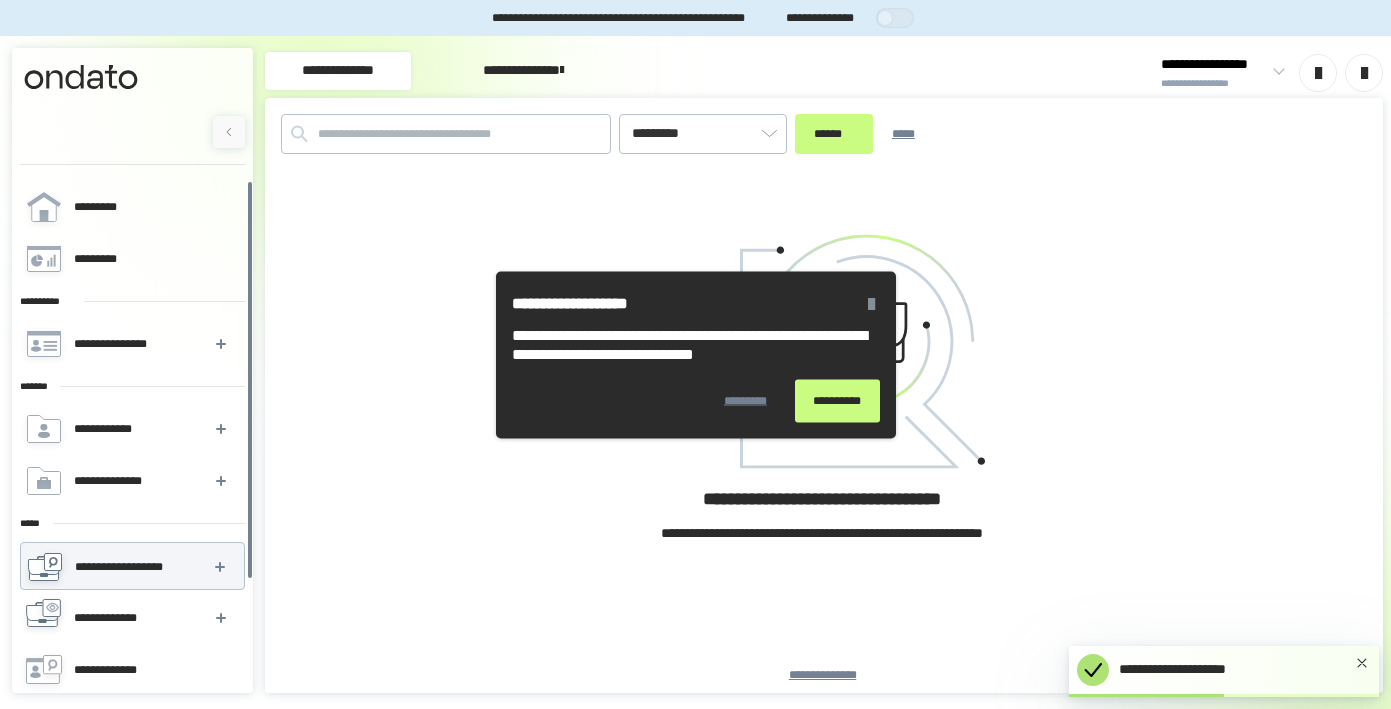 click on "**********" at bounding box center [120, 618] 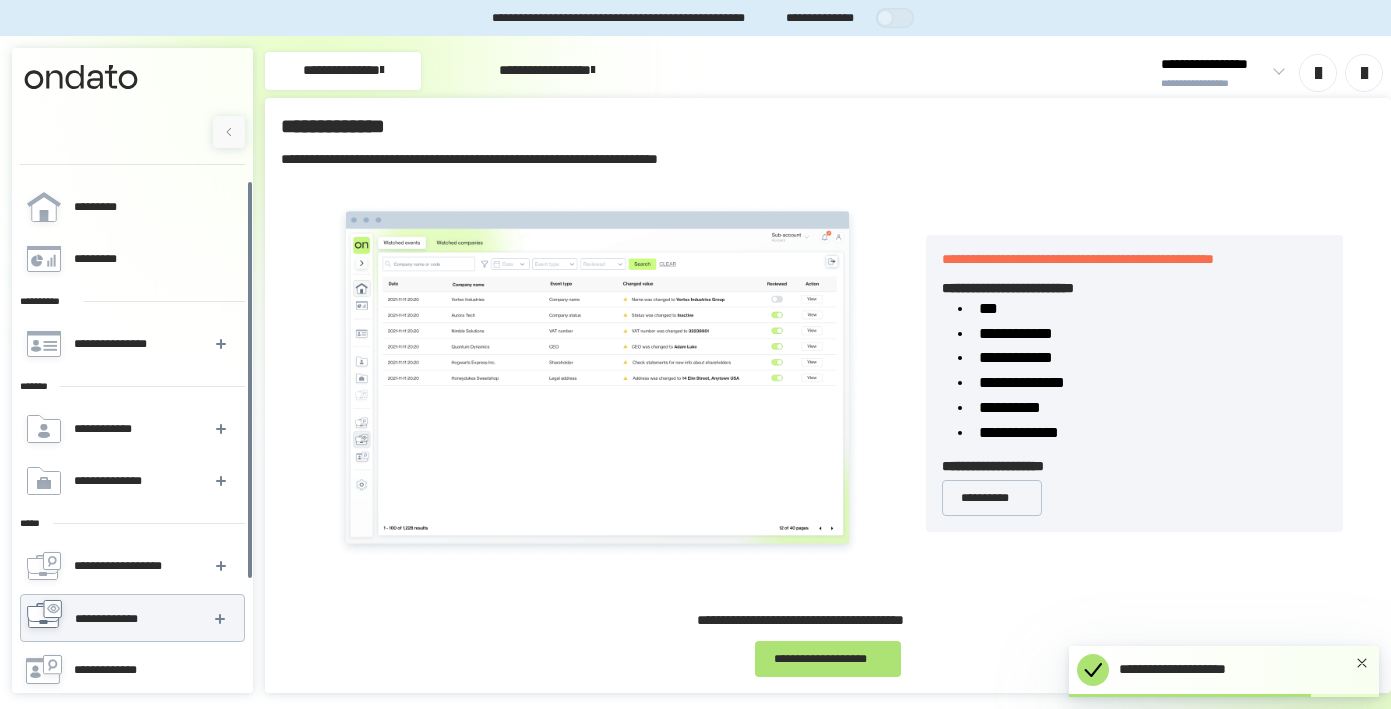 click on "**********" at bounding box center [828, 659] 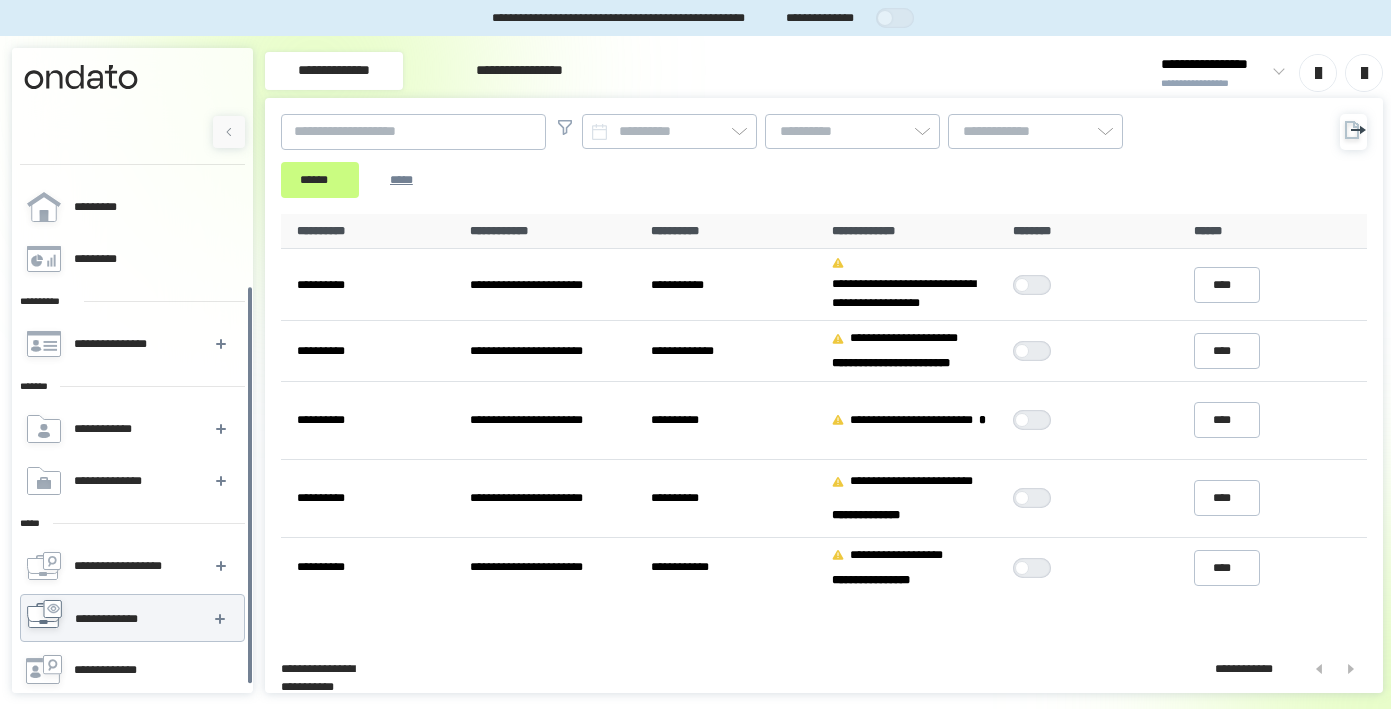 scroll, scrollTop: 140, scrollLeft: 0, axis: vertical 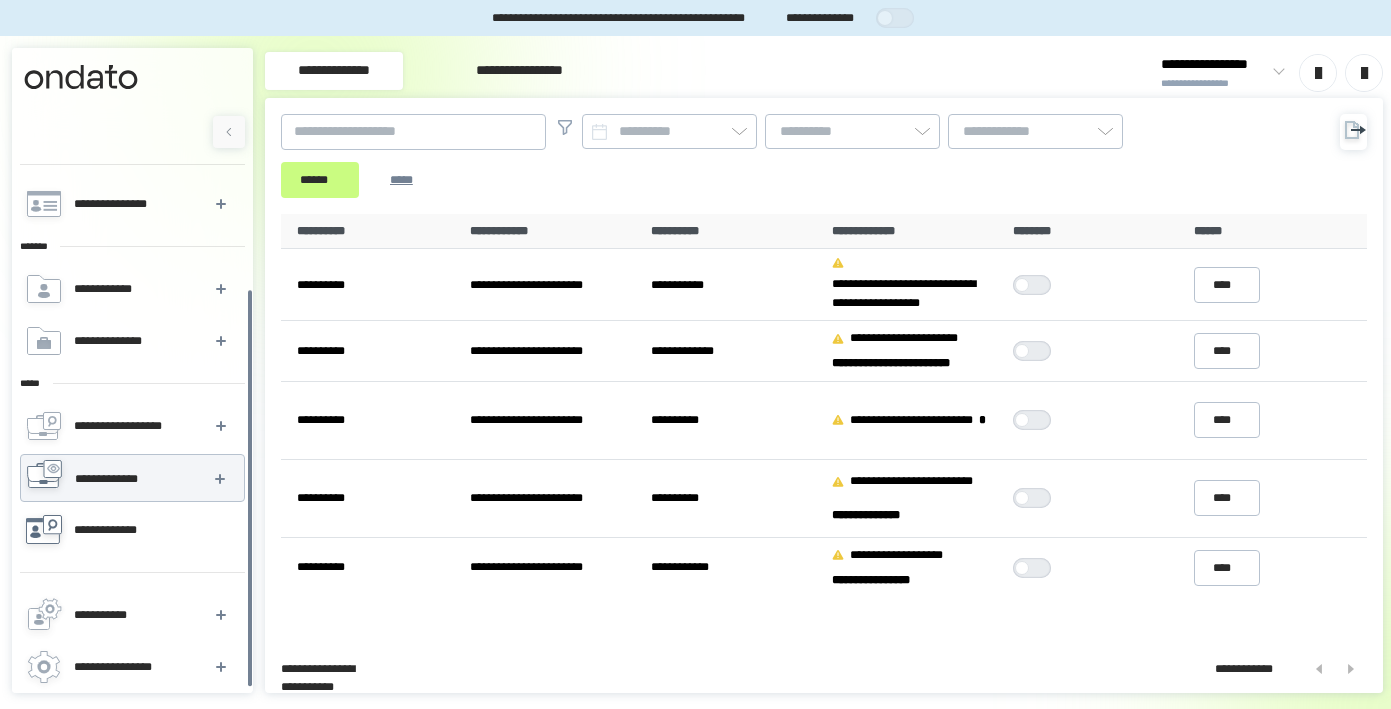 click on "**********" at bounding box center (131, 530) 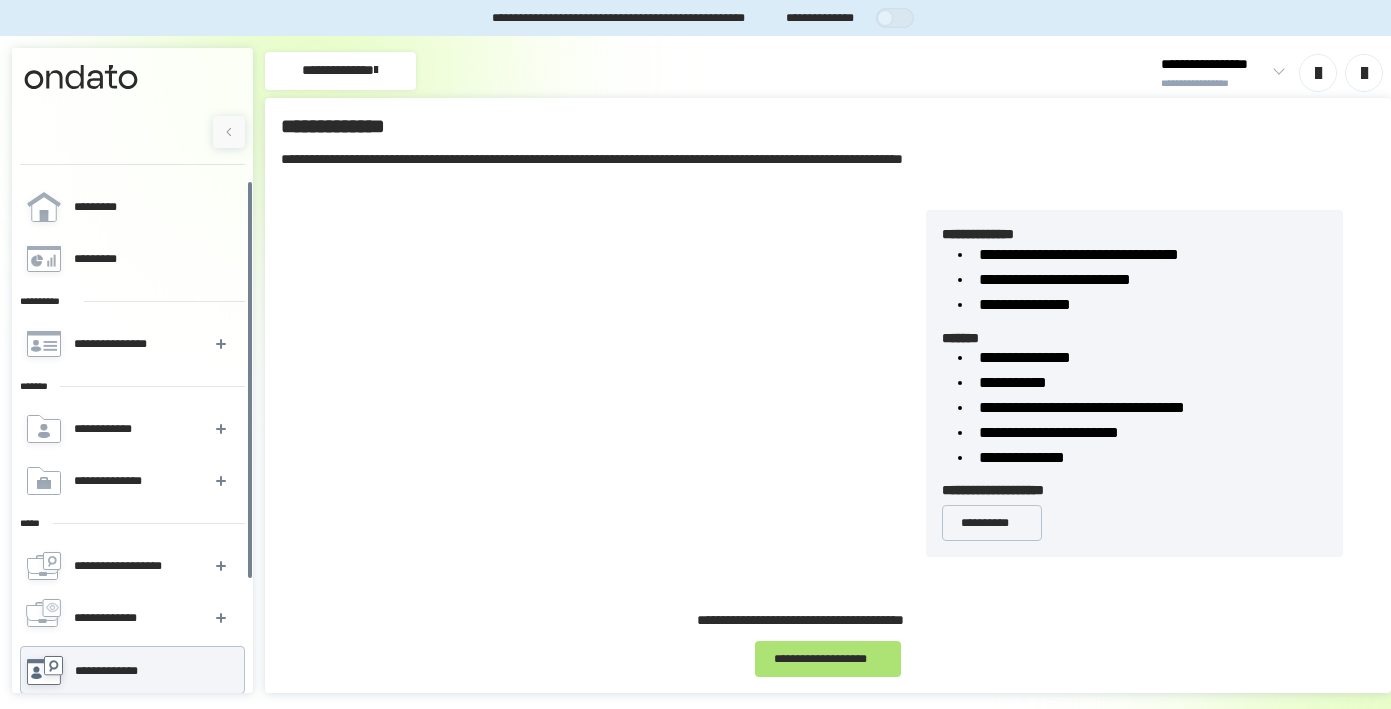 click on "**********" at bounding box center (828, 659) 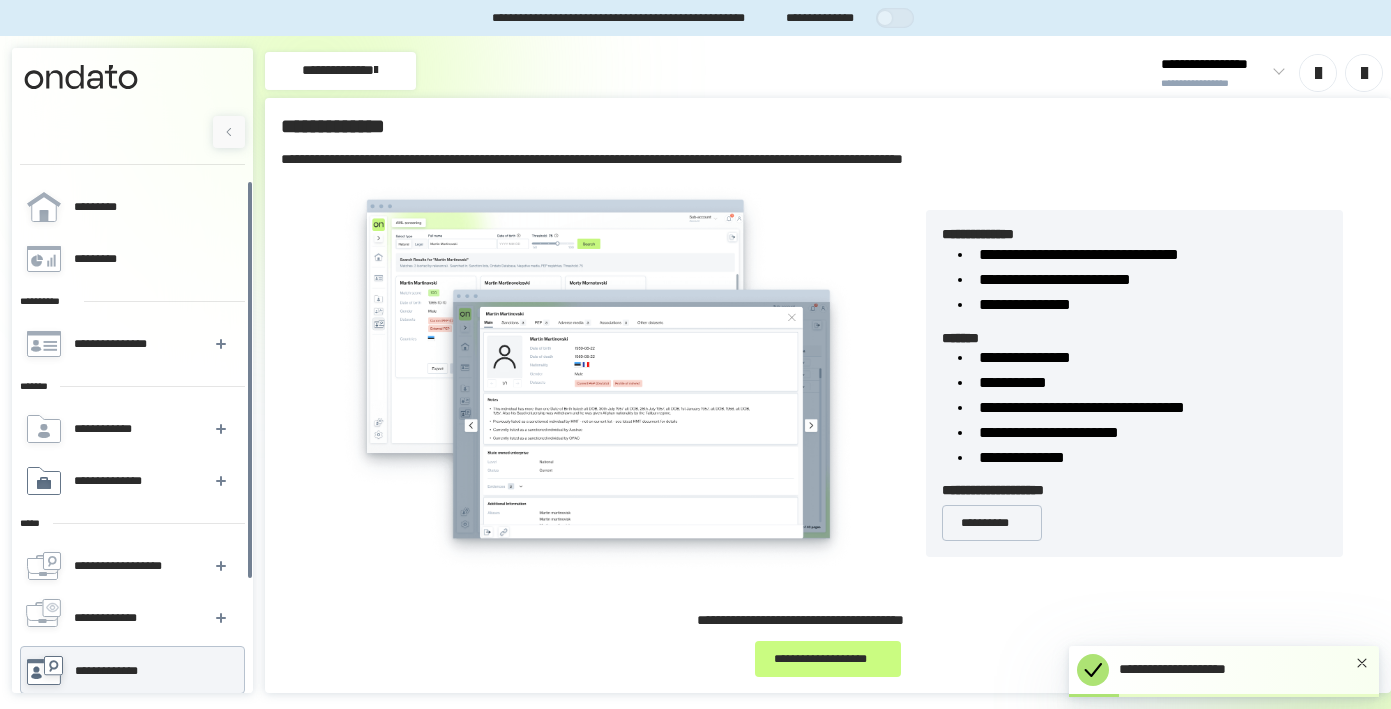 scroll, scrollTop: 140, scrollLeft: 0, axis: vertical 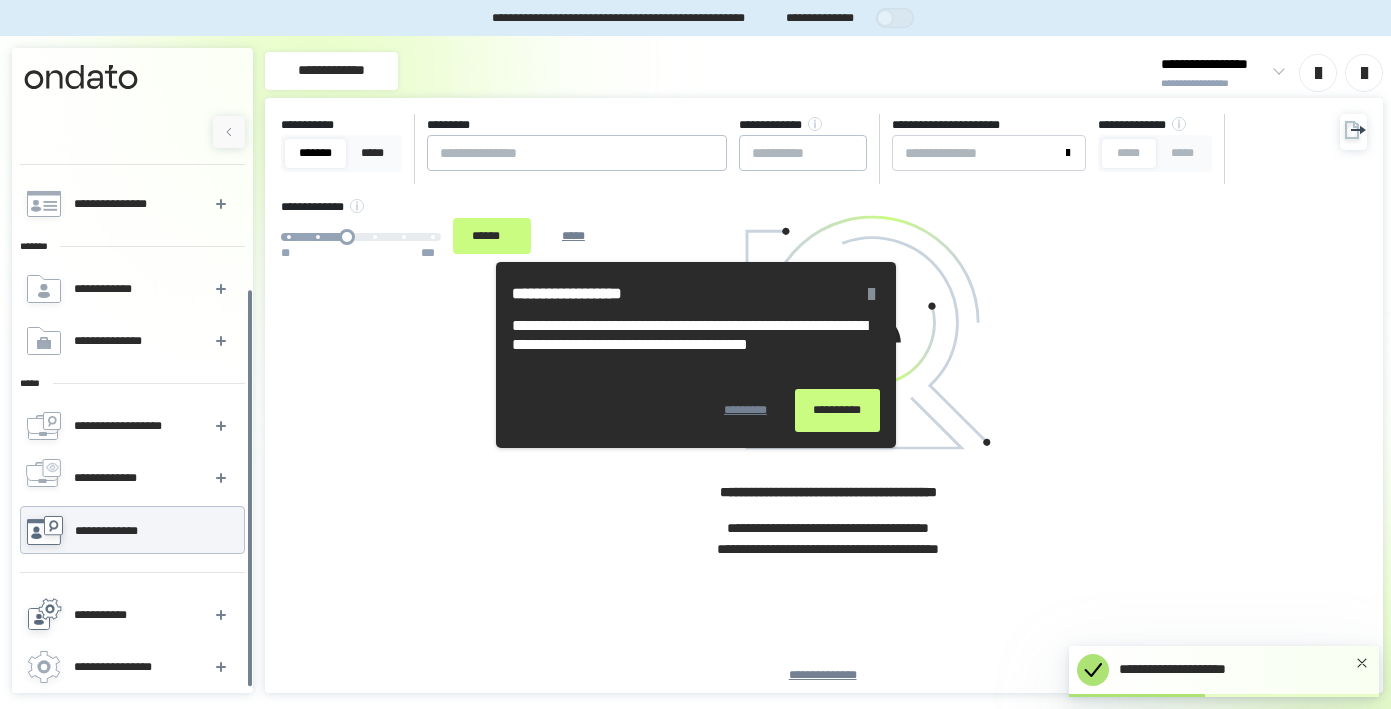 click on "**********" at bounding box center [109, 615] 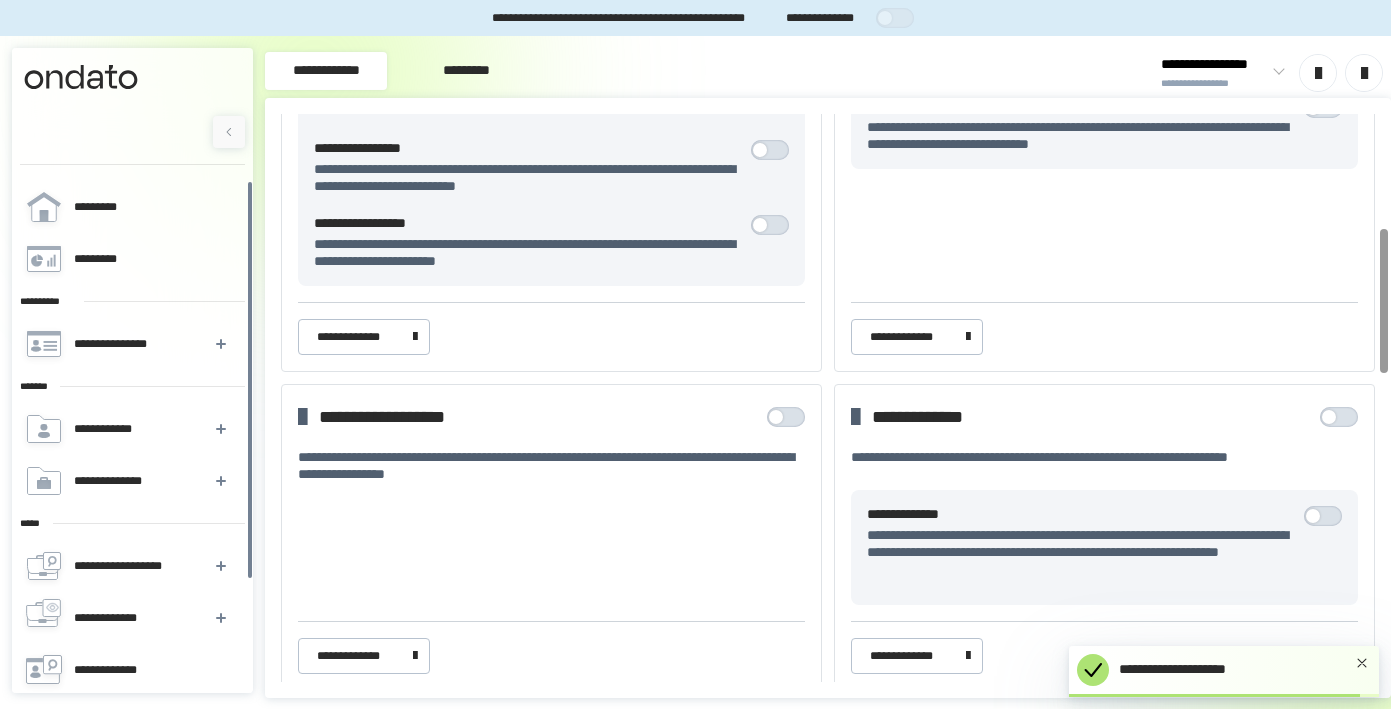 scroll, scrollTop: 664, scrollLeft: 0, axis: vertical 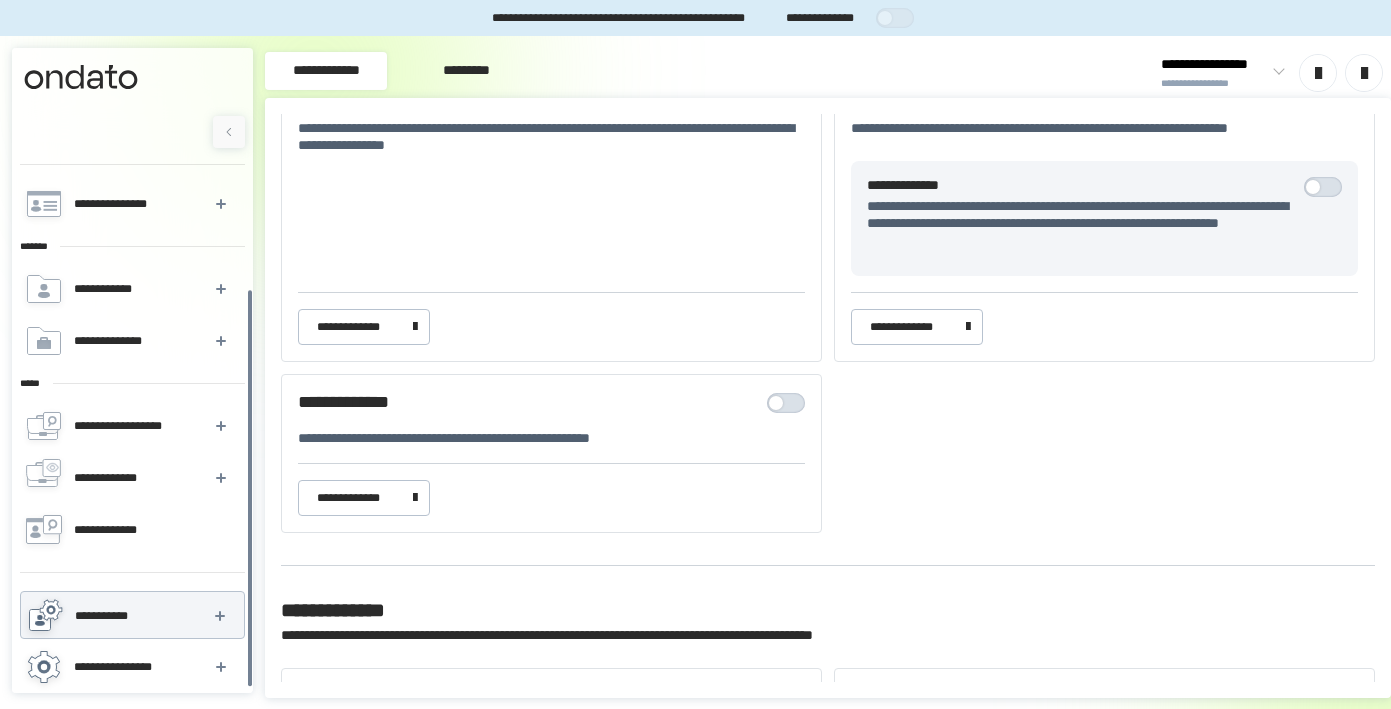 click on "**********" at bounding box center [126, 667] 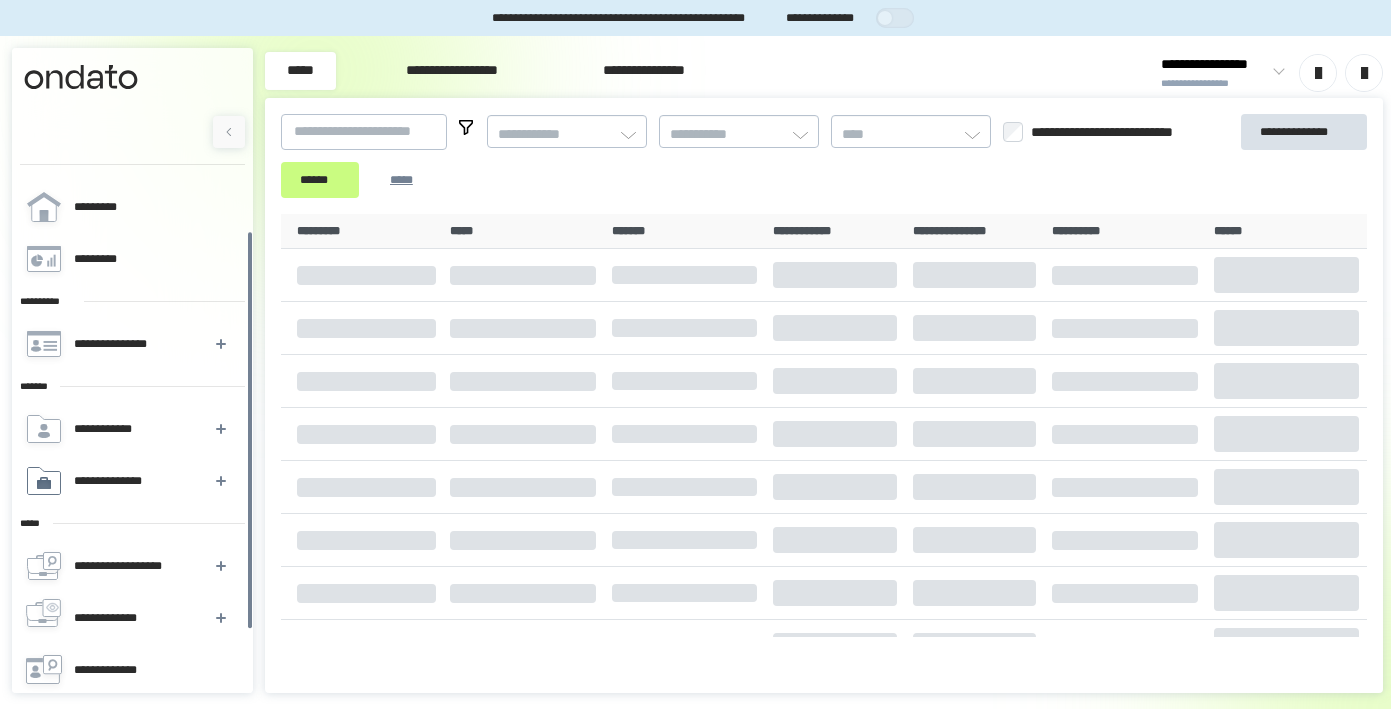 scroll, scrollTop: 140, scrollLeft: 0, axis: vertical 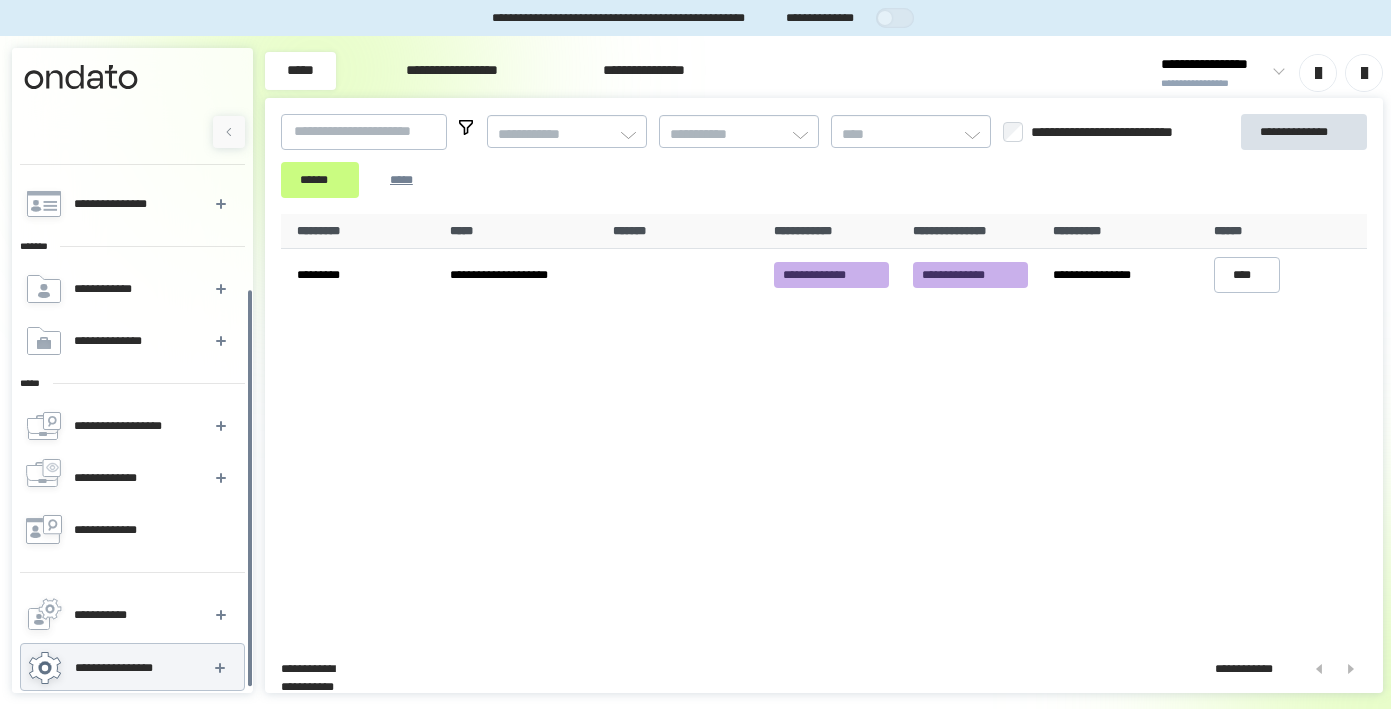 click at bounding box center (1275, 73) 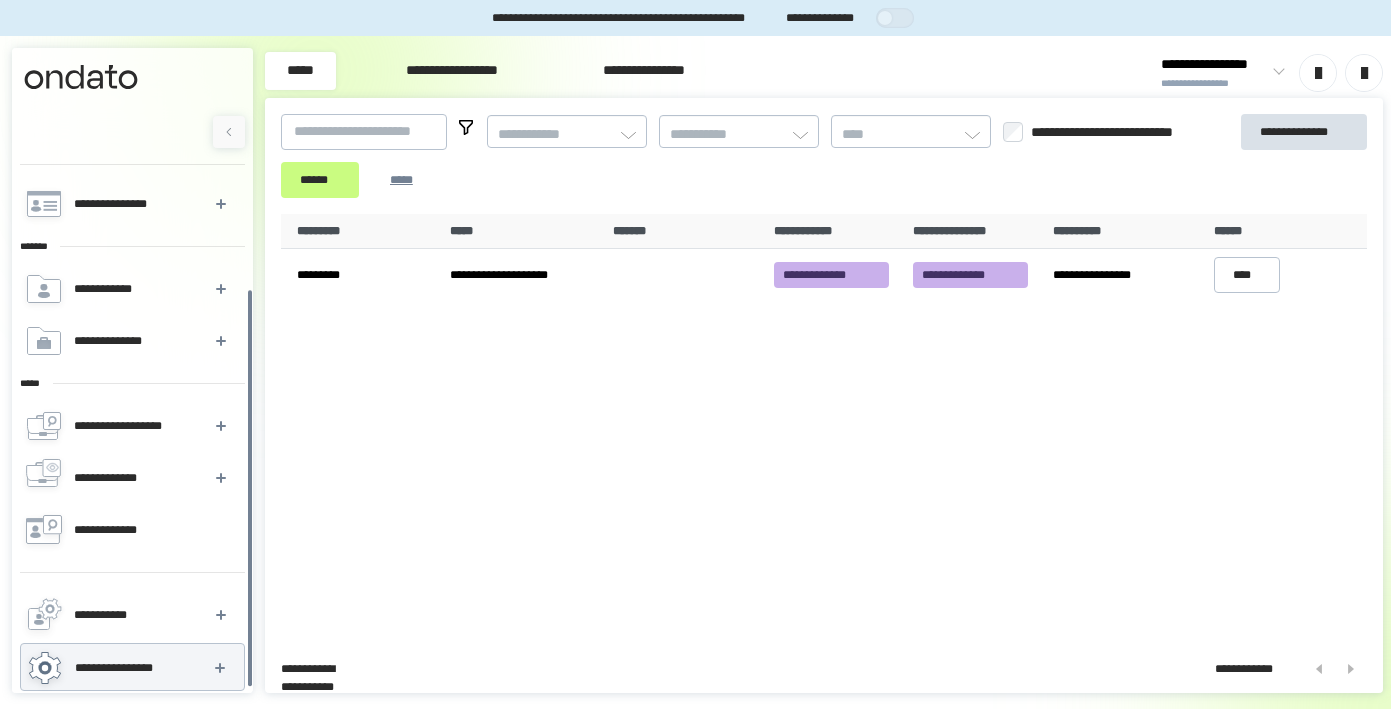 click on "**********" at bounding box center [644, 71] 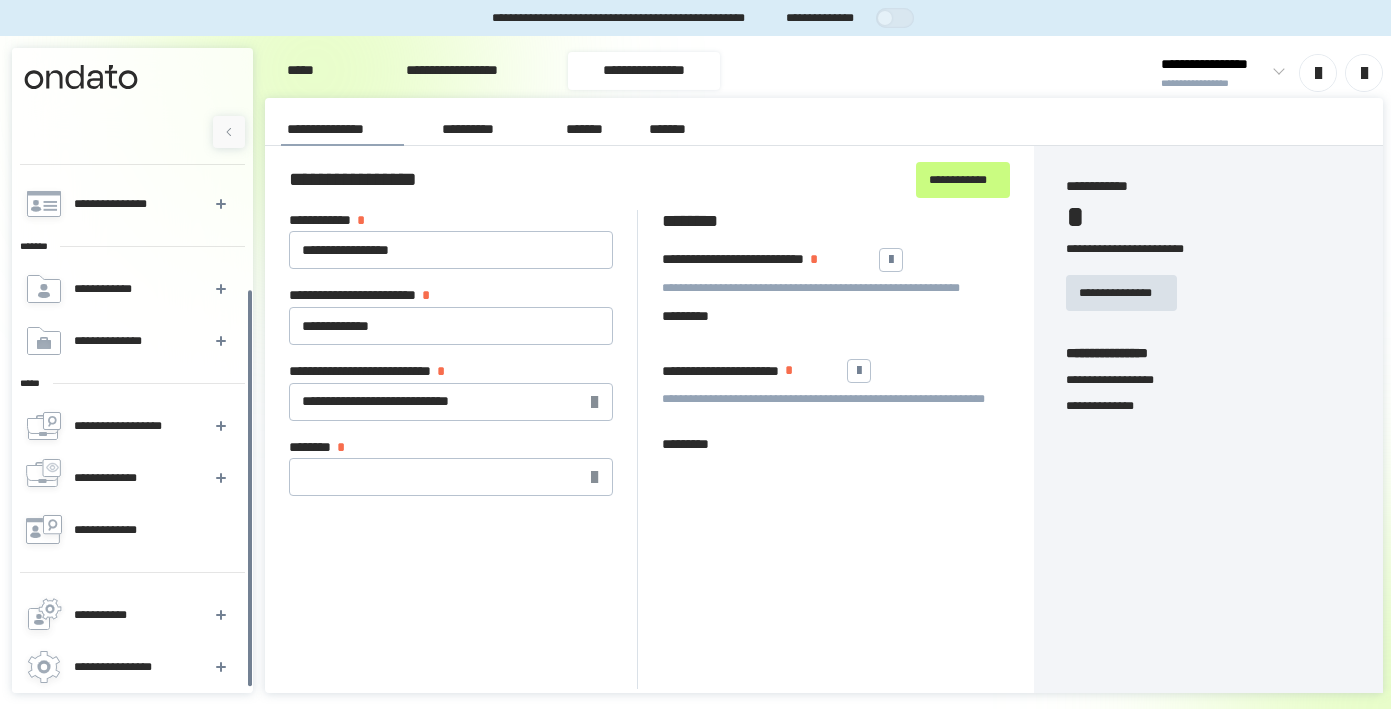 click on "**********" at bounding box center (452, 71) 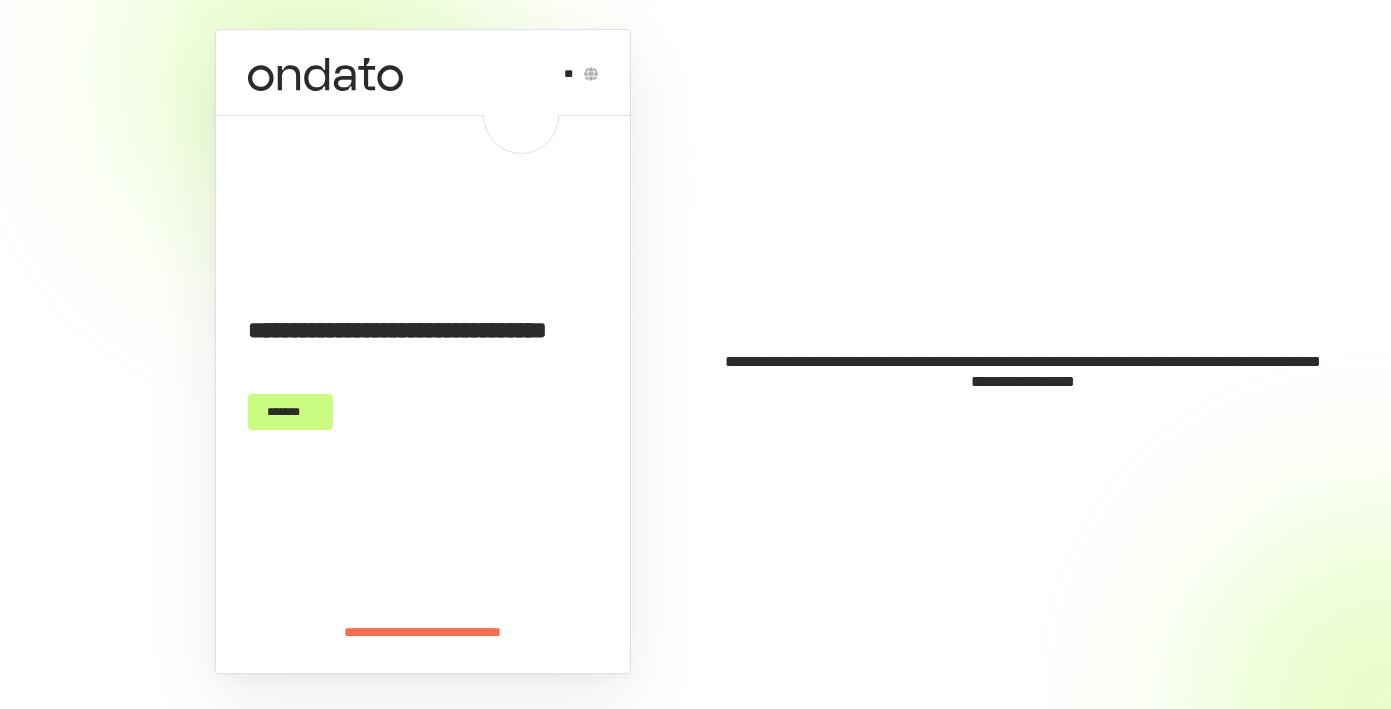 scroll, scrollTop: 0, scrollLeft: 0, axis: both 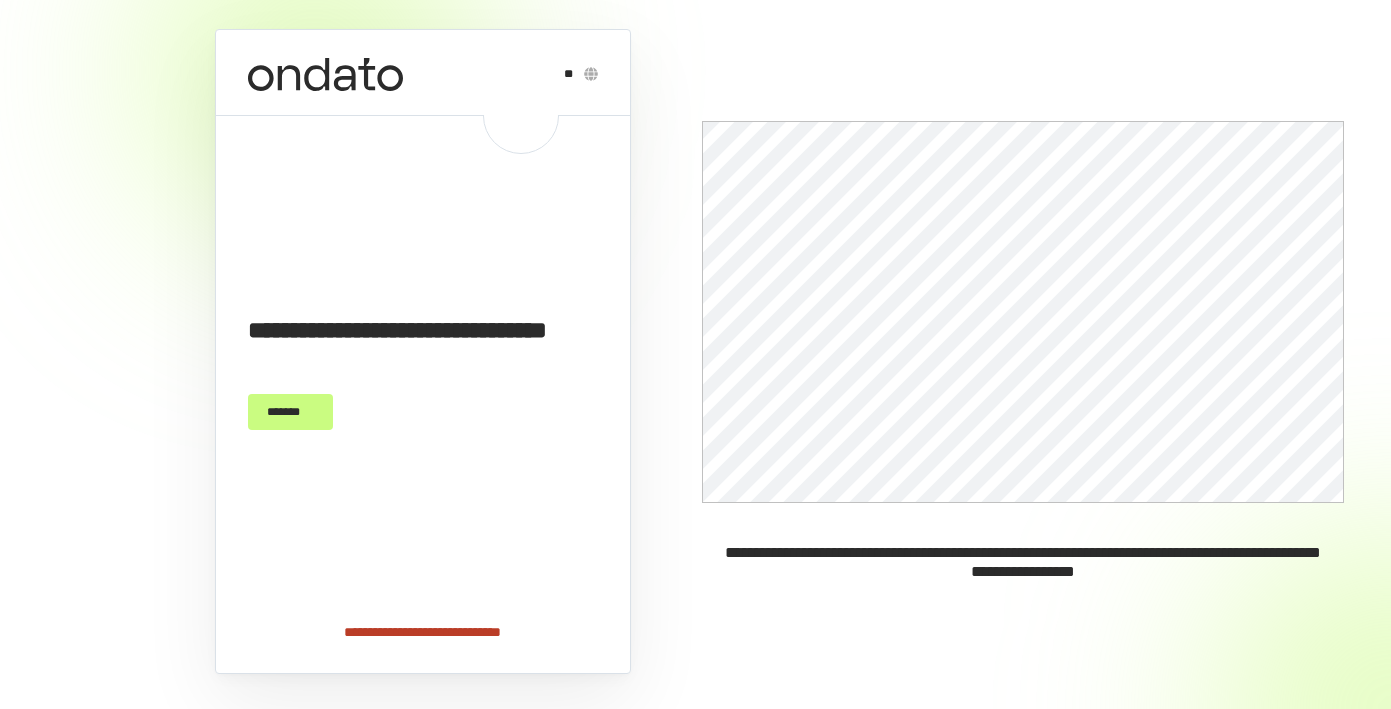 click on "**********" at bounding box center (422, 632) 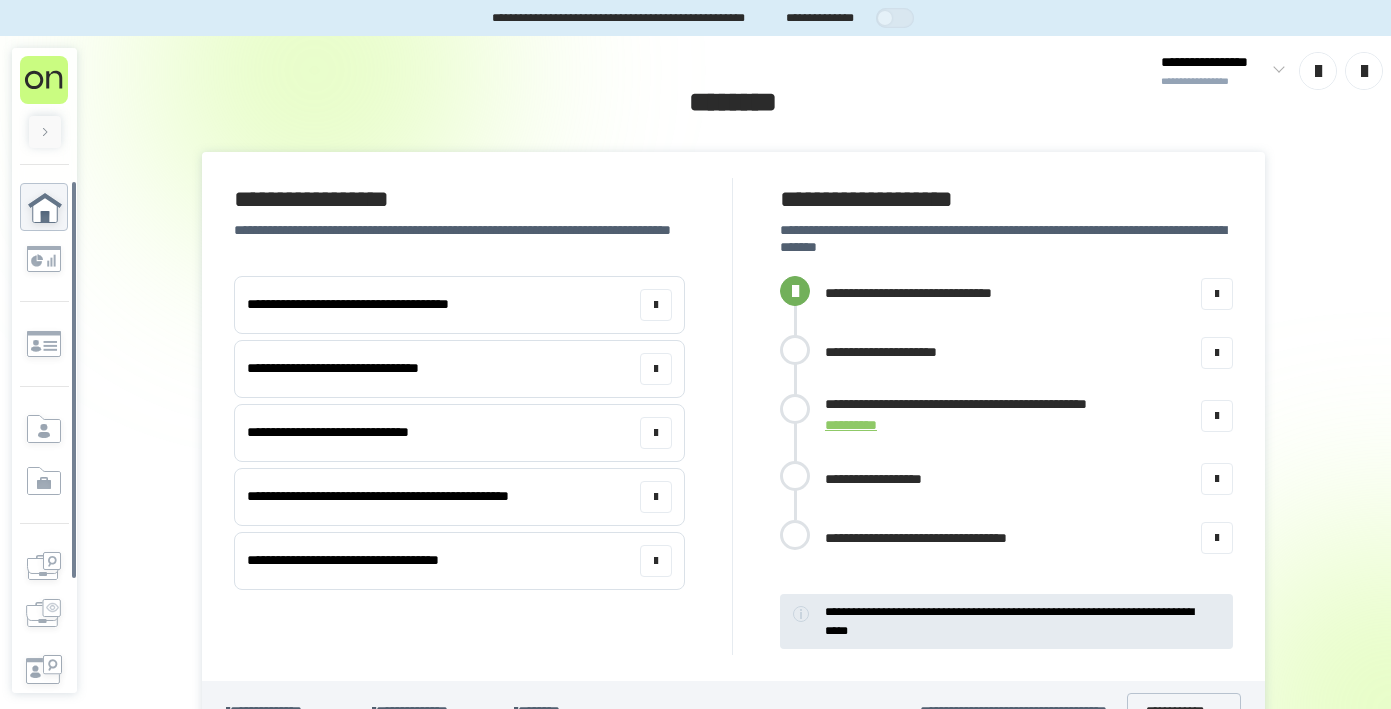 click on "**********" at bounding box center [480, 416] 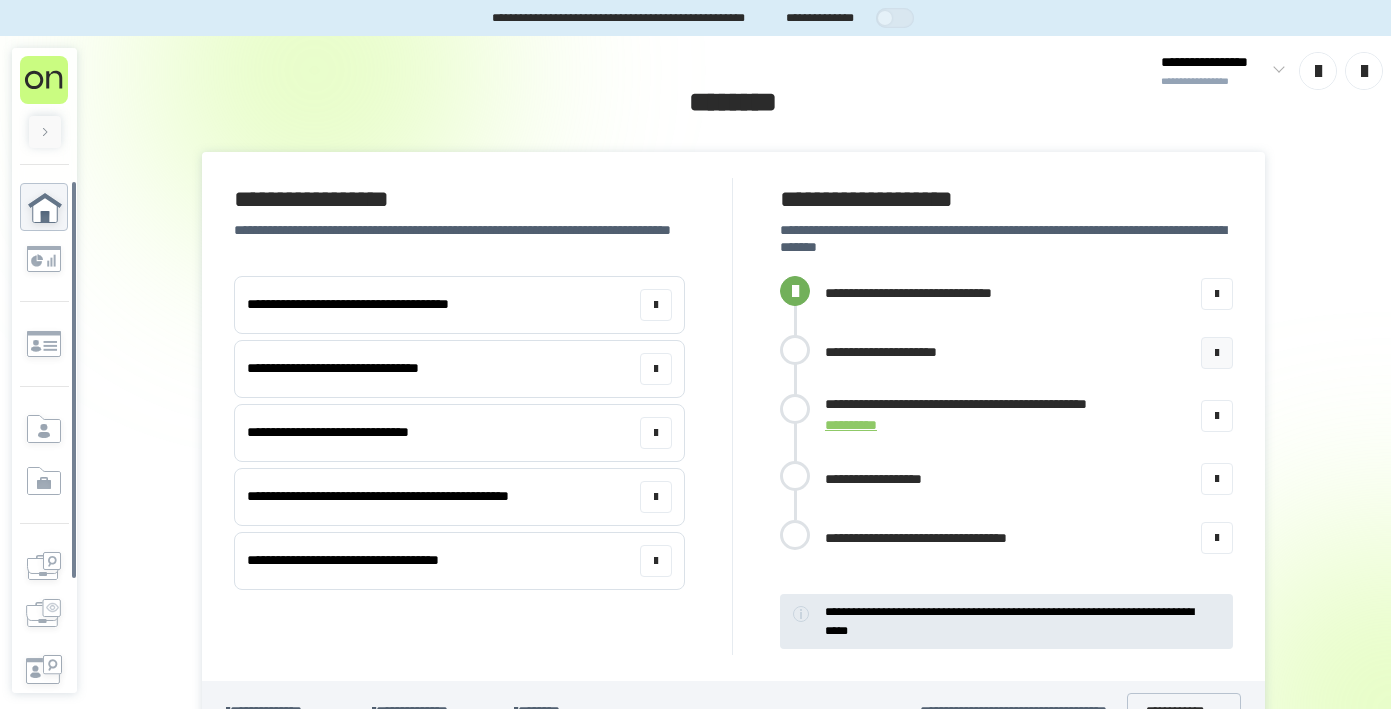 click on "**********" at bounding box center [906, 352] 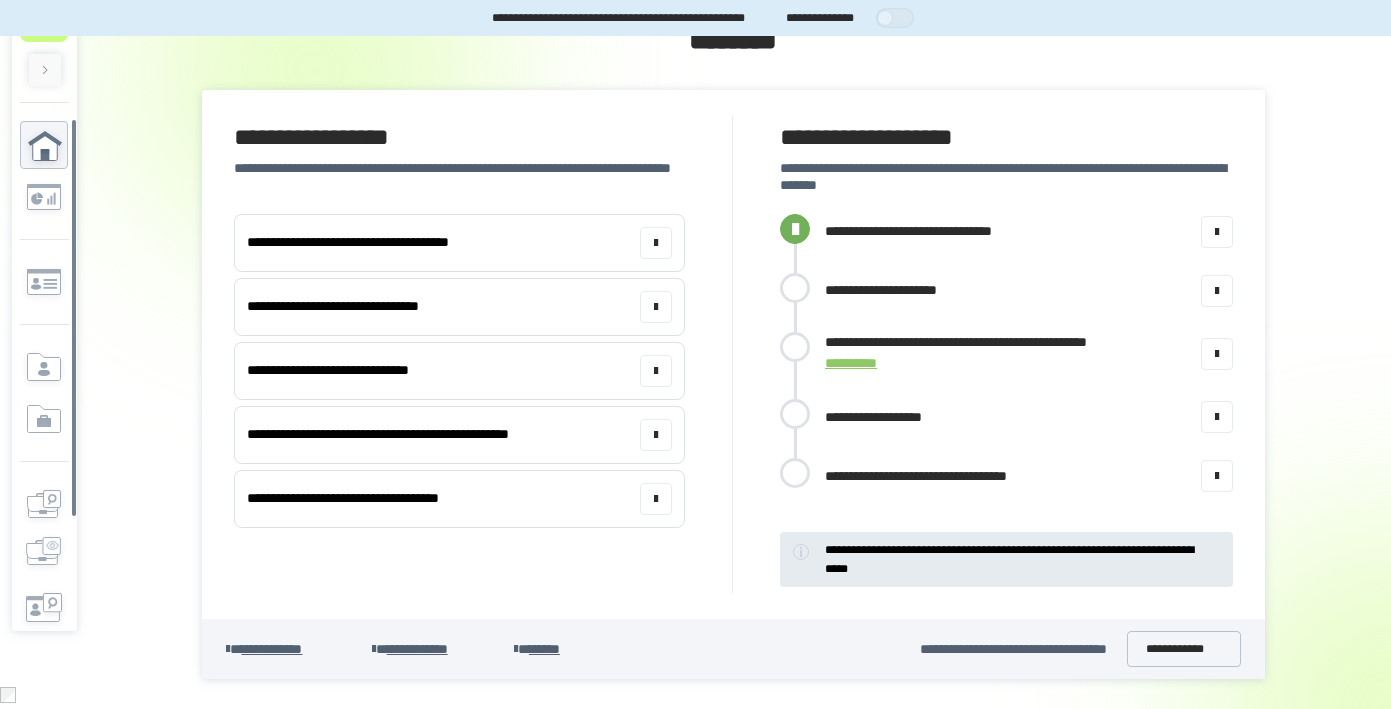 scroll, scrollTop: 62, scrollLeft: 0, axis: vertical 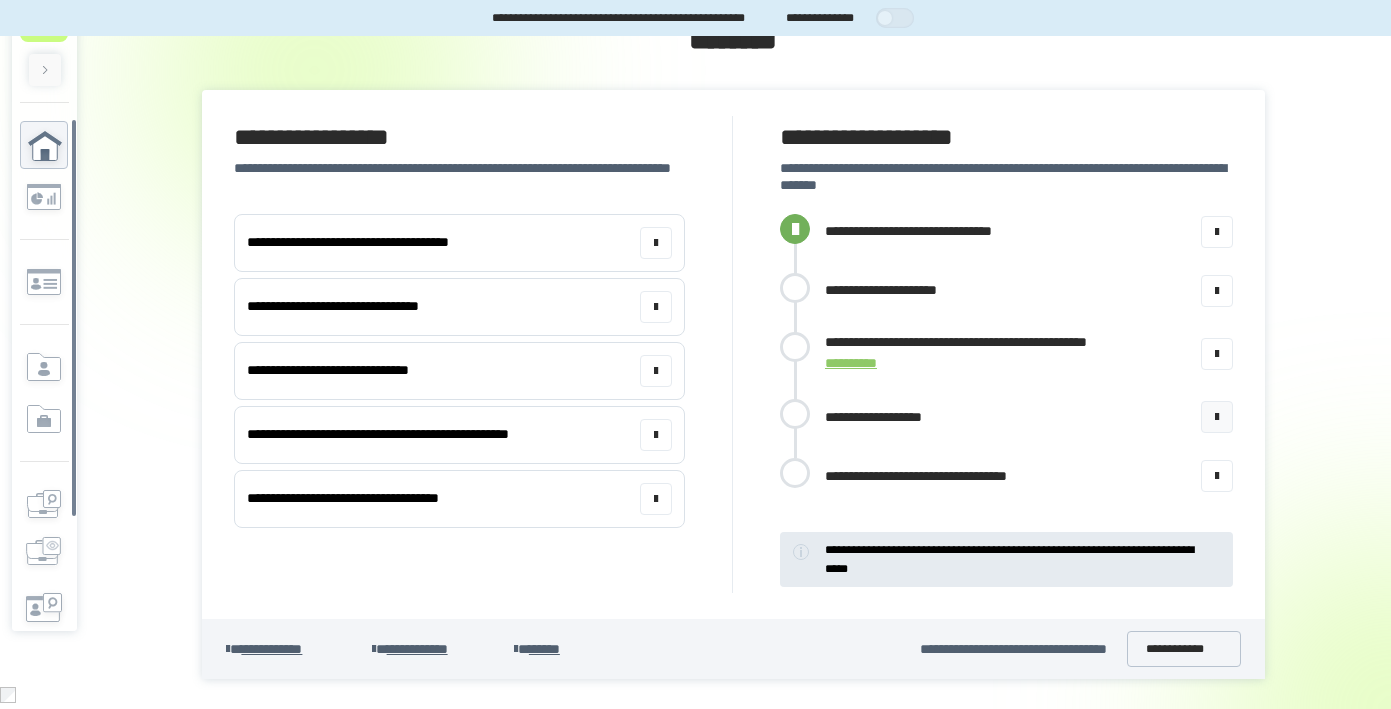click on "**********" at bounding box center (1029, 417) 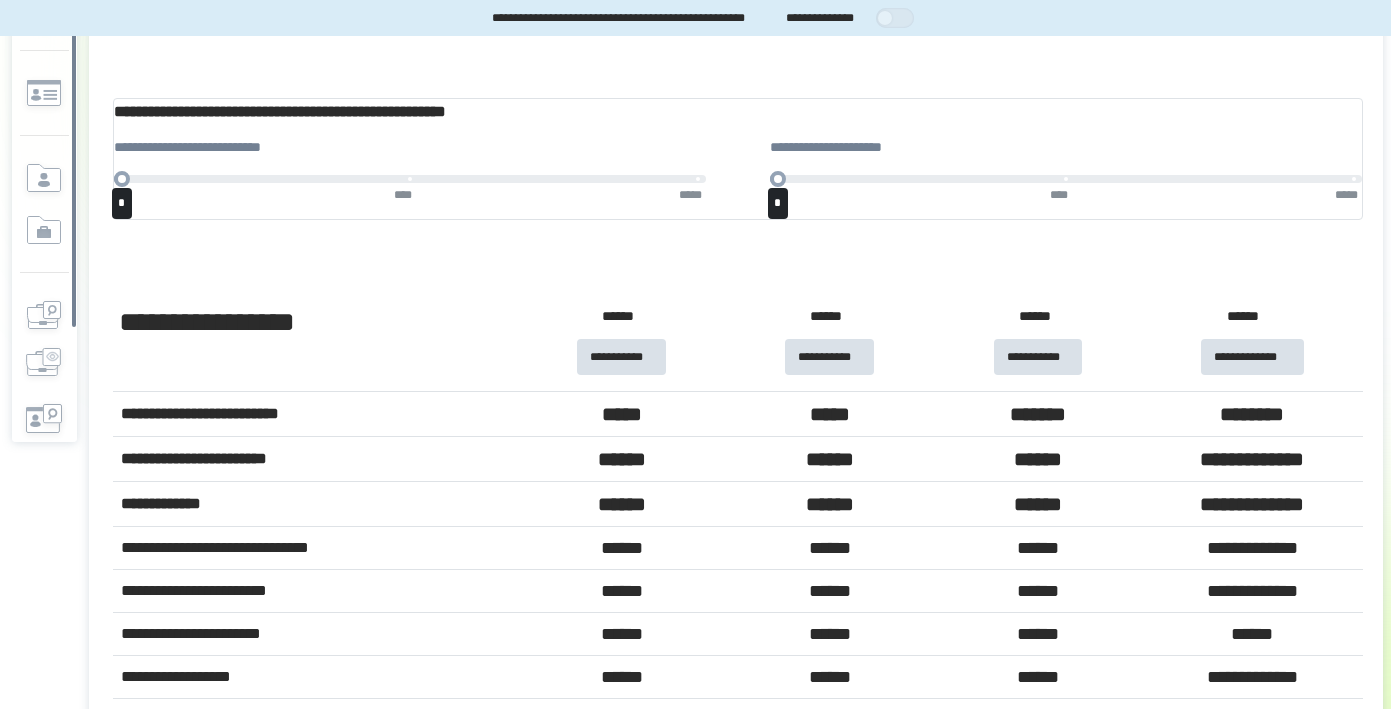 scroll, scrollTop: 34, scrollLeft: 0, axis: vertical 